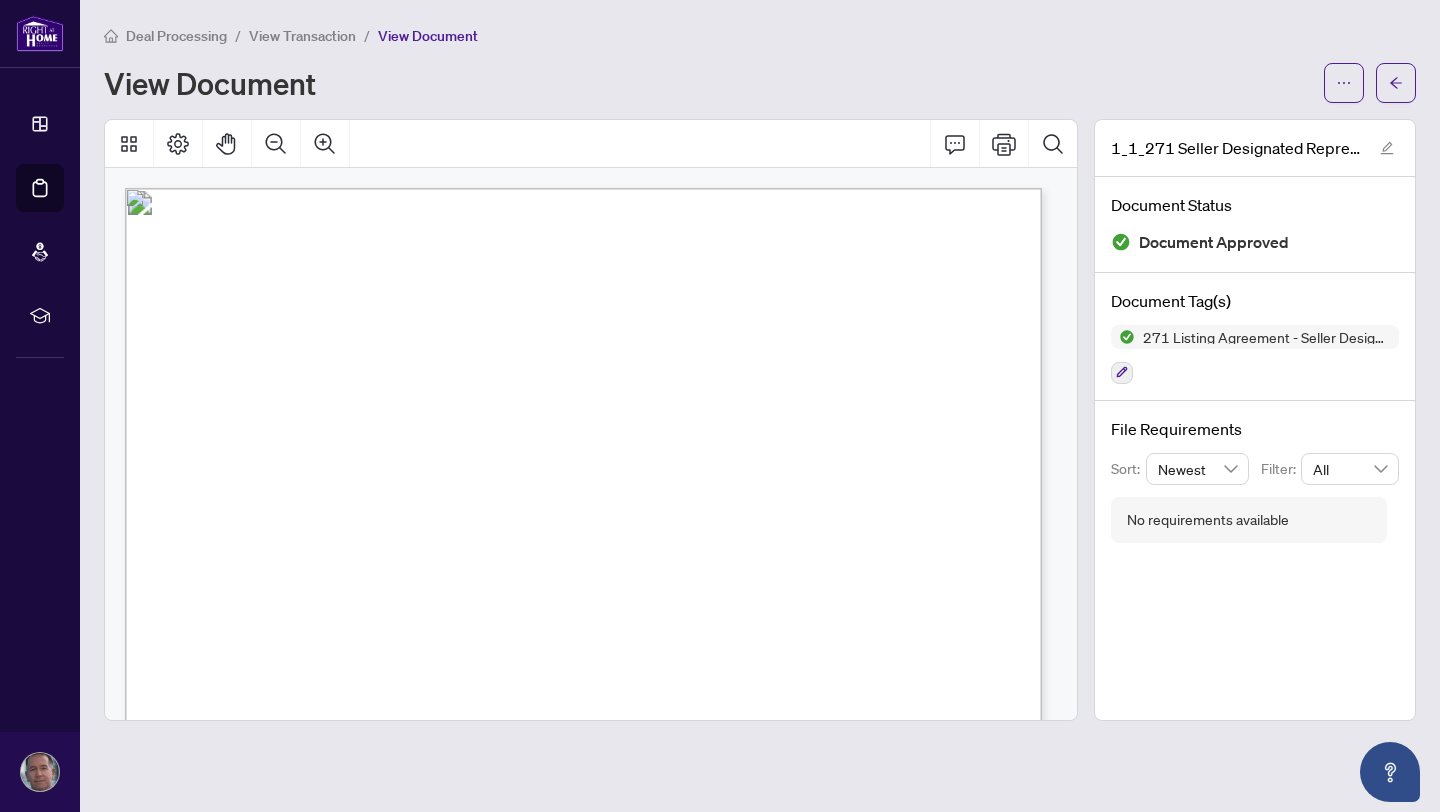 scroll, scrollTop: 0, scrollLeft: 0, axis: both 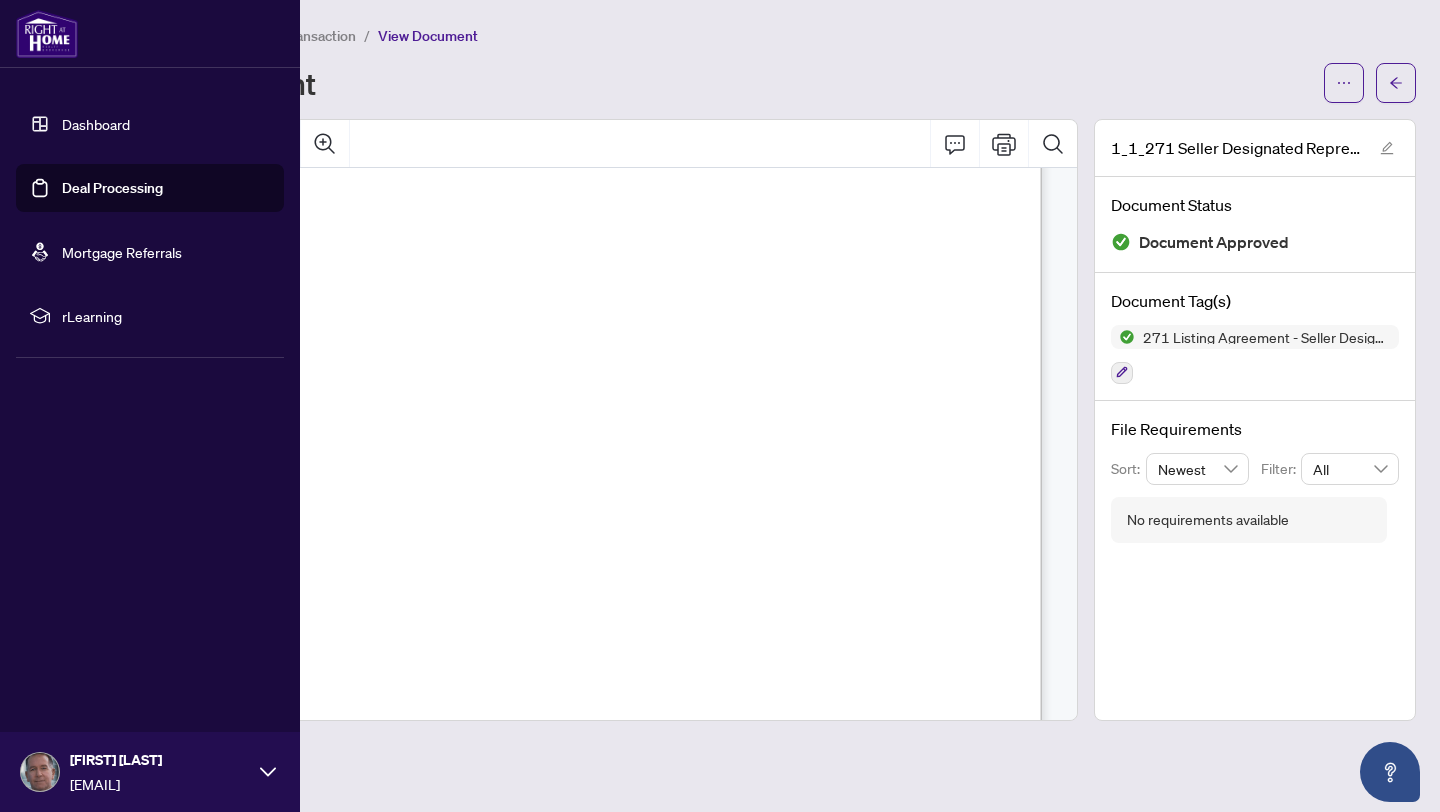 click on "Dashboard" at bounding box center [96, 124] 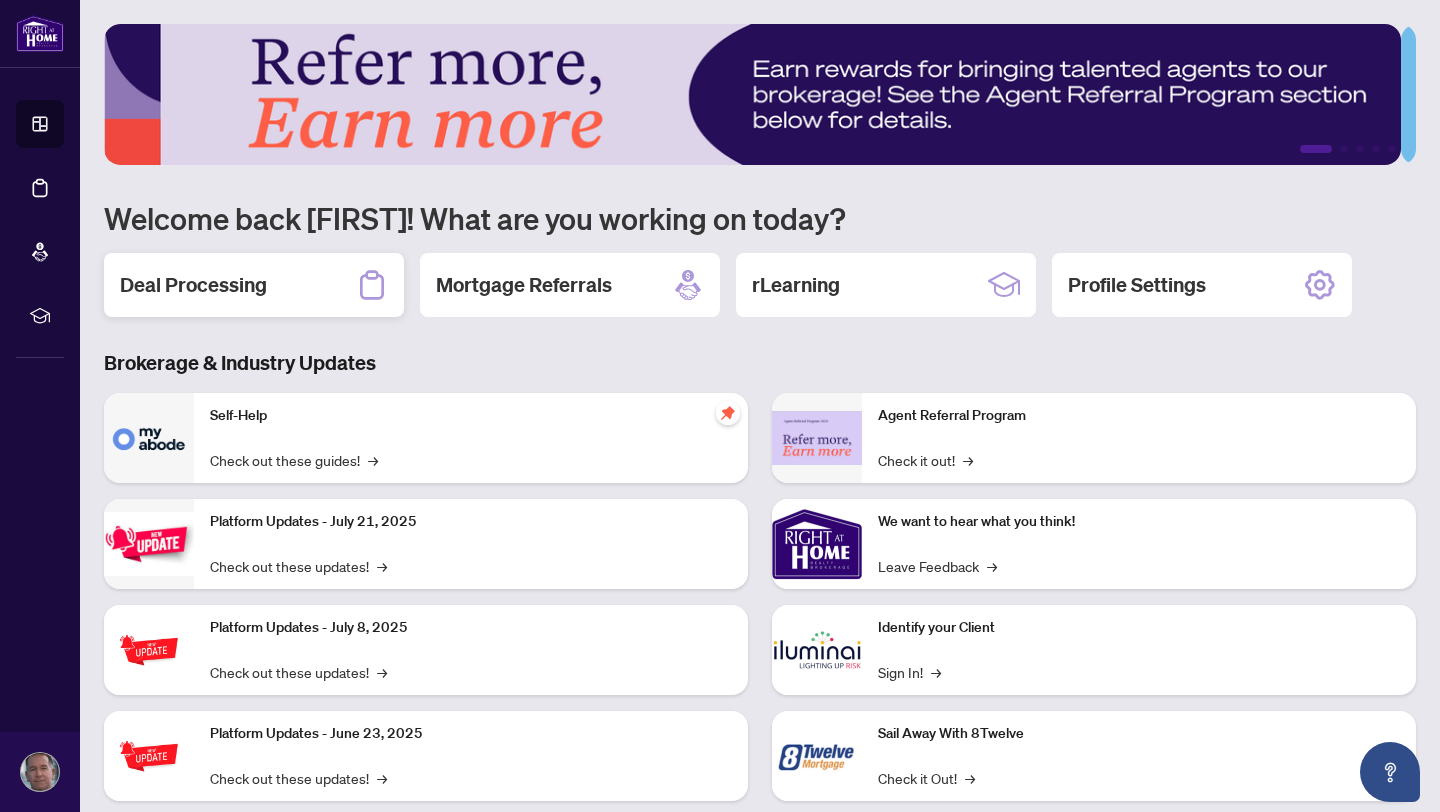 click on "Deal Processing" at bounding box center (193, 285) 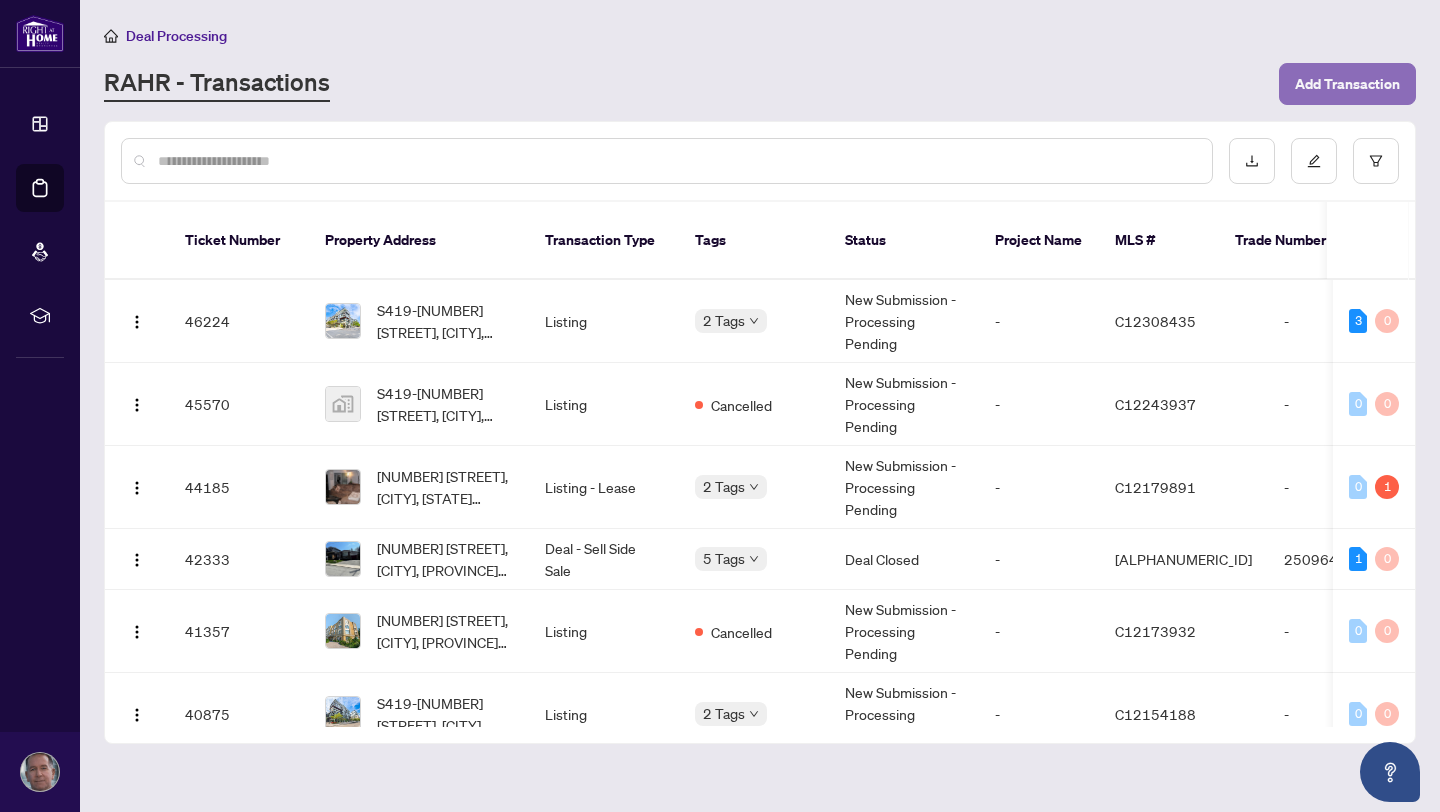 click on "Add Transaction" at bounding box center (1347, 84) 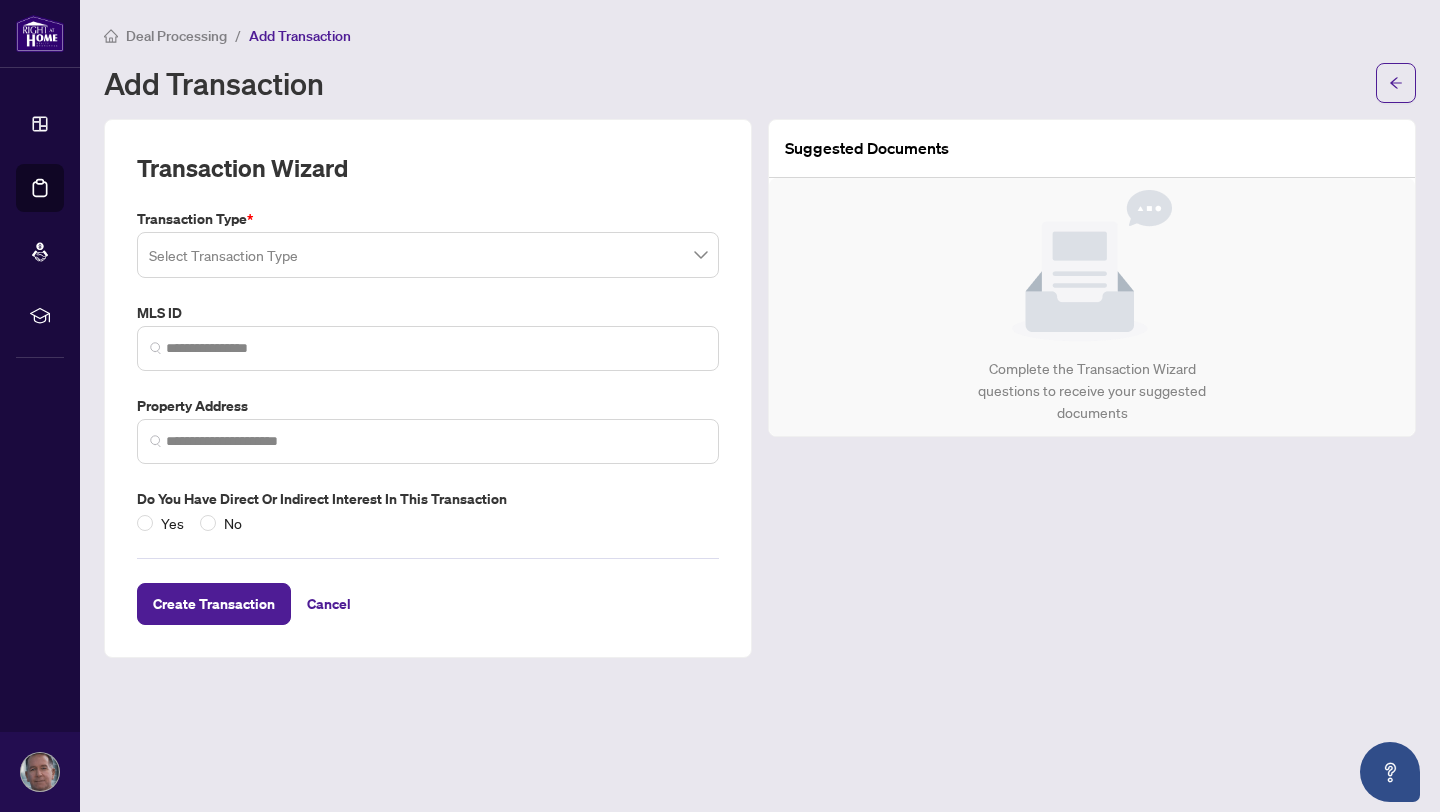 click at bounding box center [428, 255] 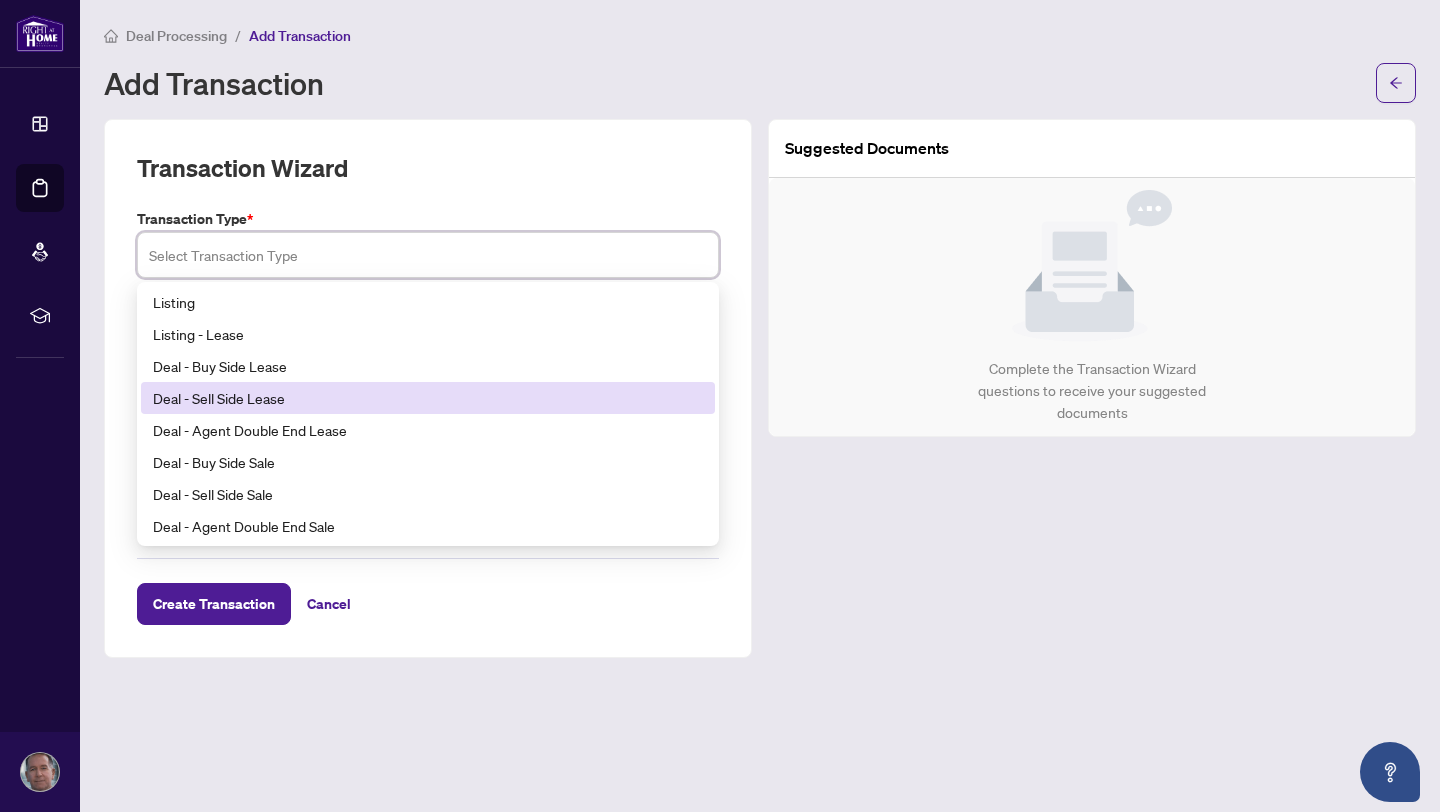 click on "Deal - Sell Side Lease" at bounding box center [428, 398] 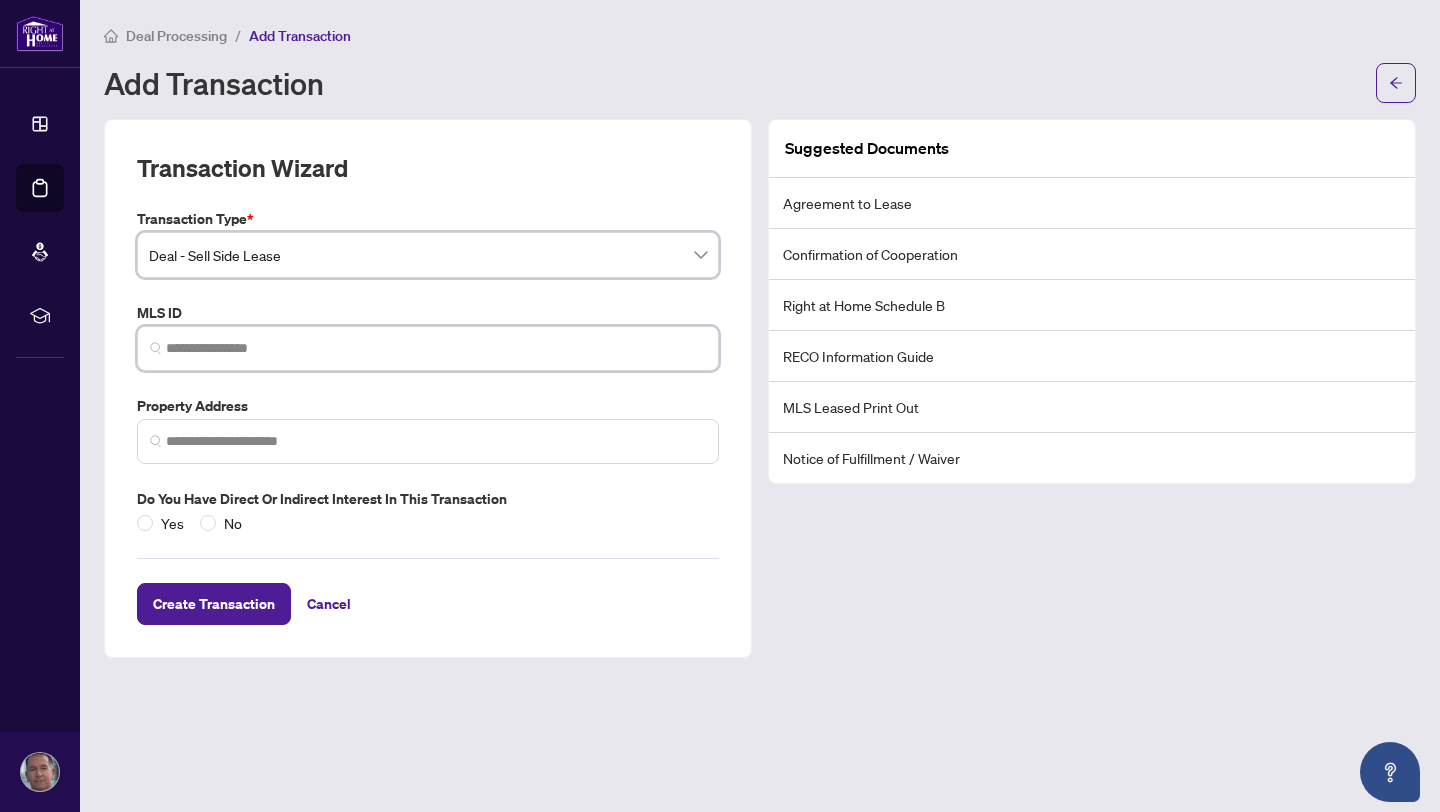 click at bounding box center [436, 348] 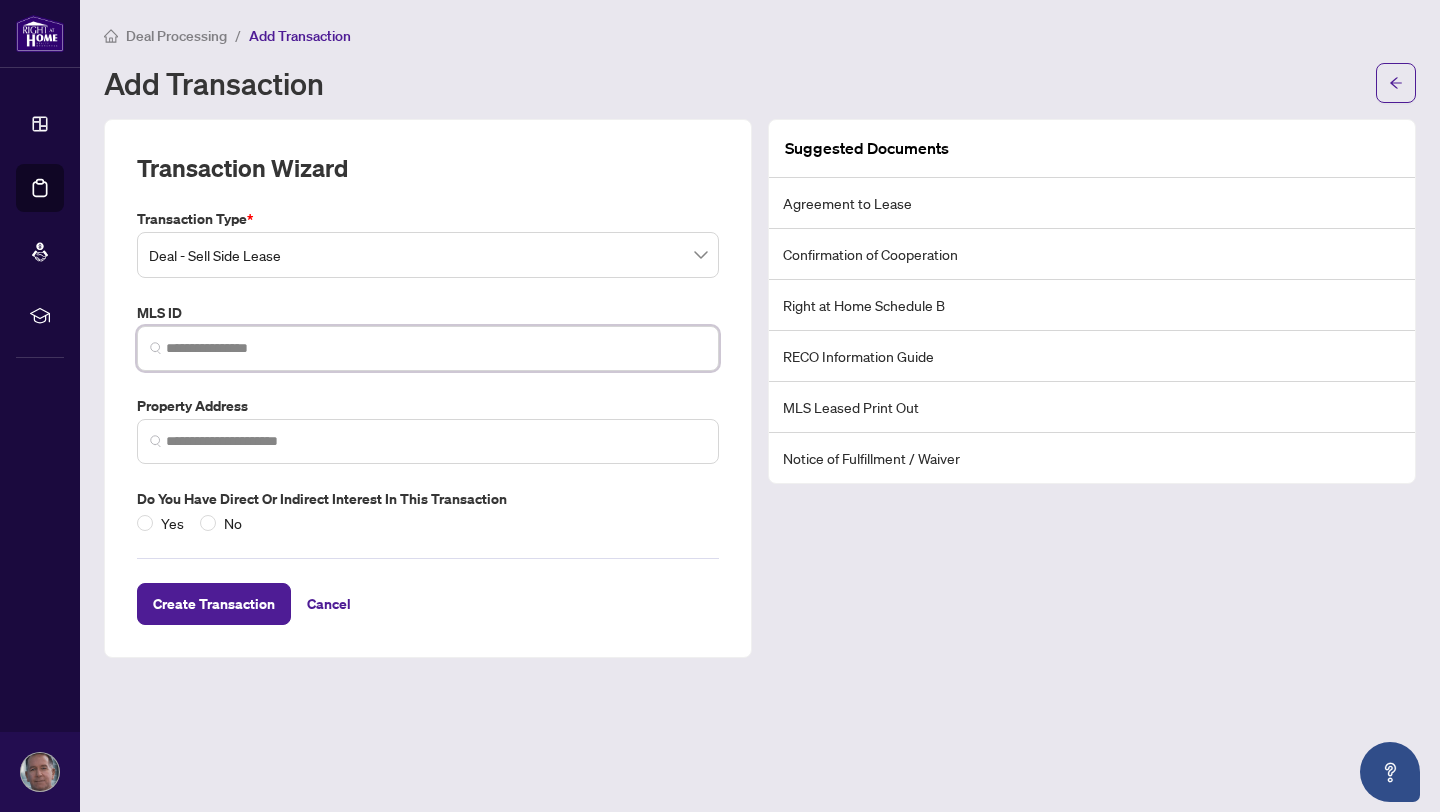 paste on "*********" 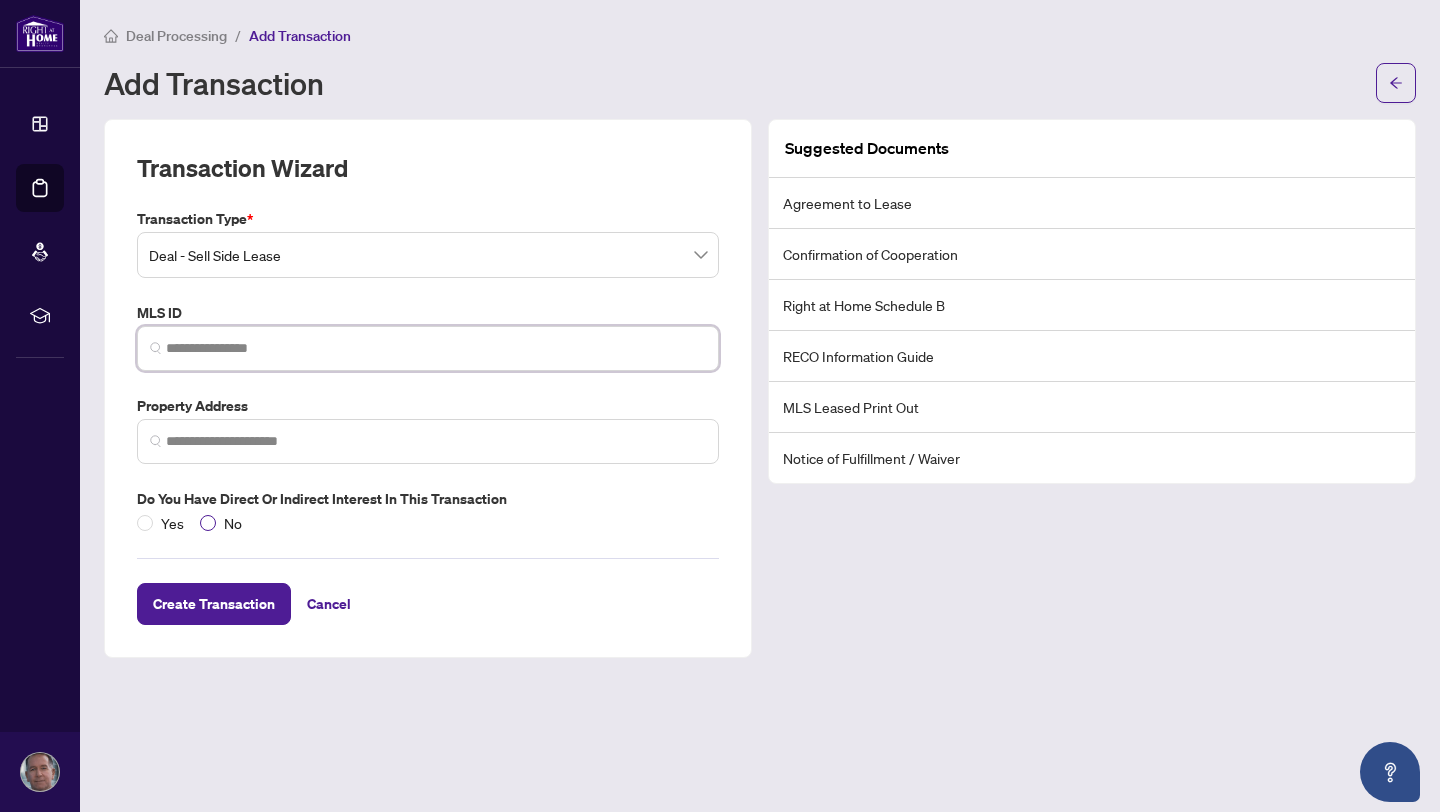 type on "*********" 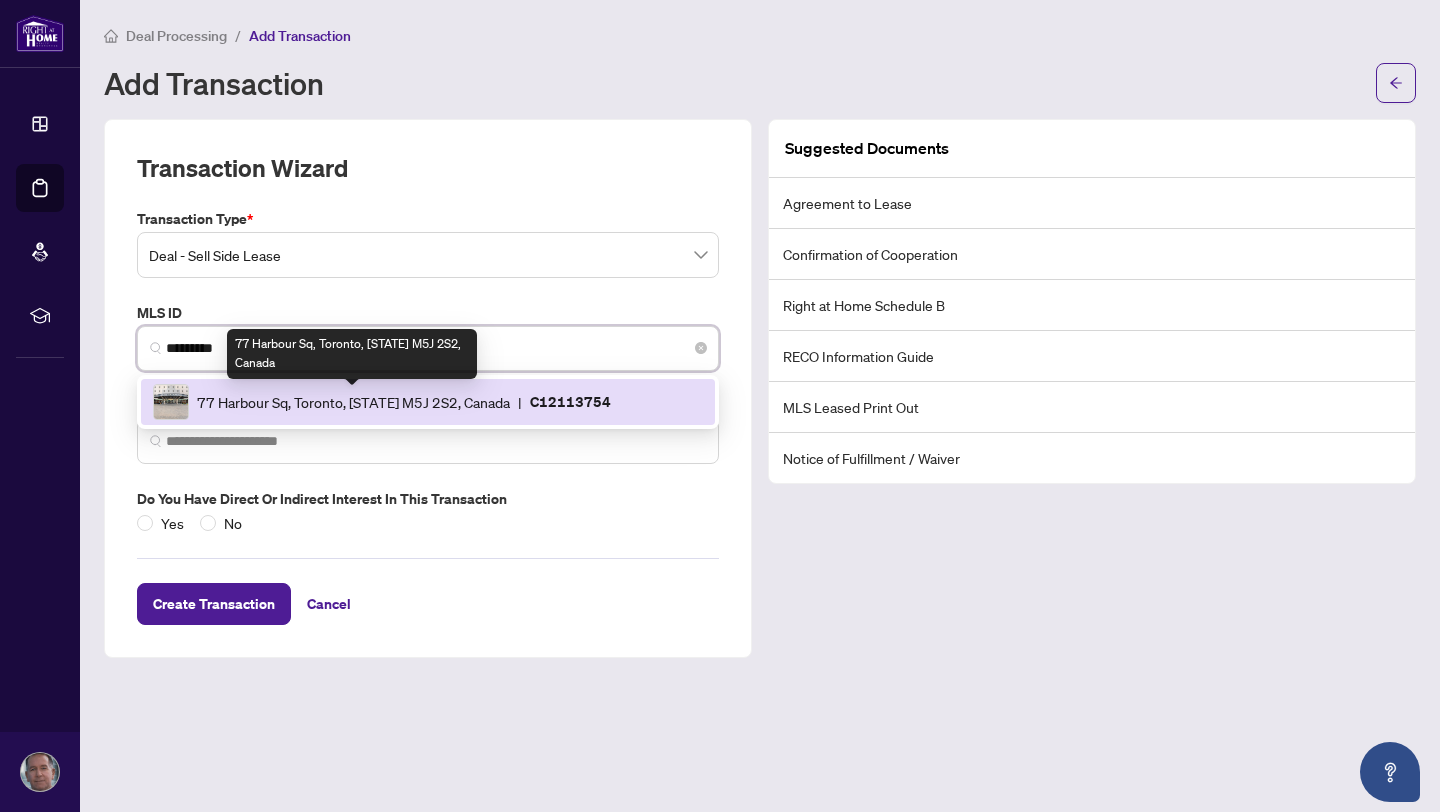 click on "77 Harbour Sq, Toronto, [STATE] M5J 2S2, Canada" at bounding box center (353, 402) 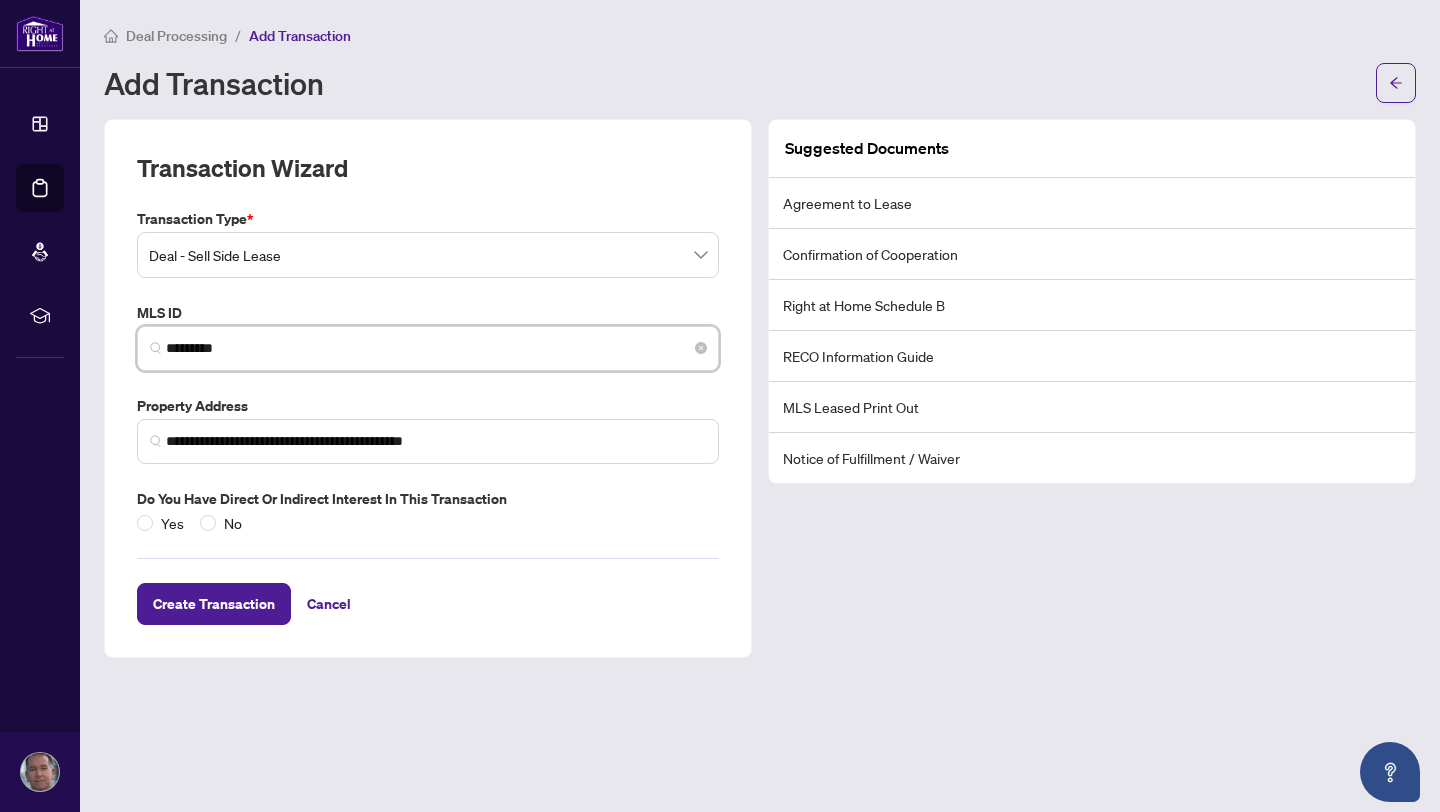 type on "*********" 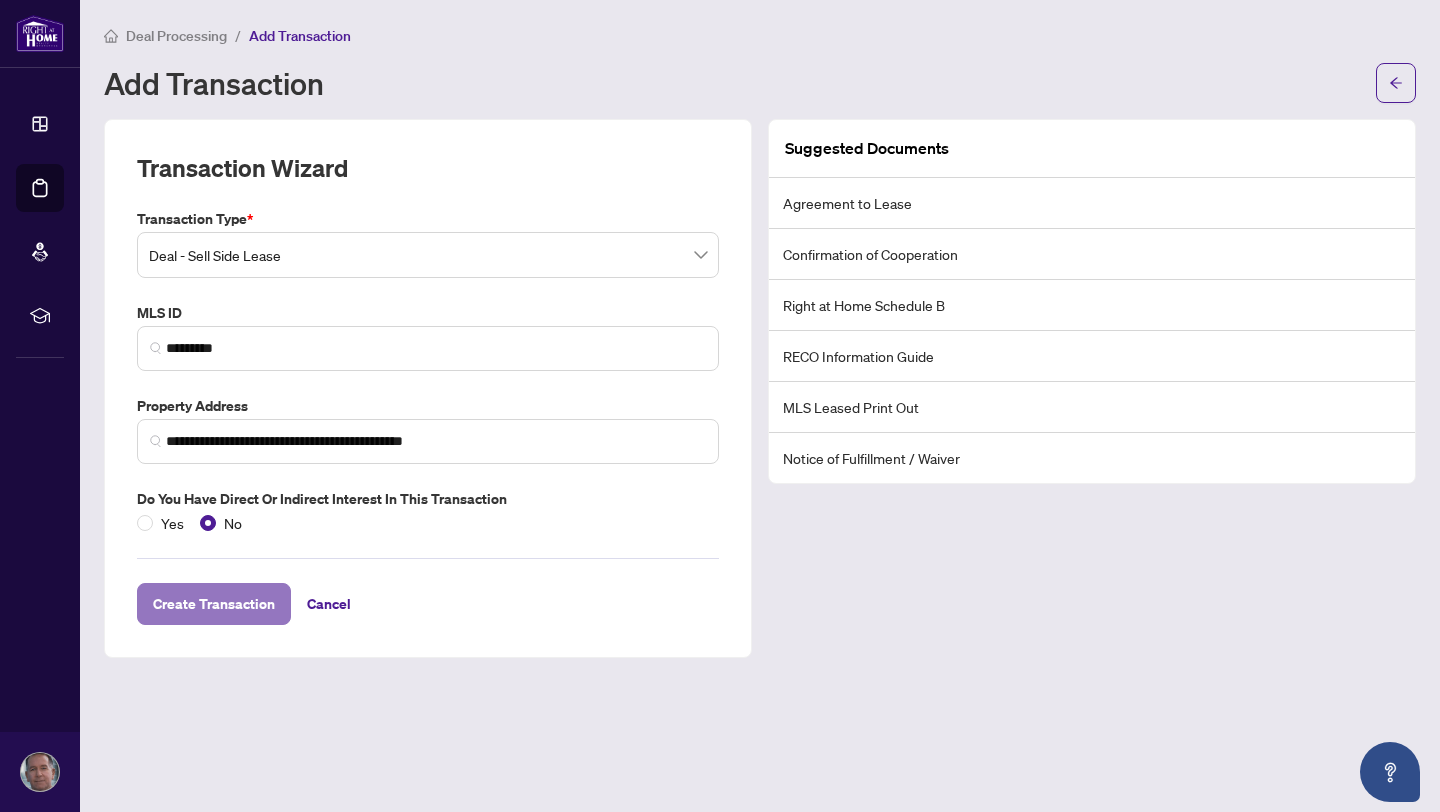 click on "Create Transaction" at bounding box center [214, 604] 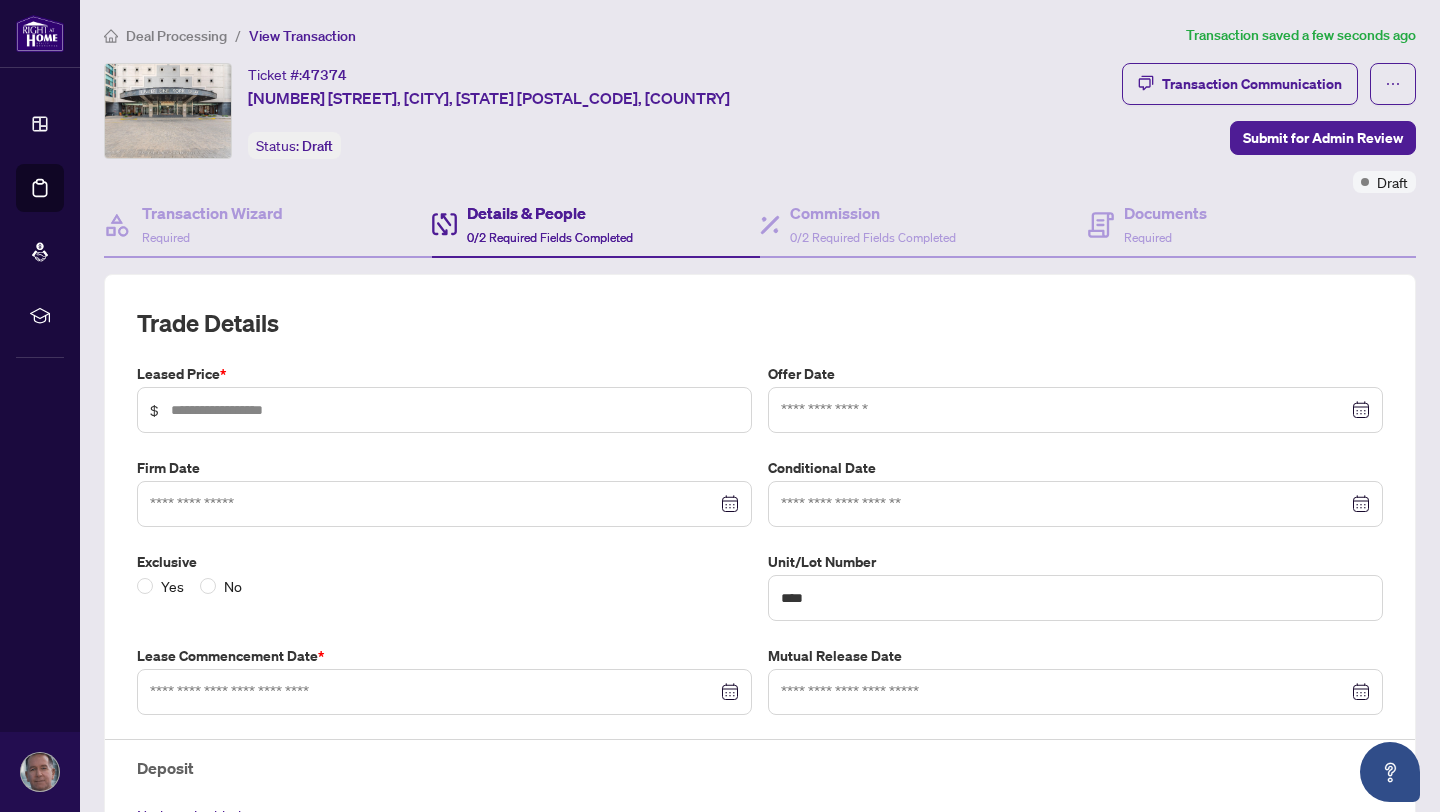 click on "Details & People" at bounding box center [550, 213] 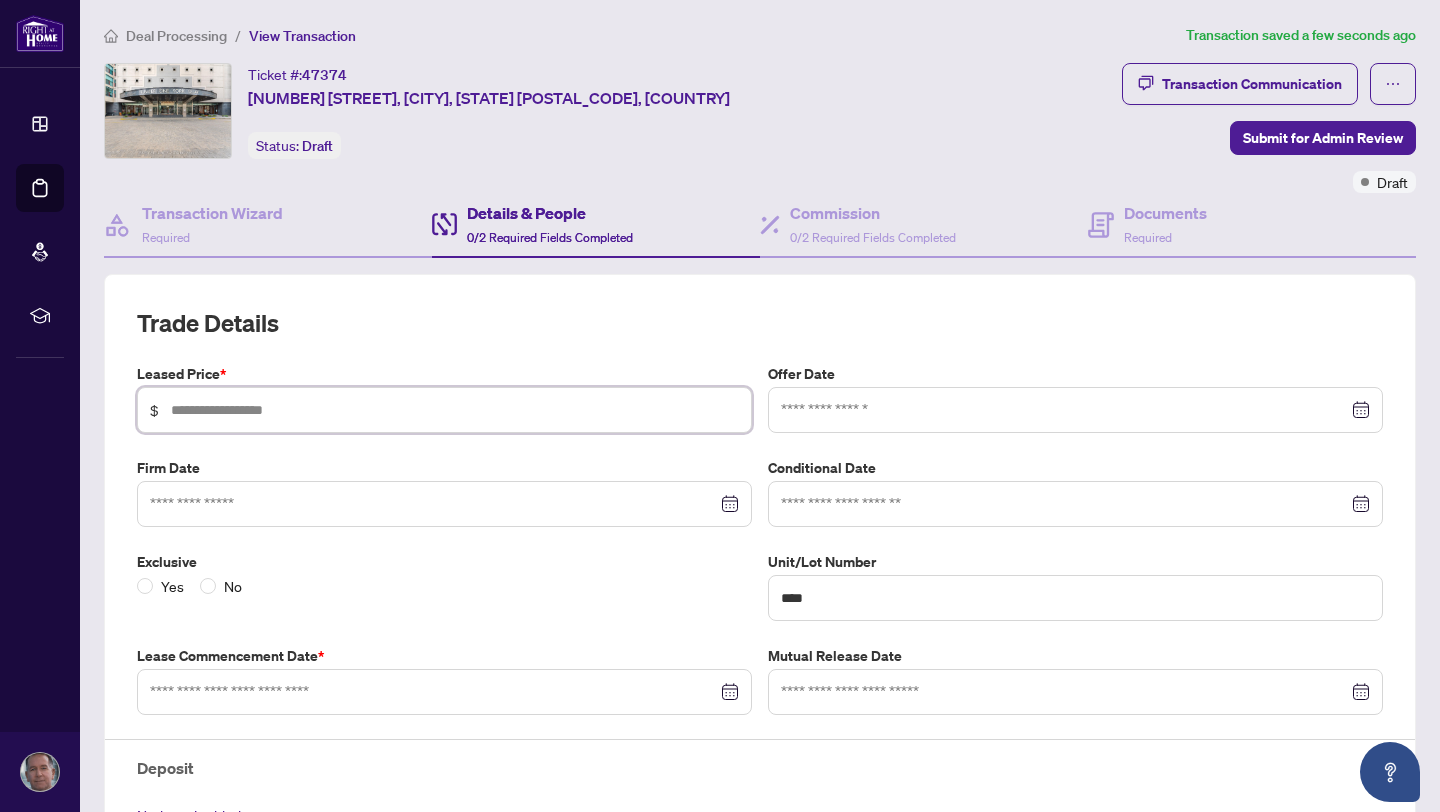 click at bounding box center [455, 410] 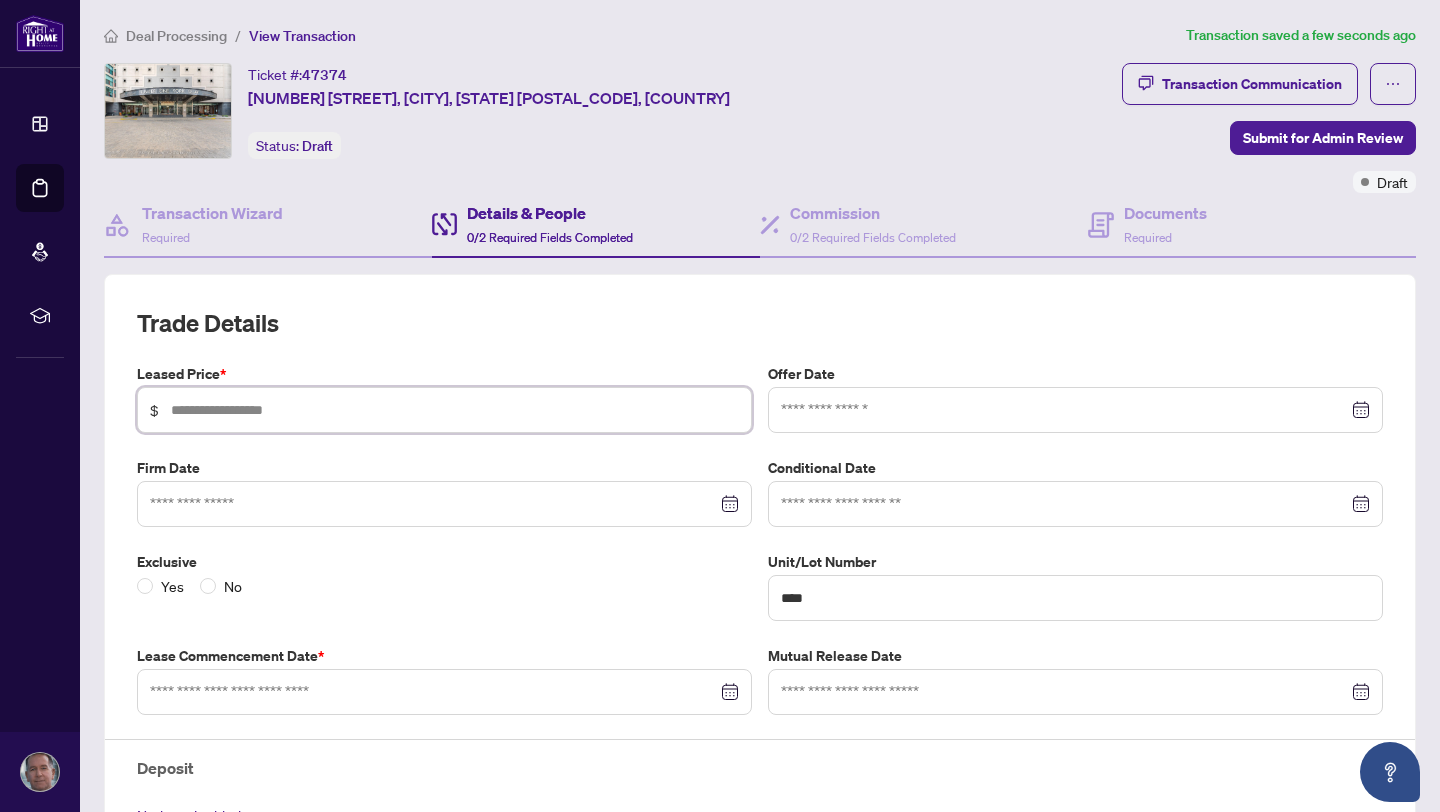 click at bounding box center [455, 410] 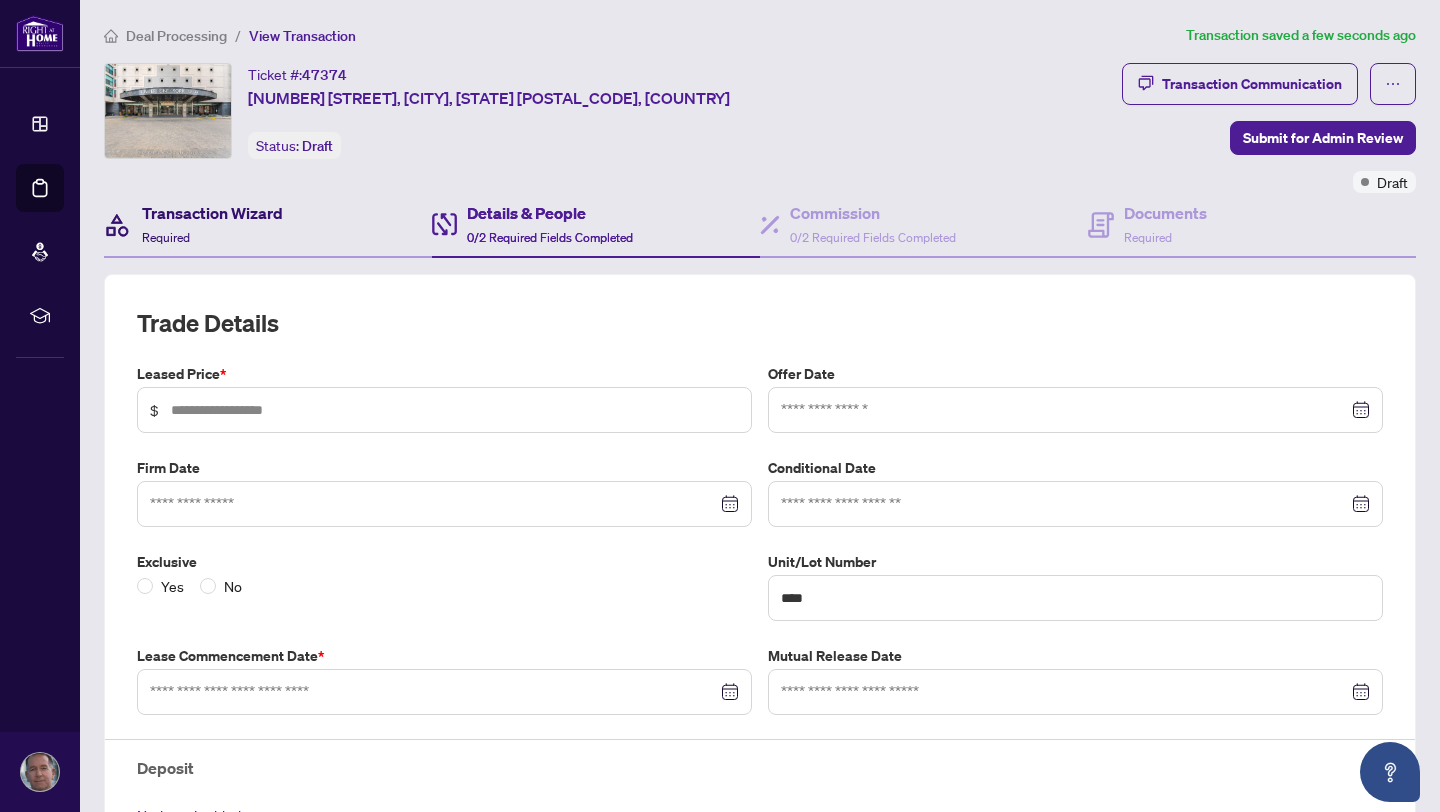 click on "Transaction Wizard" at bounding box center [212, 213] 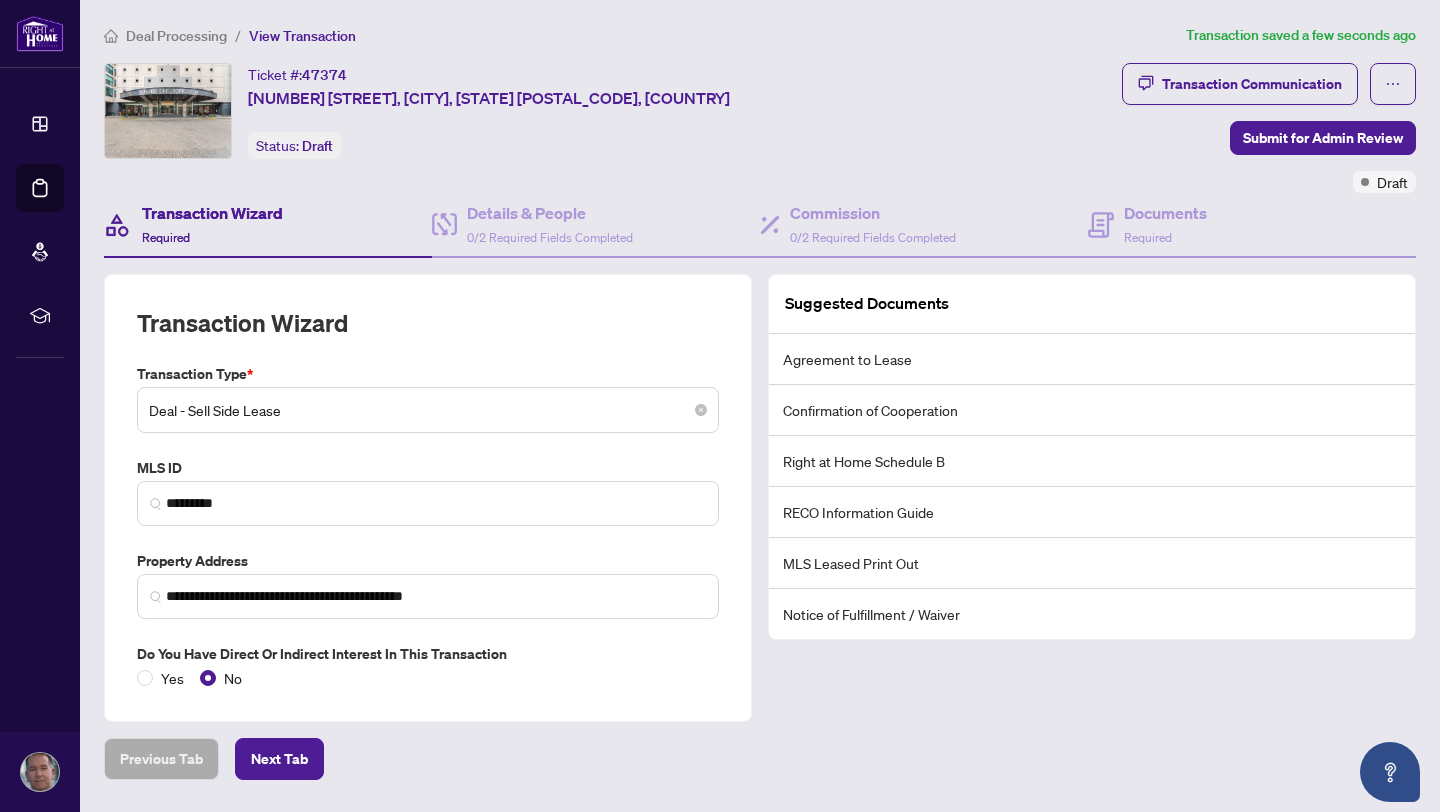 click on "Deal - Sell Side Lease" at bounding box center [428, 410] 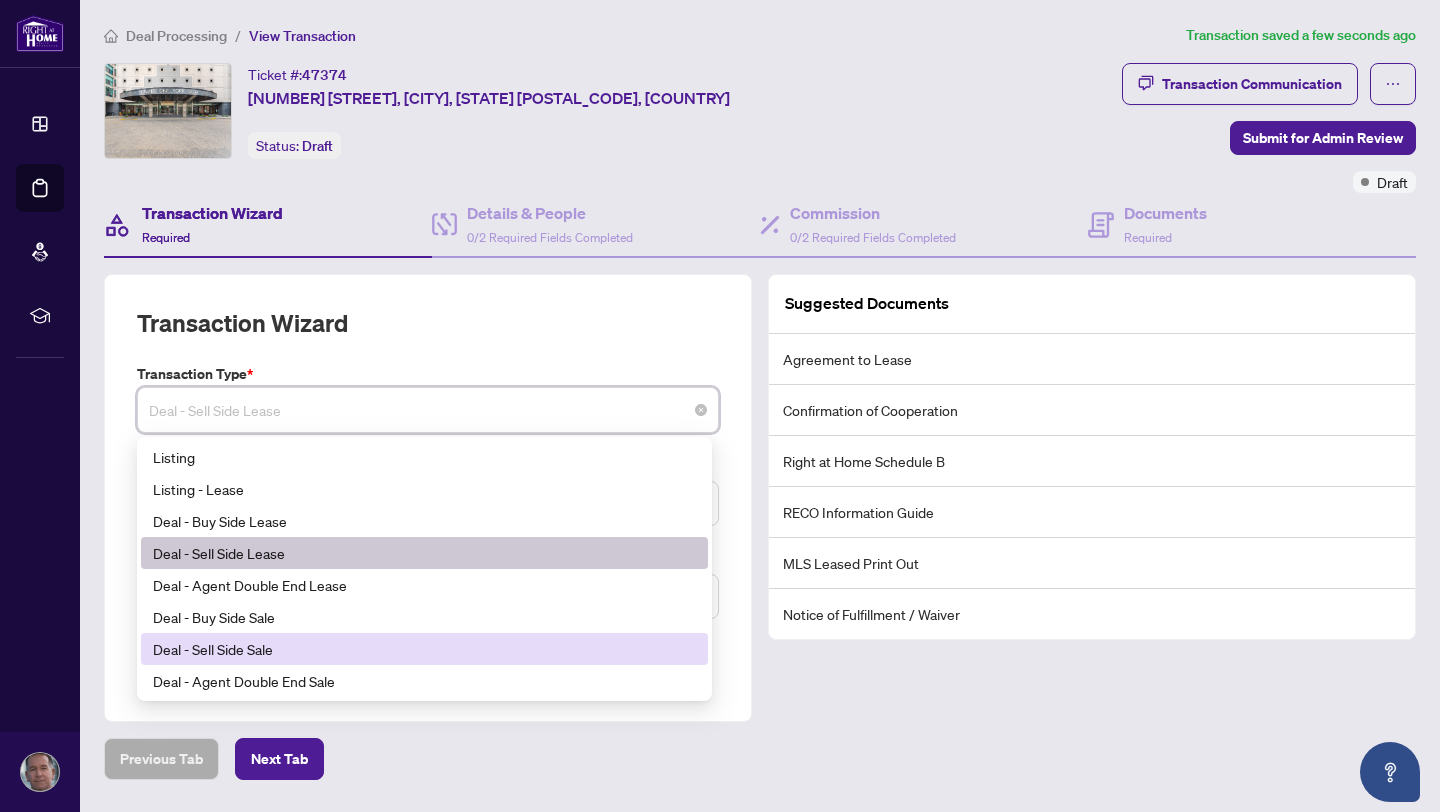 click on "Deal - Sell Side Sale" at bounding box center [424, 649] 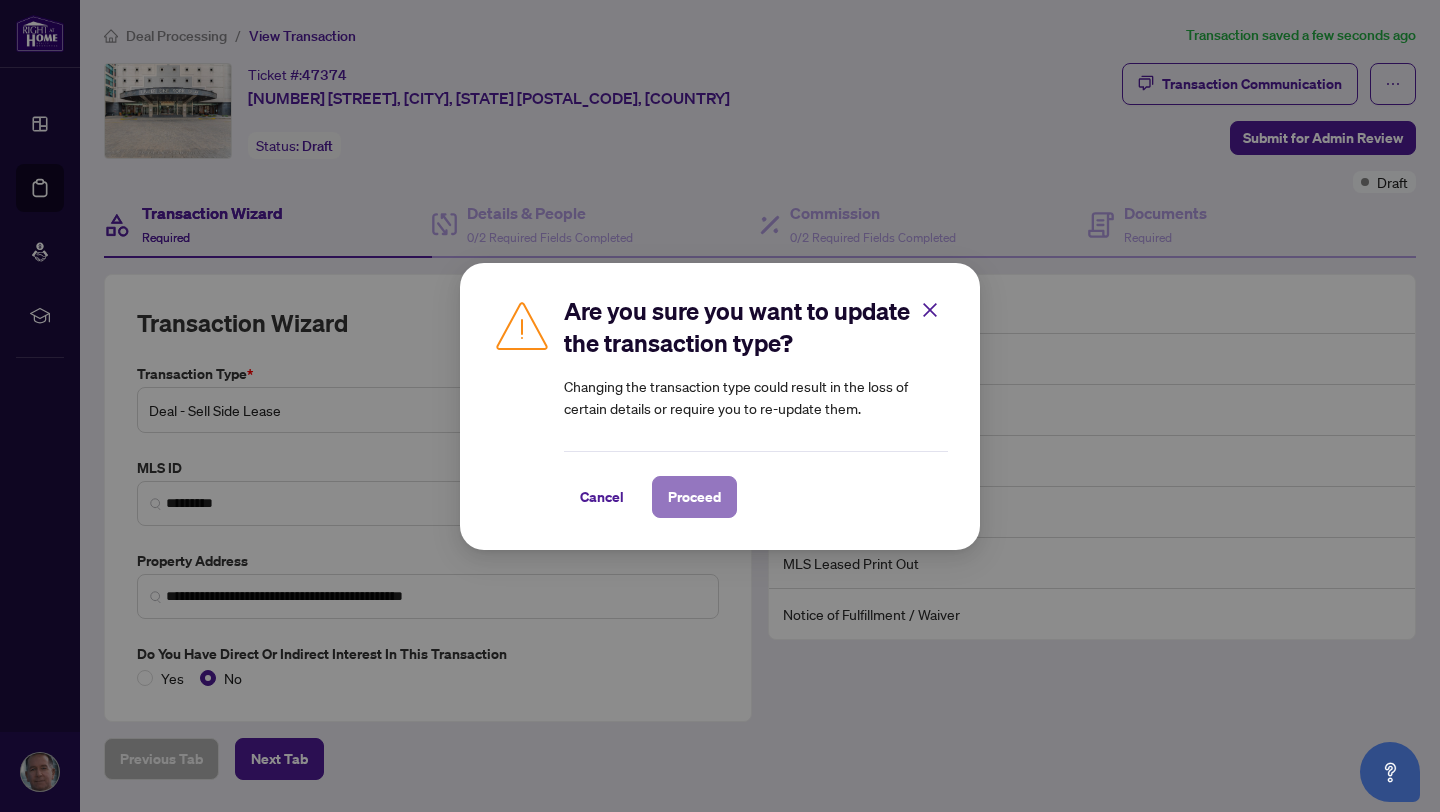 click on "Proceed" at bounding box center [694, 497] 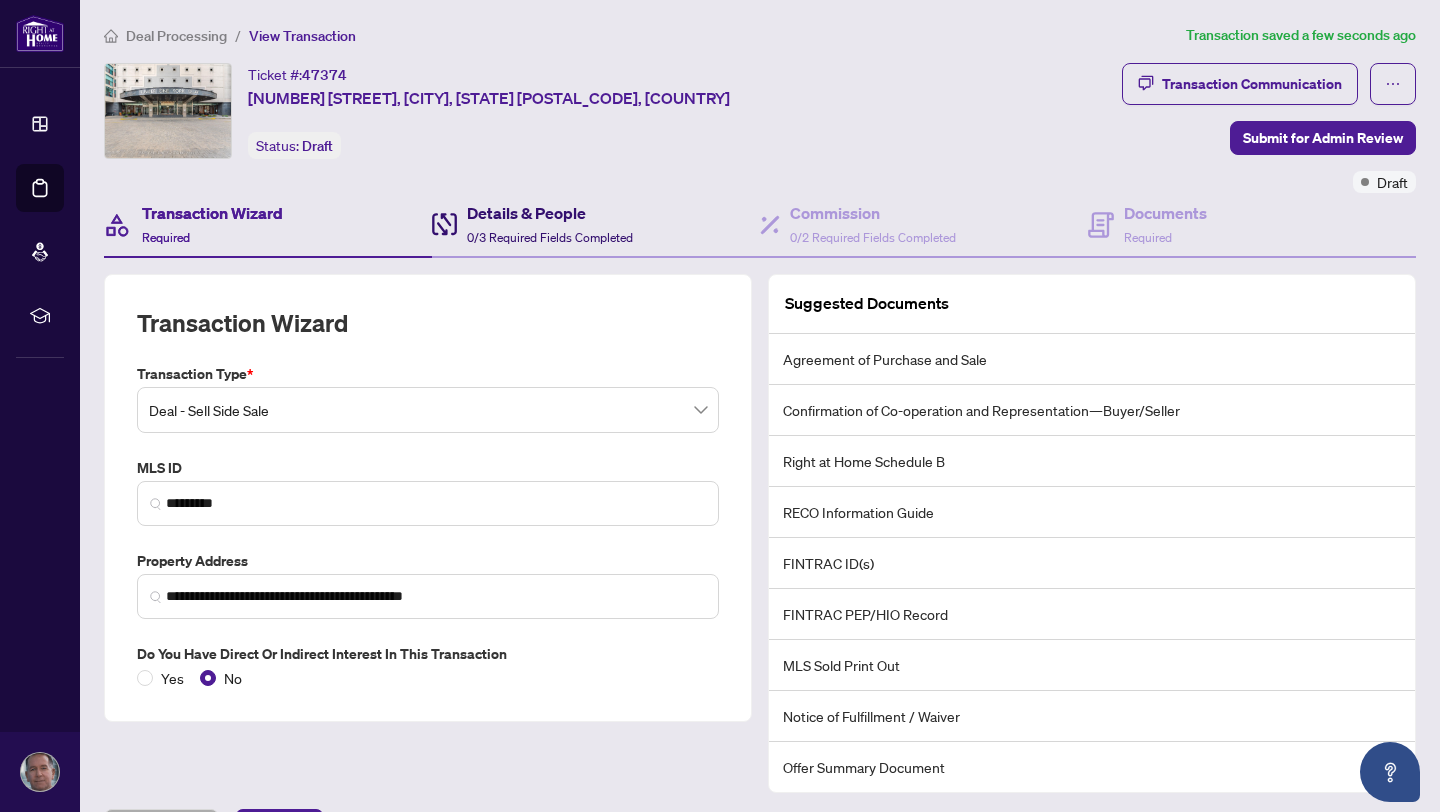 click on "Details & People" at bounding box center (550, 213) 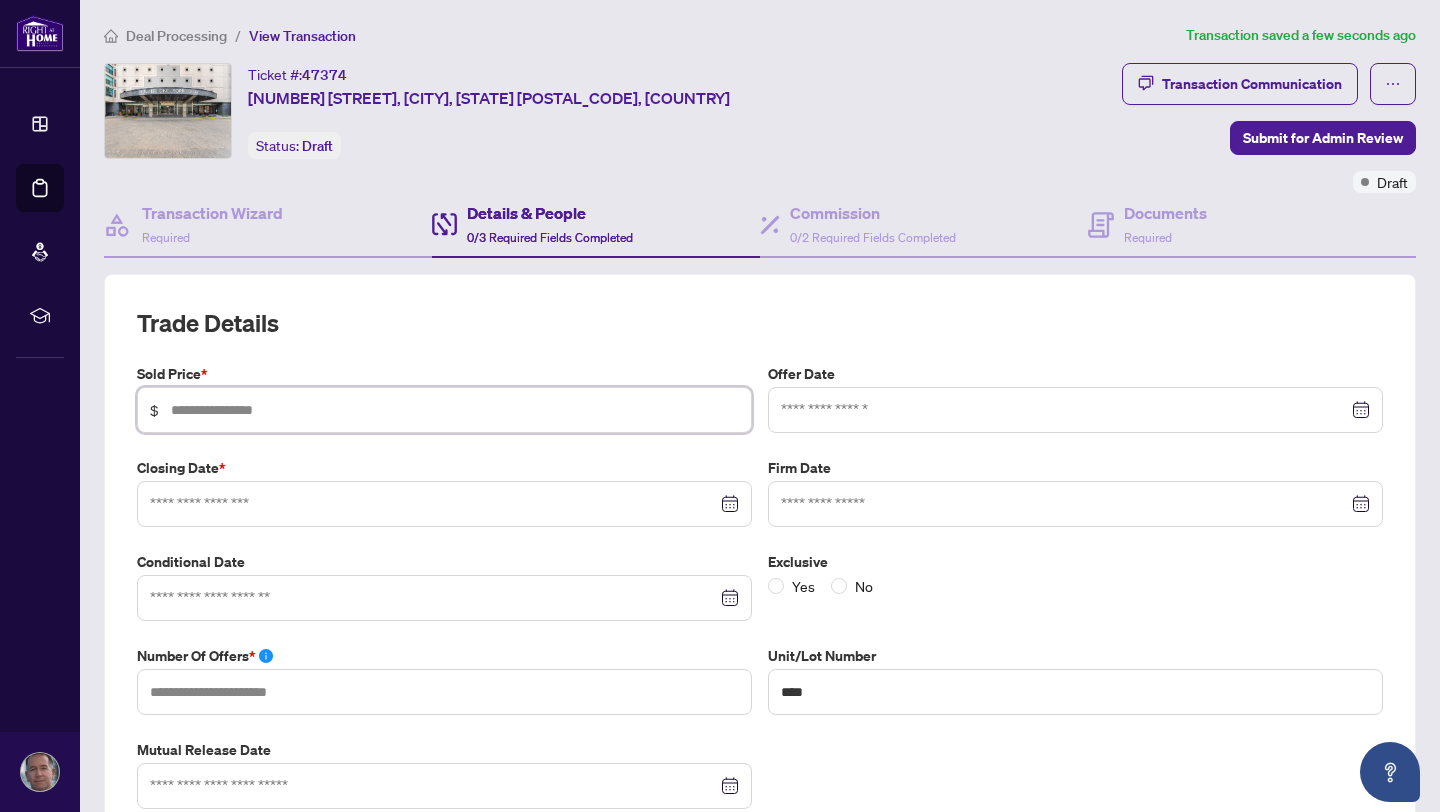 click at bounding box center [455, 410] 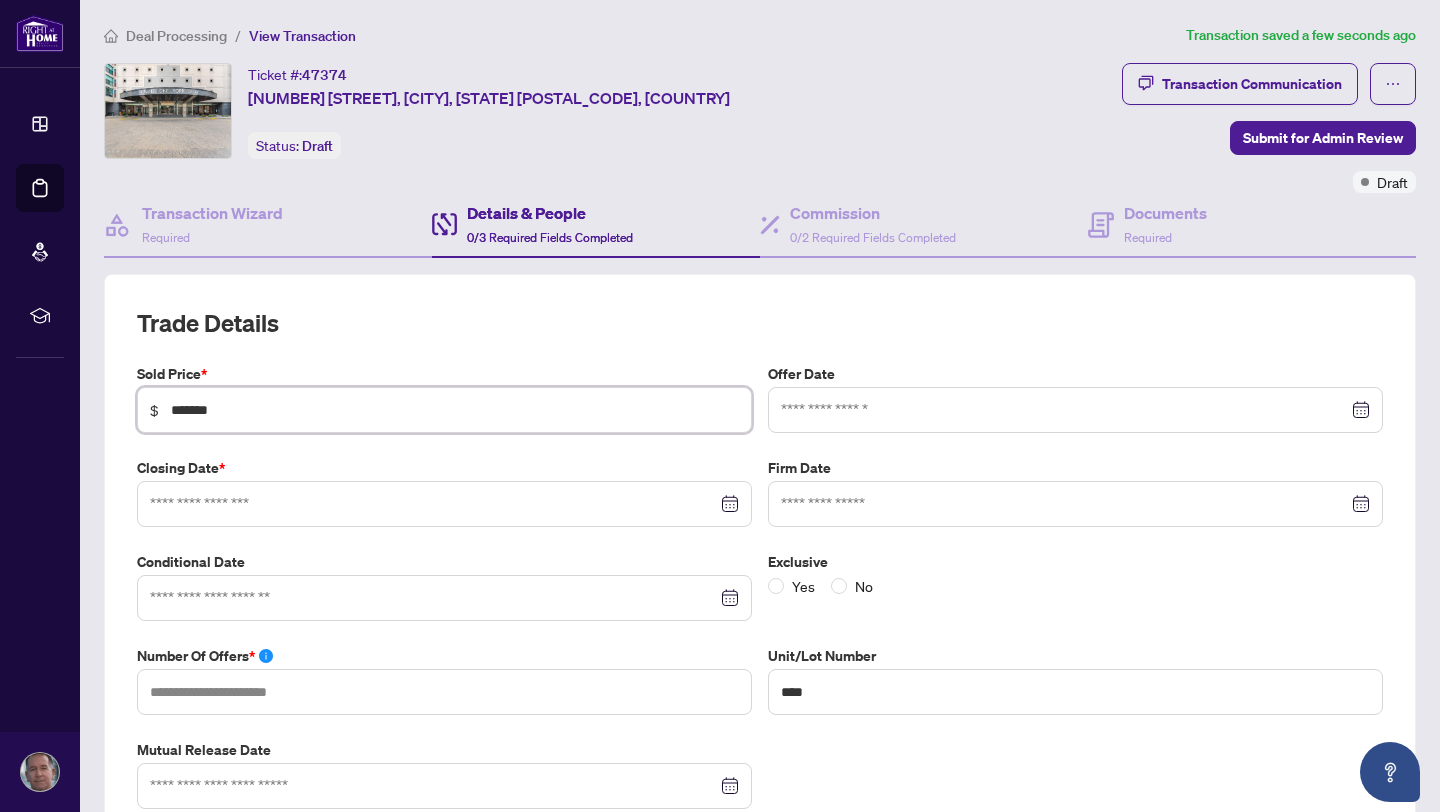 type on "*******" 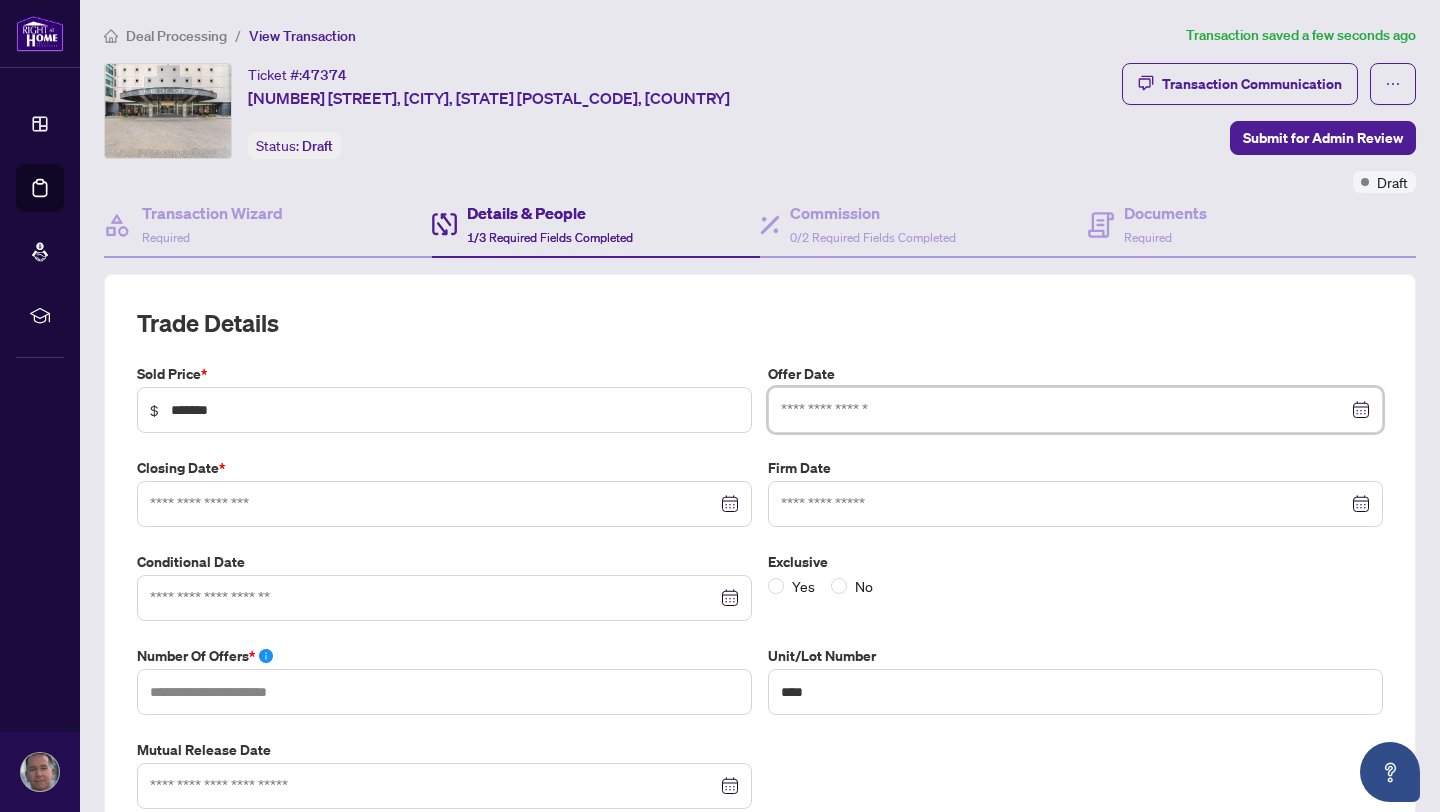click at bounding box center [1064, 410] 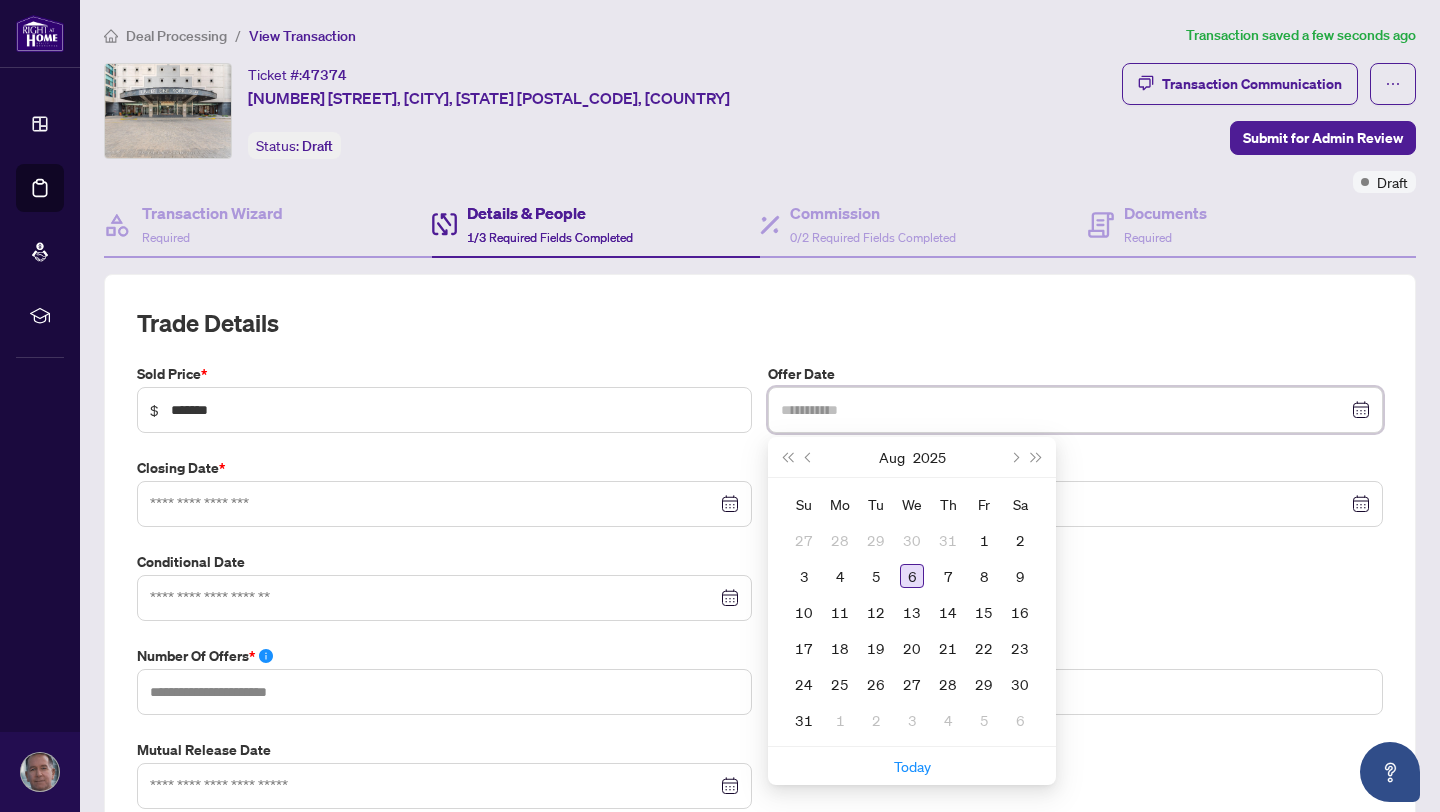 type on "**********" 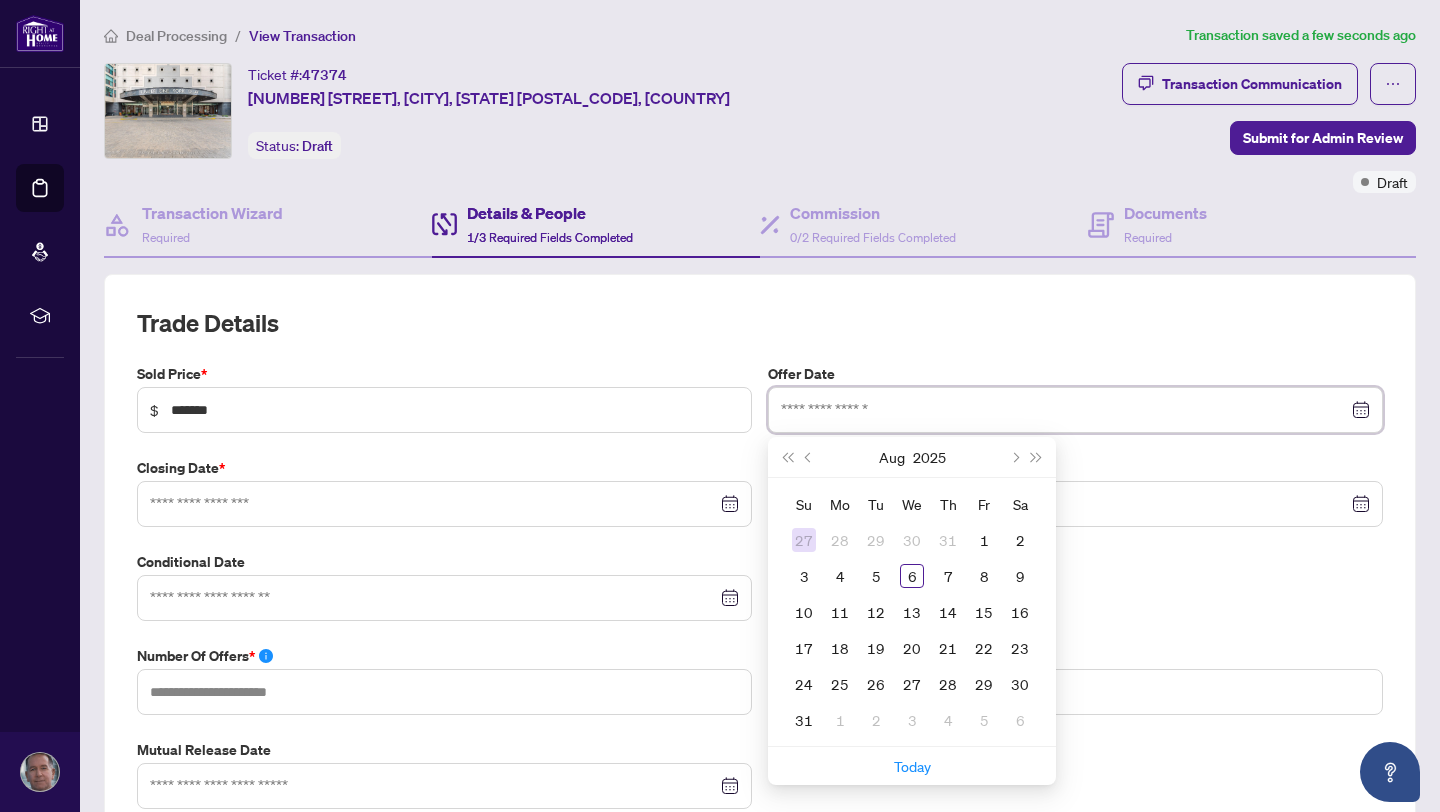 type on "**********" 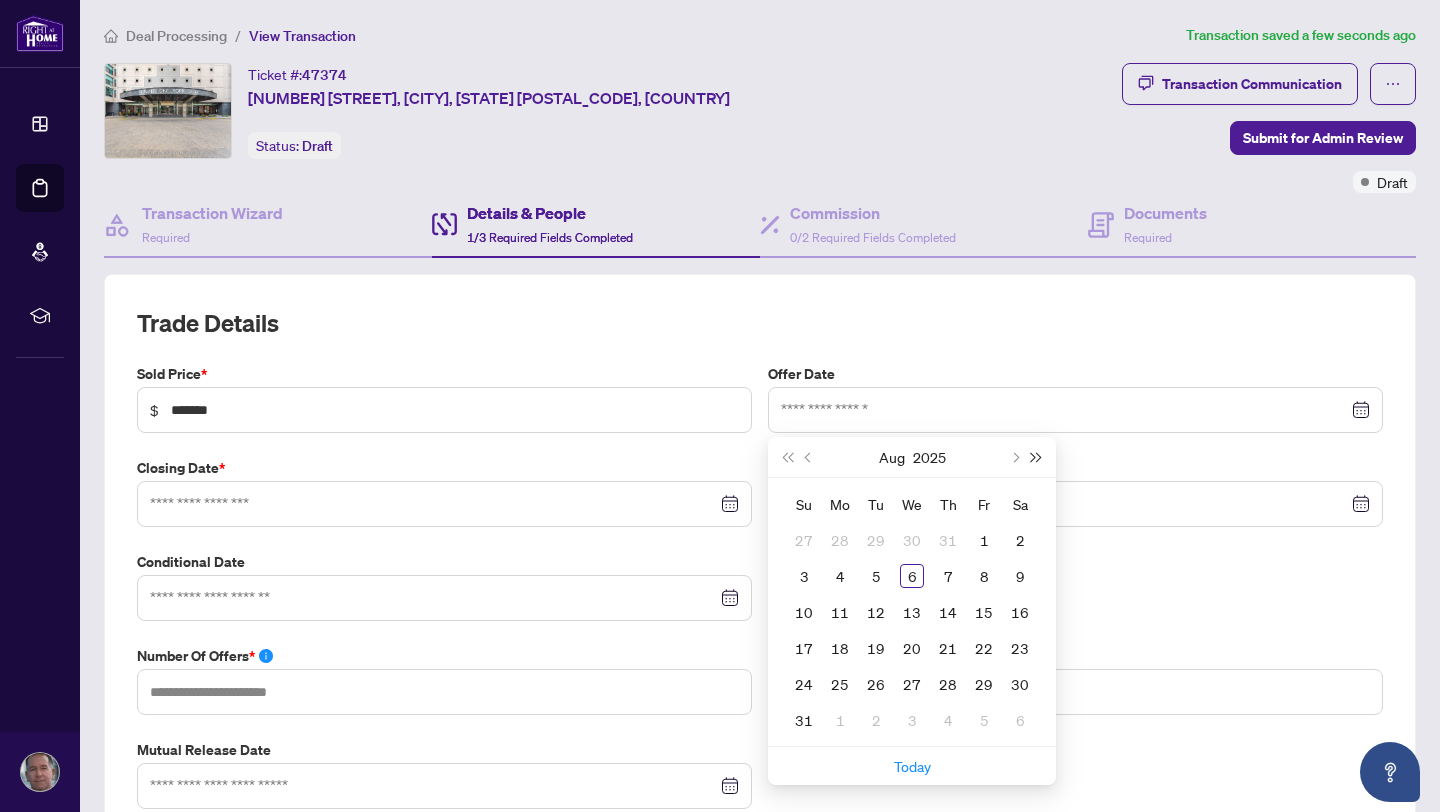 click at bounding box center (1037, 457) 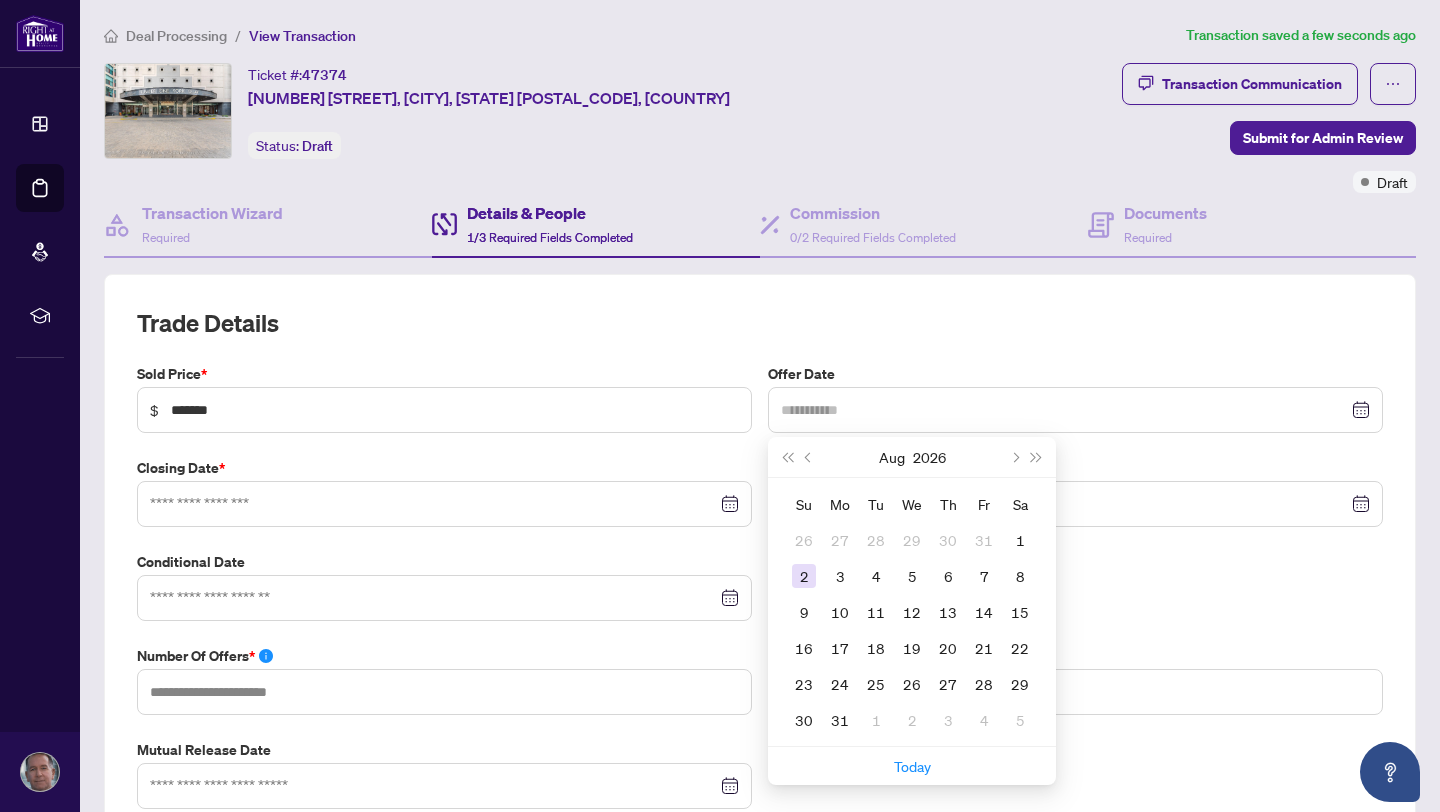type on "**********" 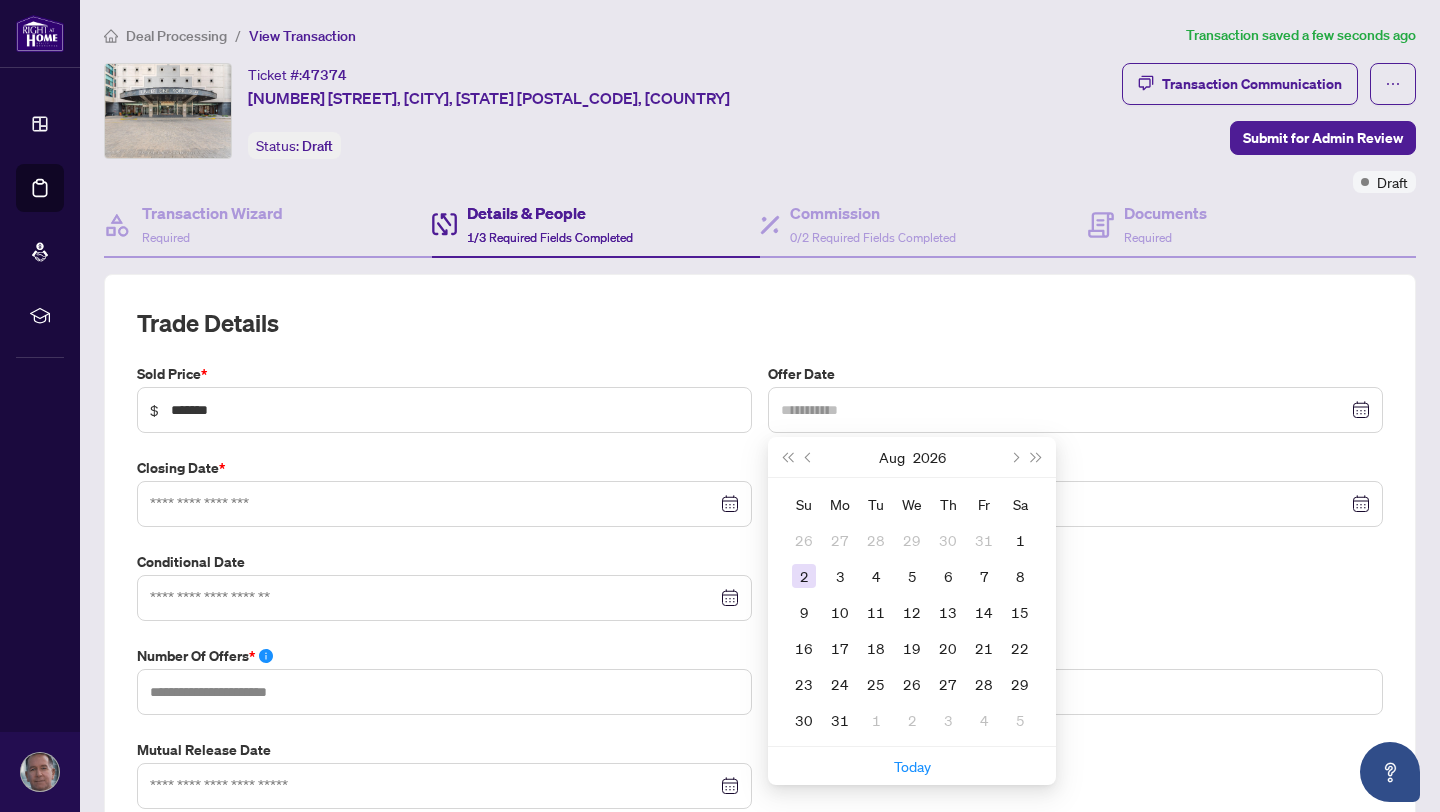 click on "2" at bounding box center (804, 576) 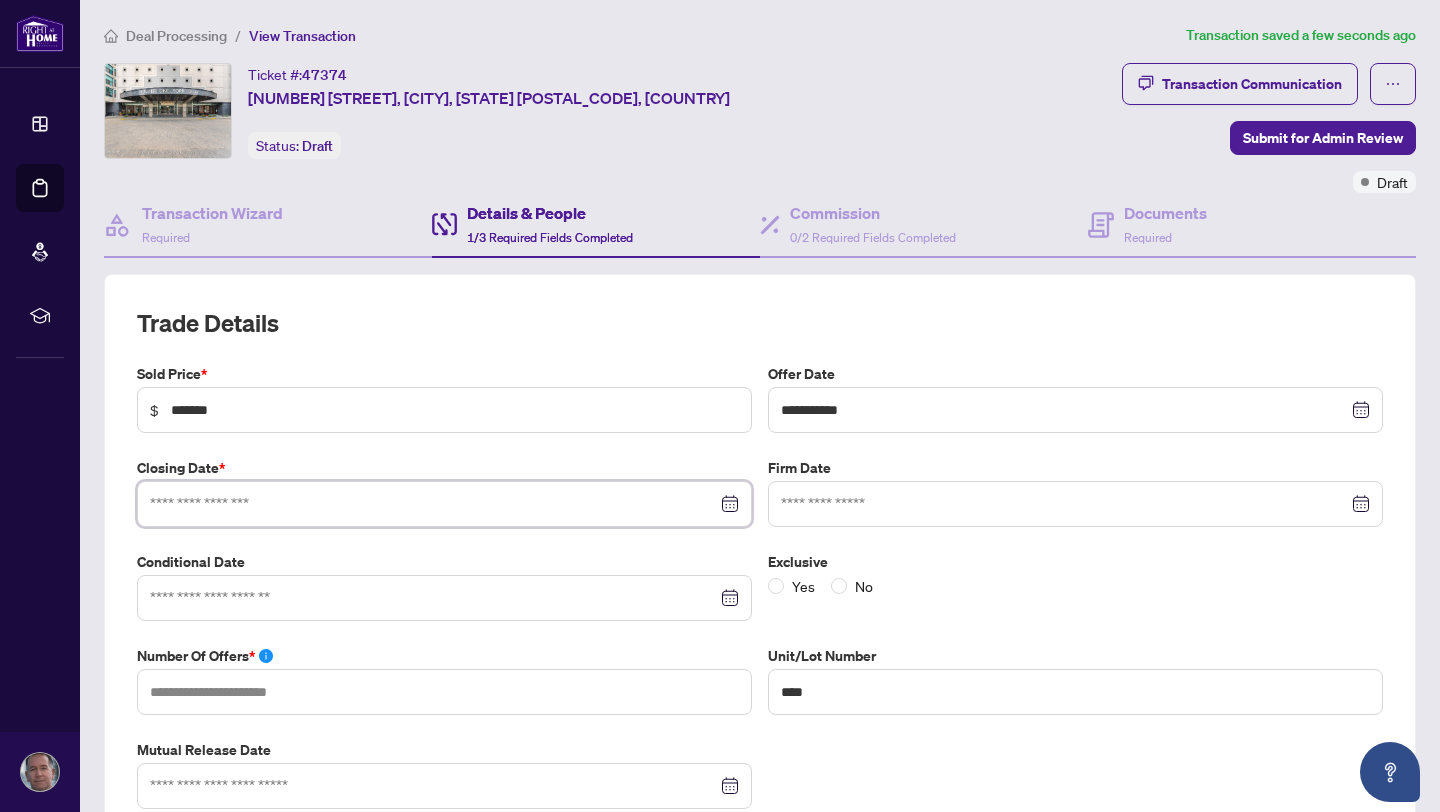 click at bounding box center (433, 504) 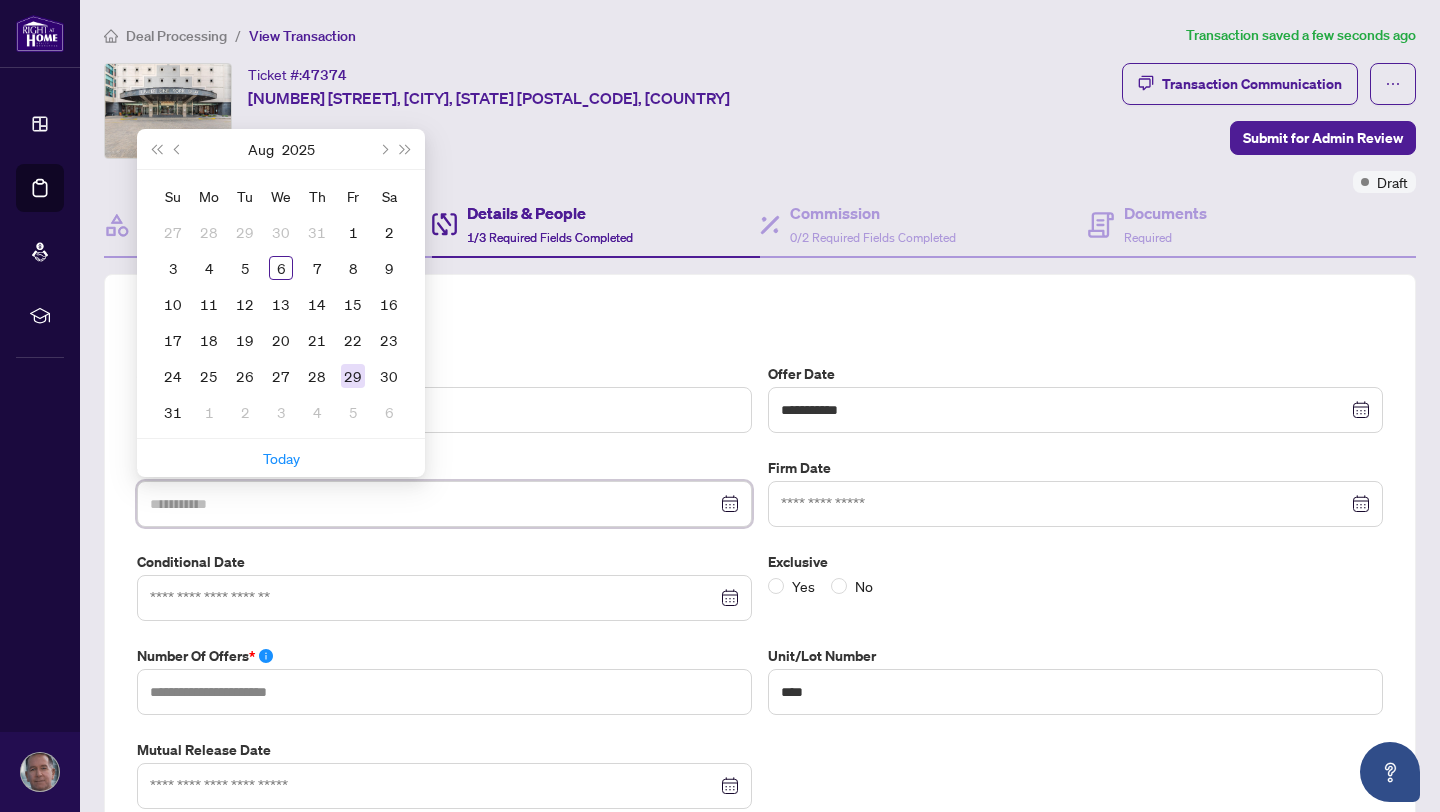 type on "**********" 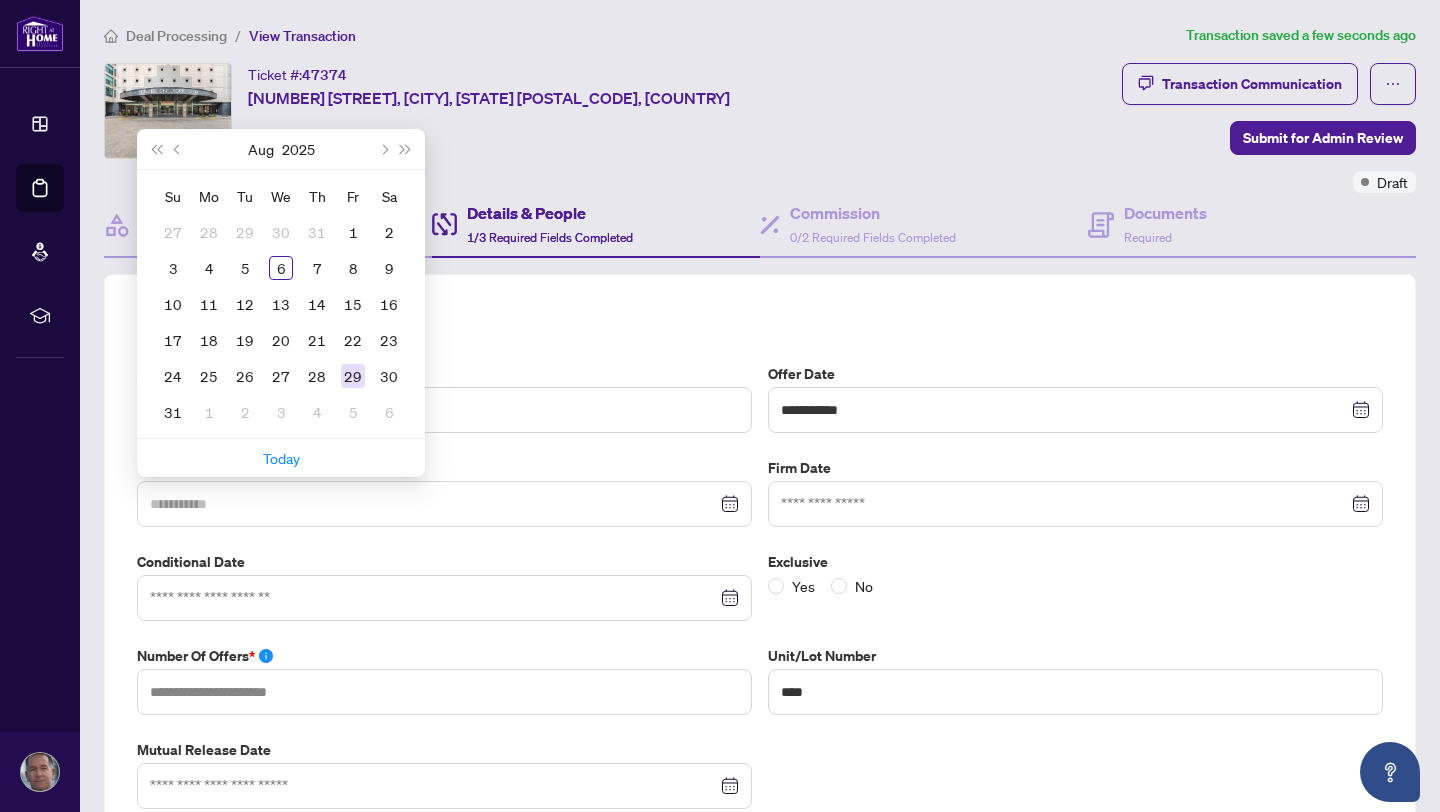 click on "29" at bounding box center [353, 376] 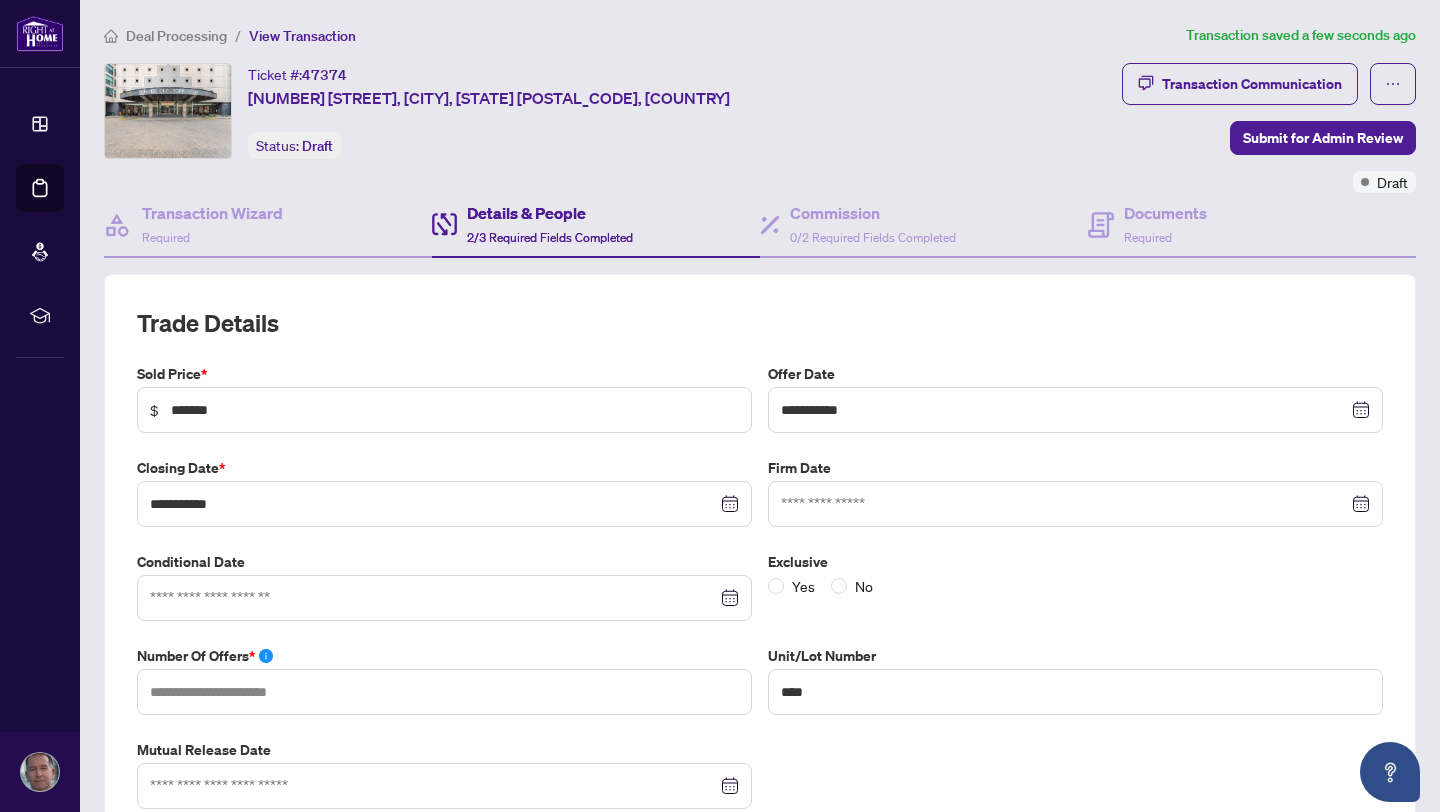 click at bounding box center [444, 598] 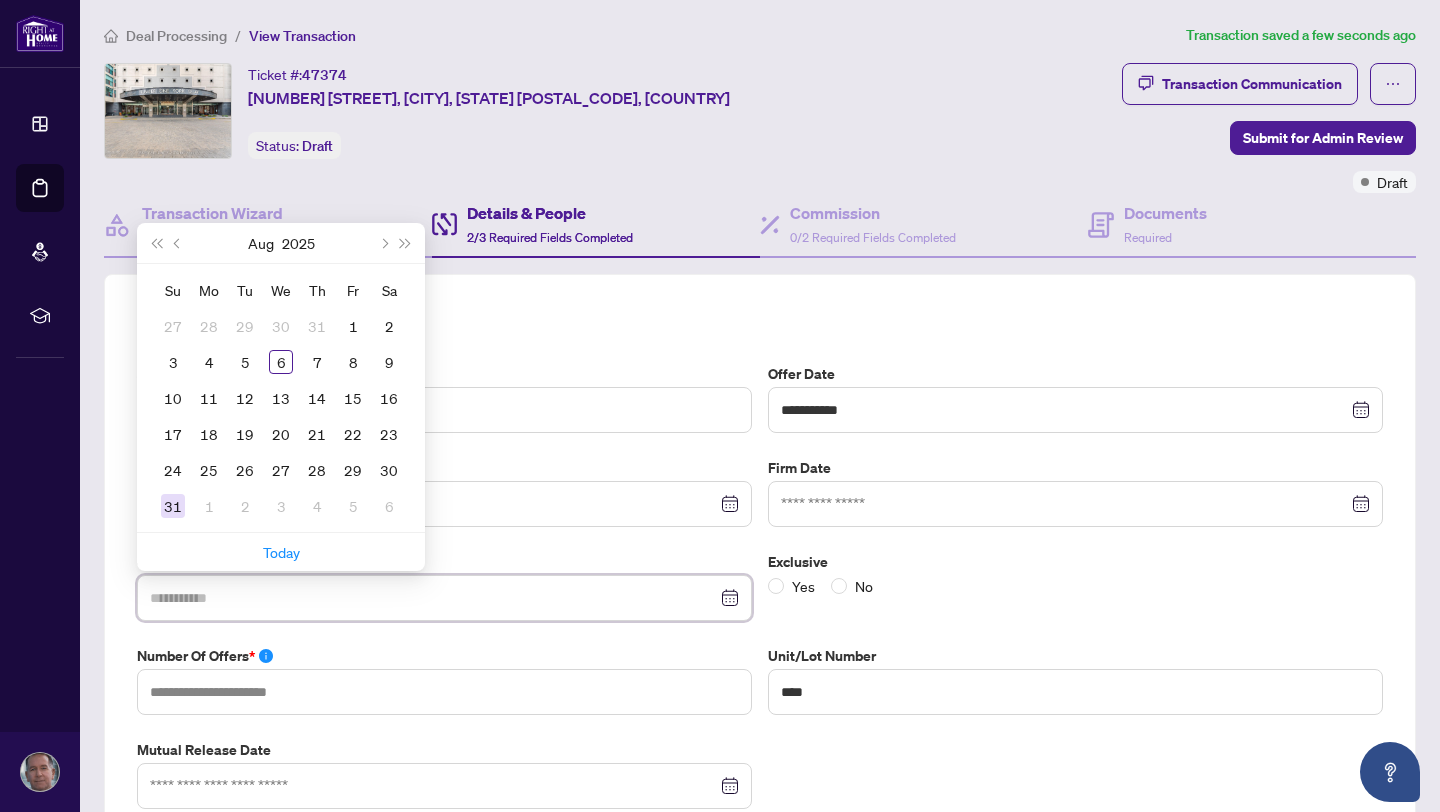 type on "**********" 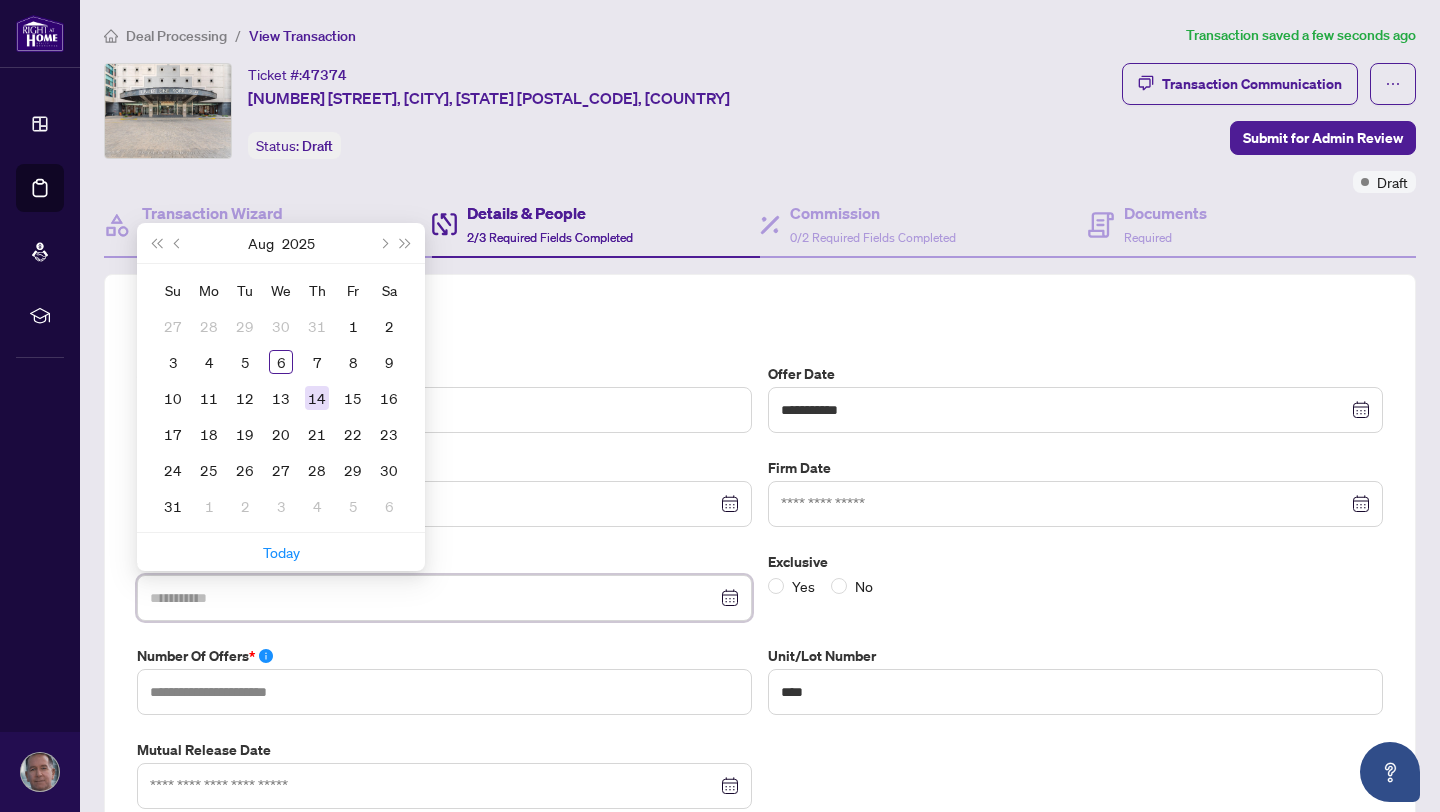 type on "**********" 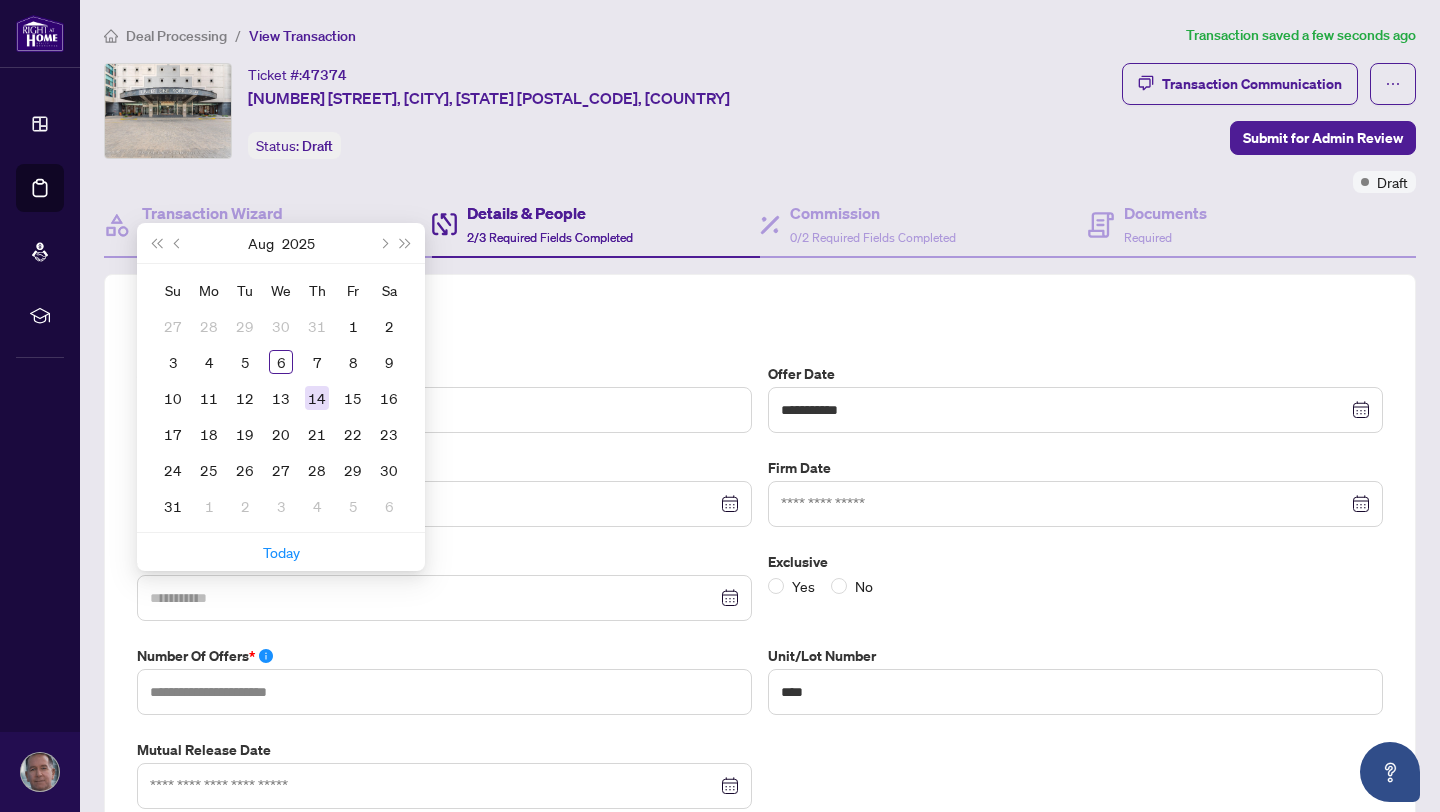 click on "14" at bounding box center (317, 398) 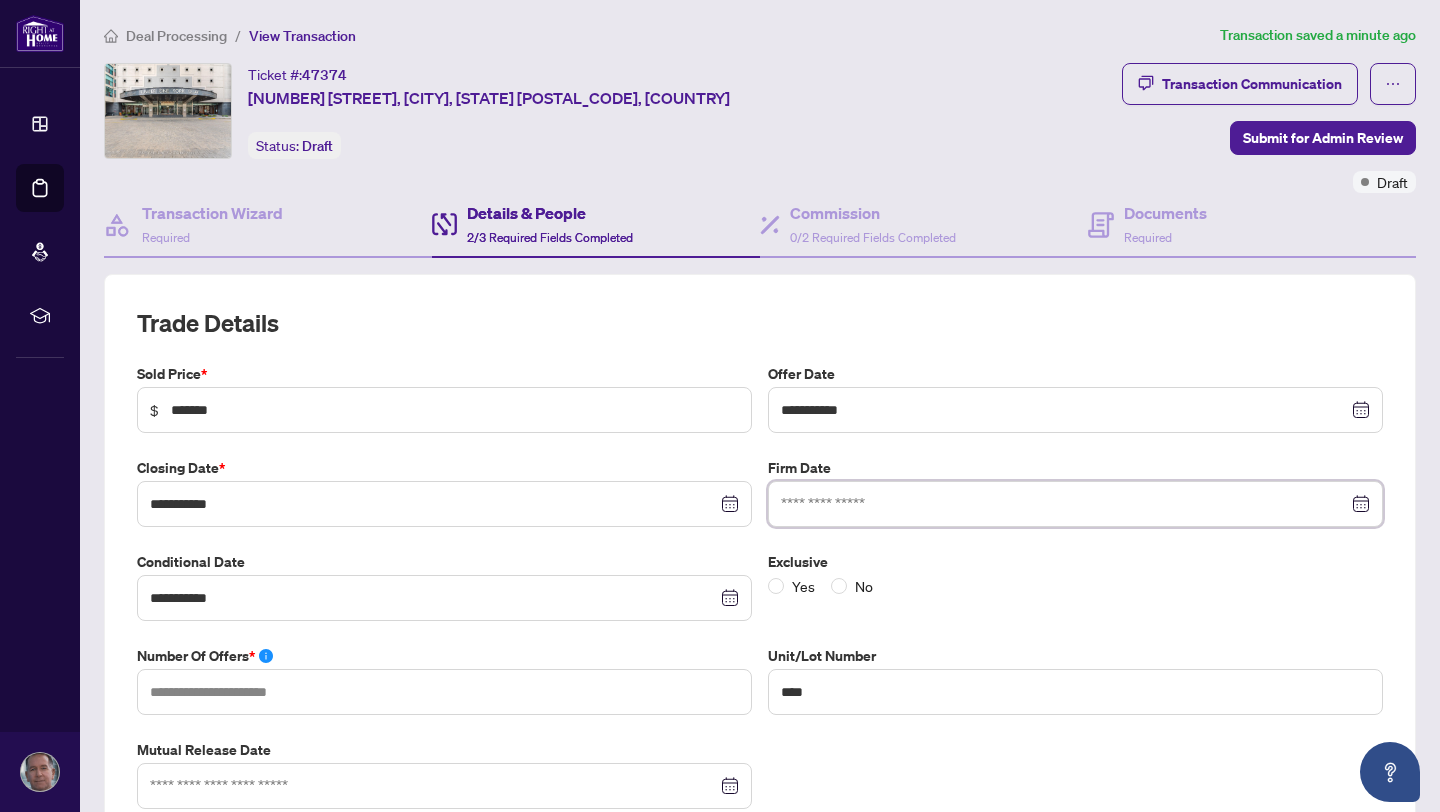 click at bounding box center [1064, 504] 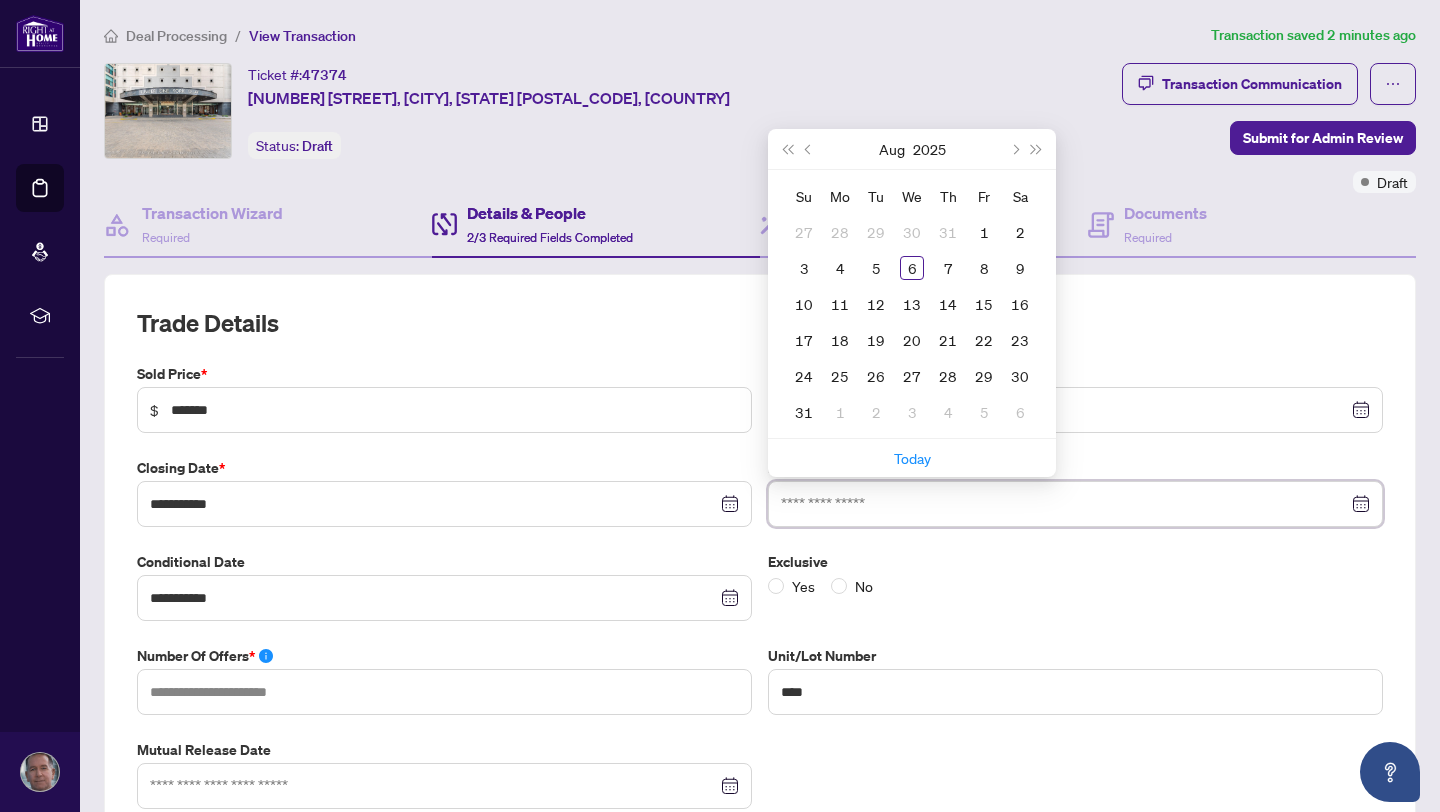 type on "**********" 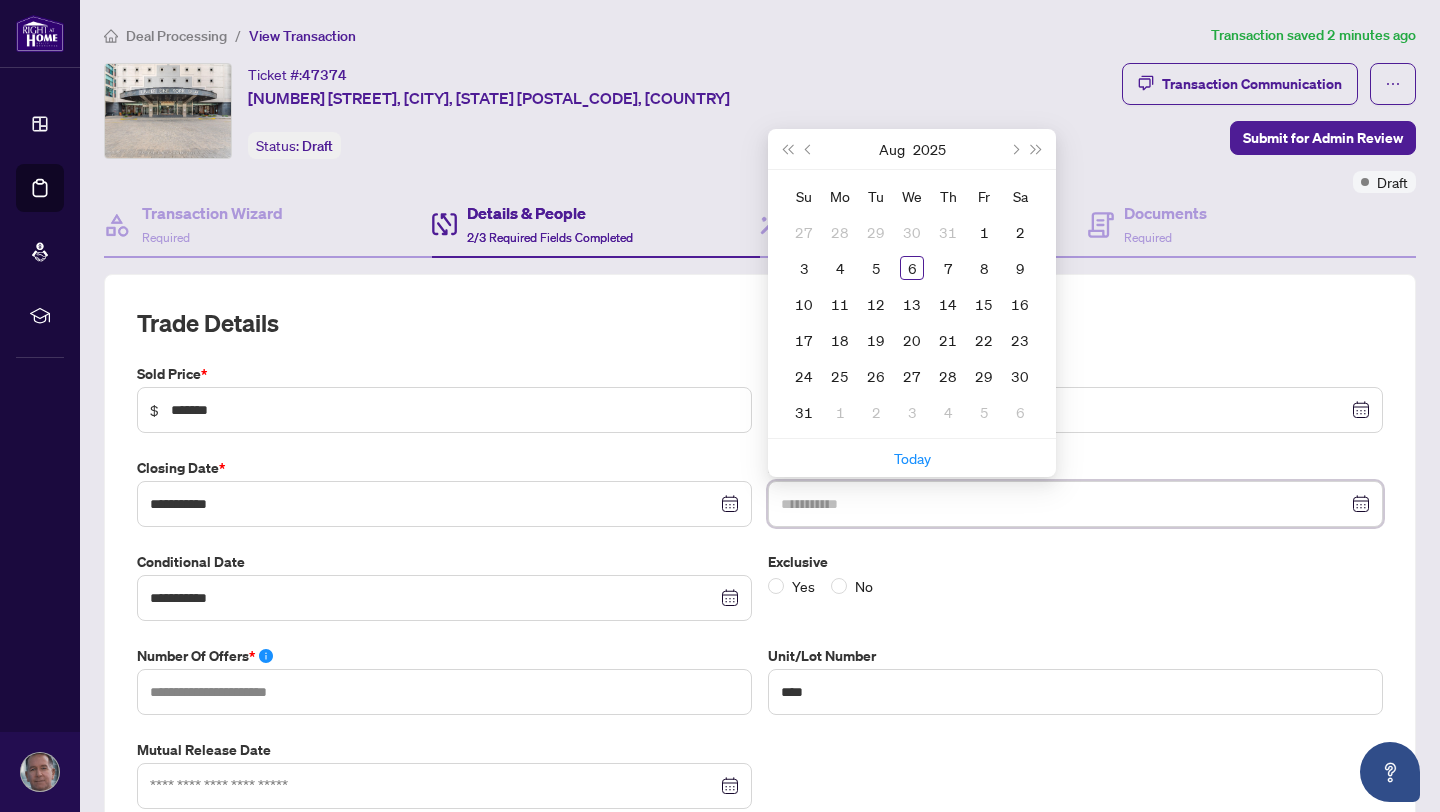 type on "**********" 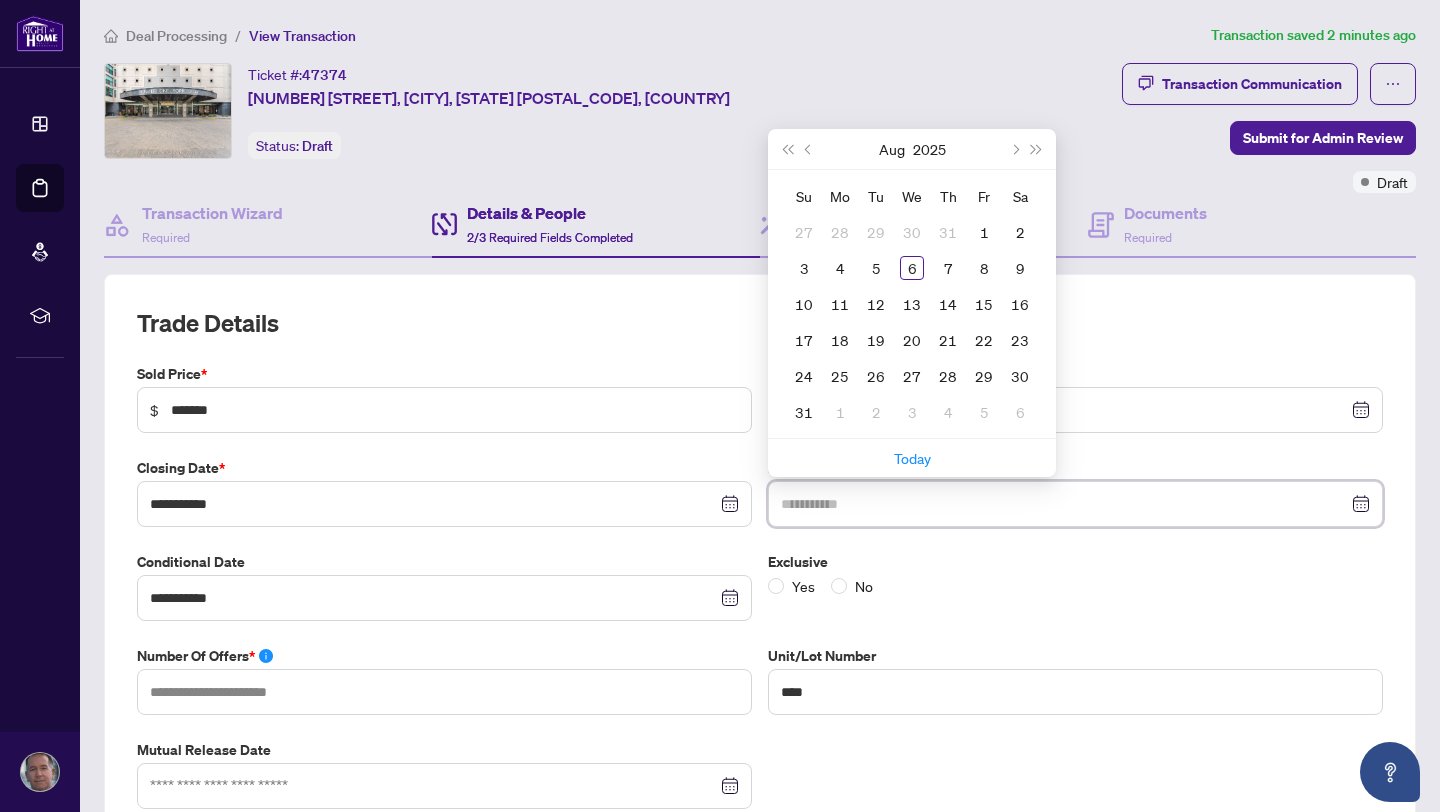 type on "**********" 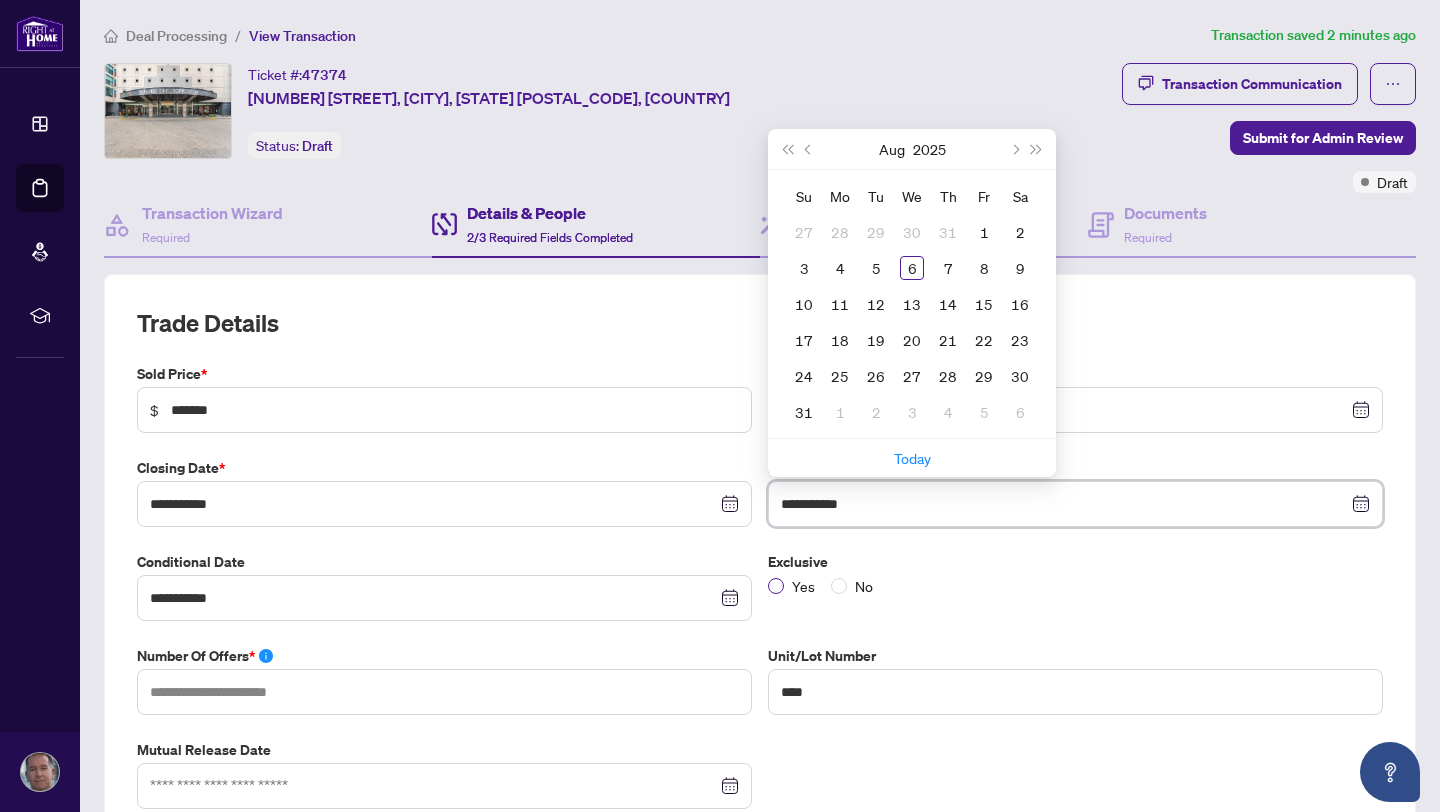 type on "**********" 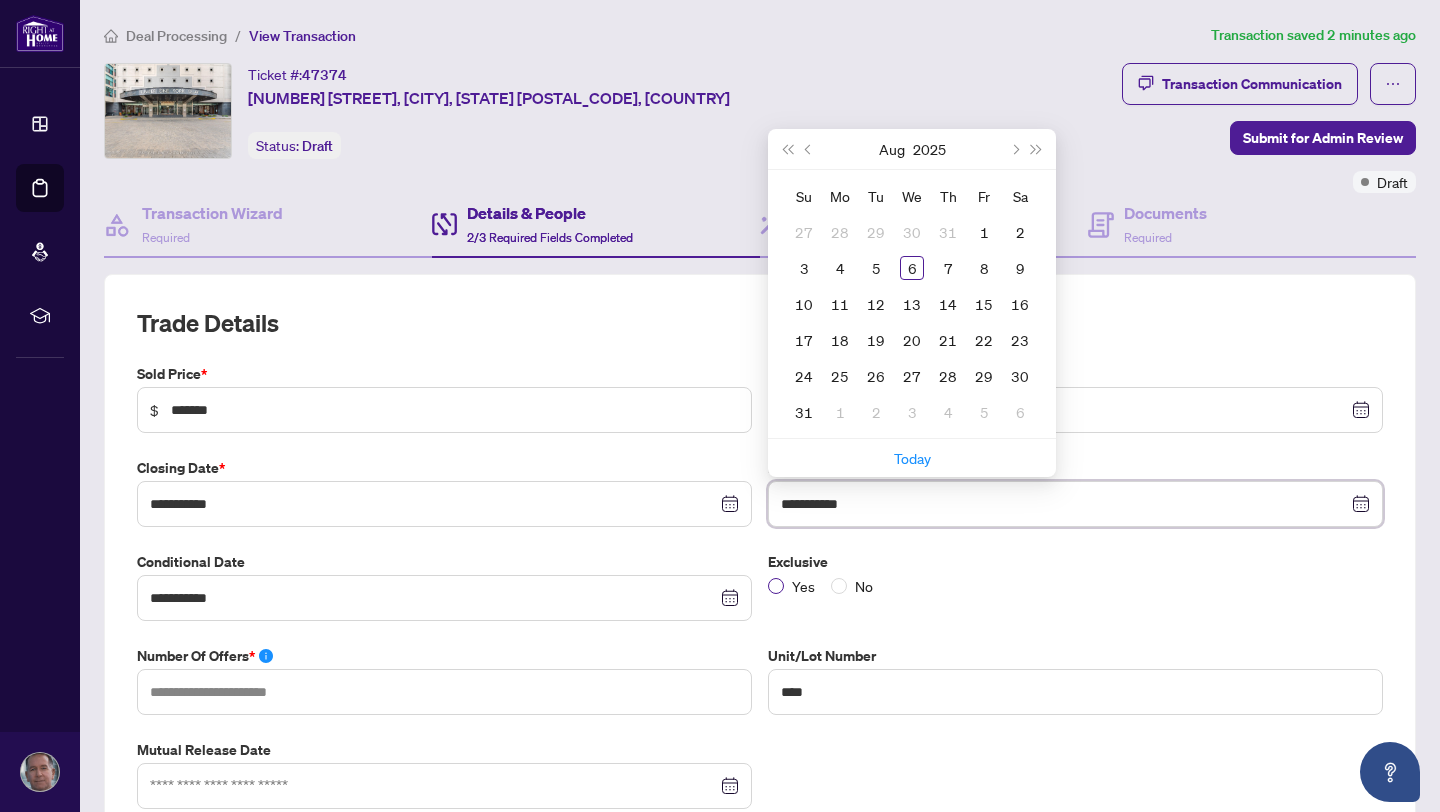 type 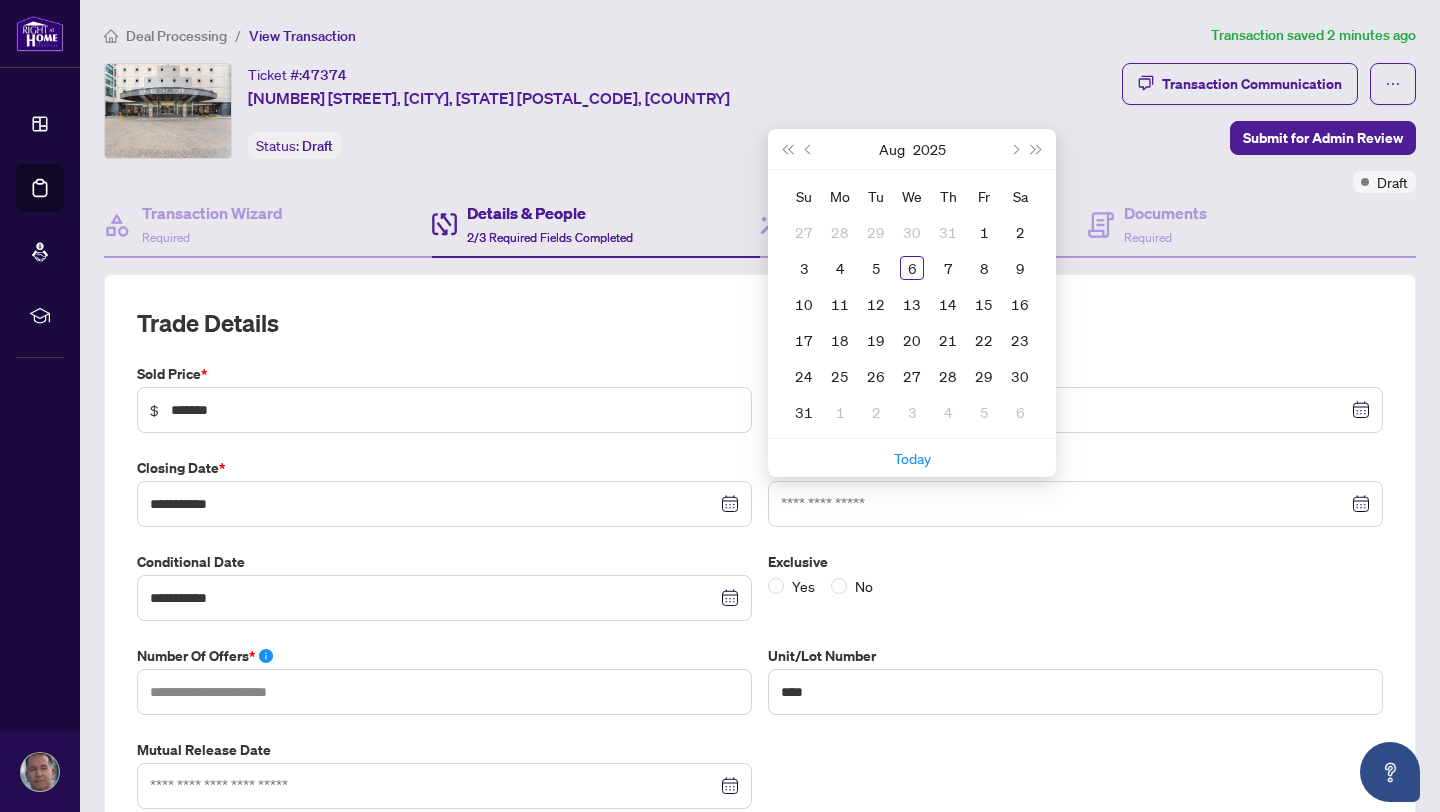 click on "**********" at bounding box center (760, 659) 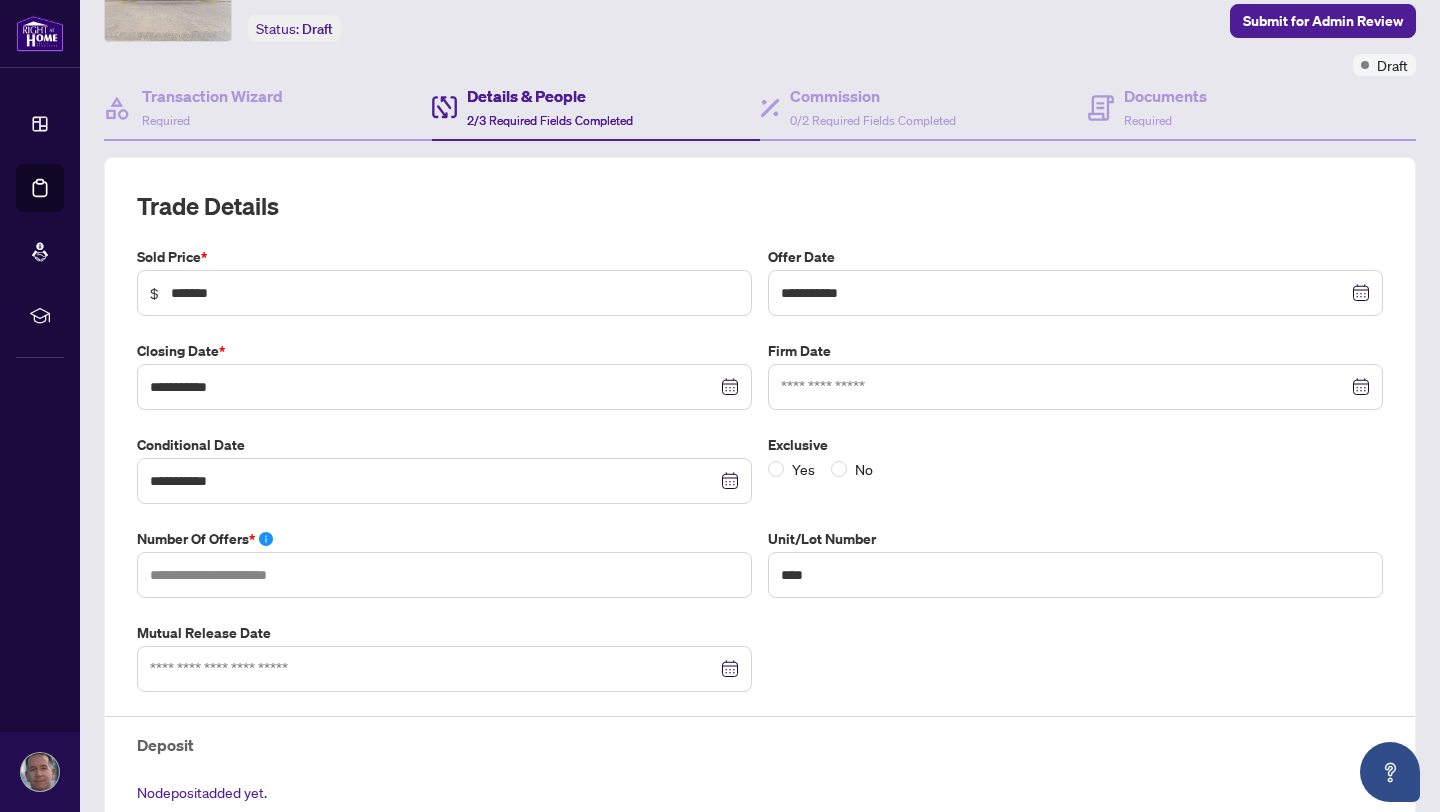 scroll, scrollTop: 199, scrollLeft: 0, axis: vertical 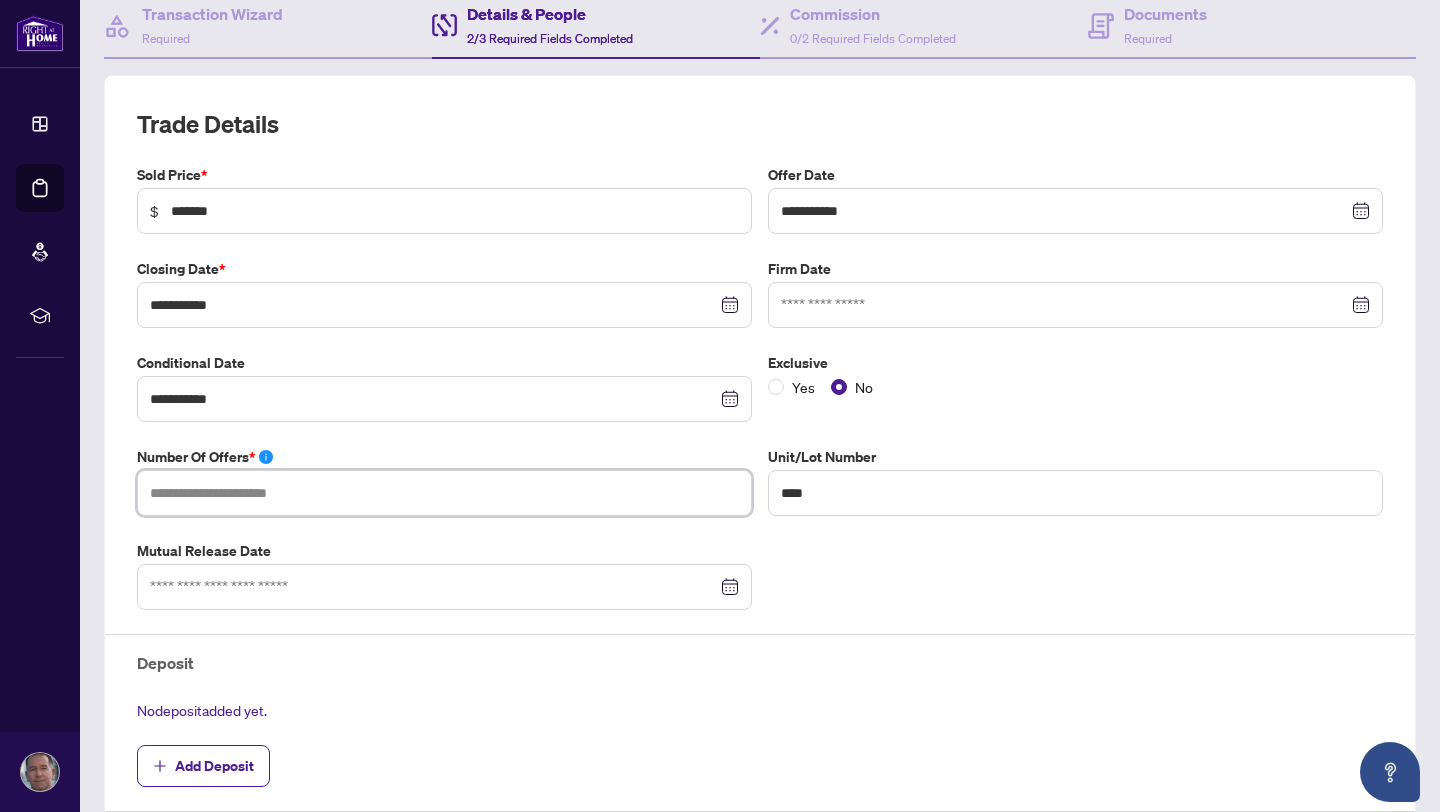 click at bounding box center [444, 493] 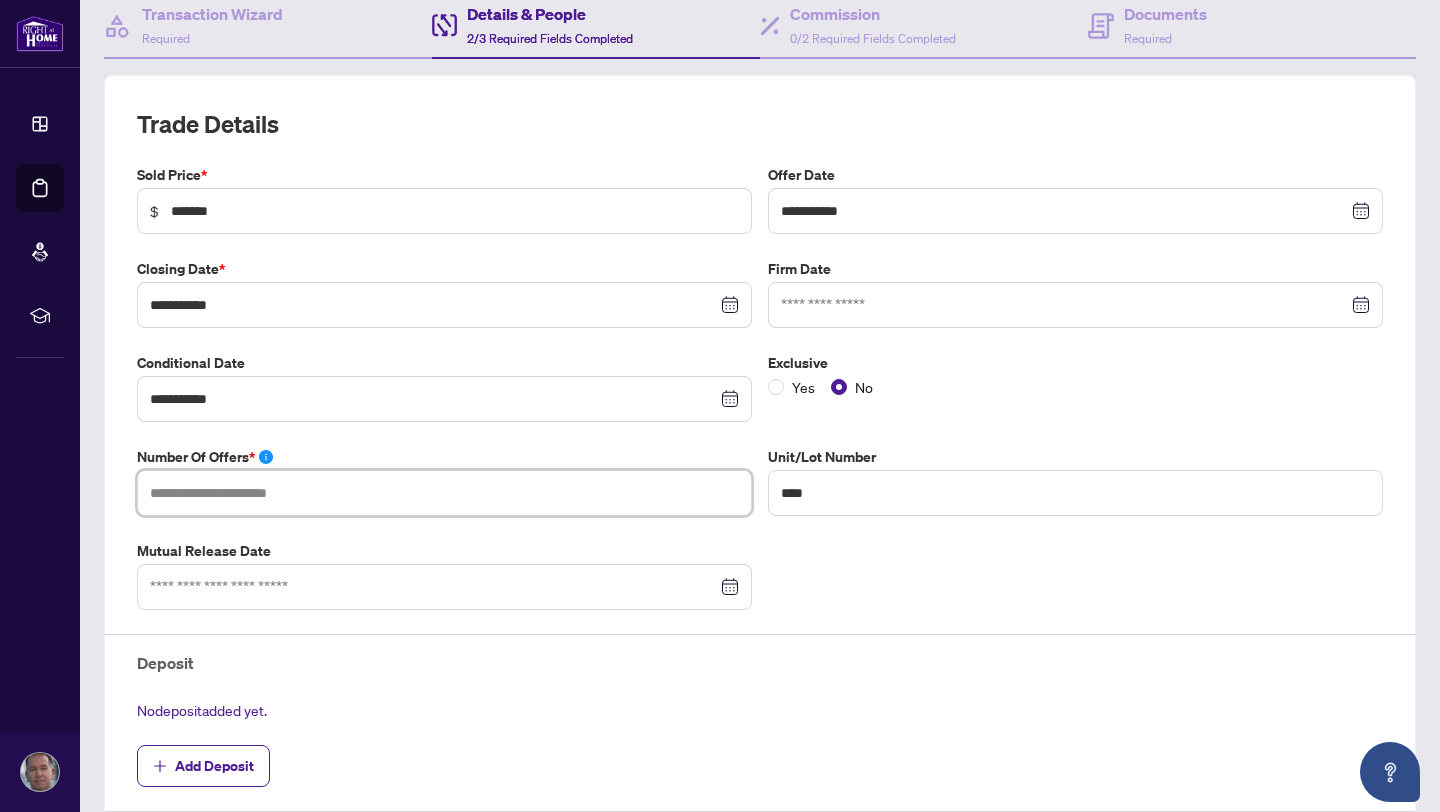 type on "*" 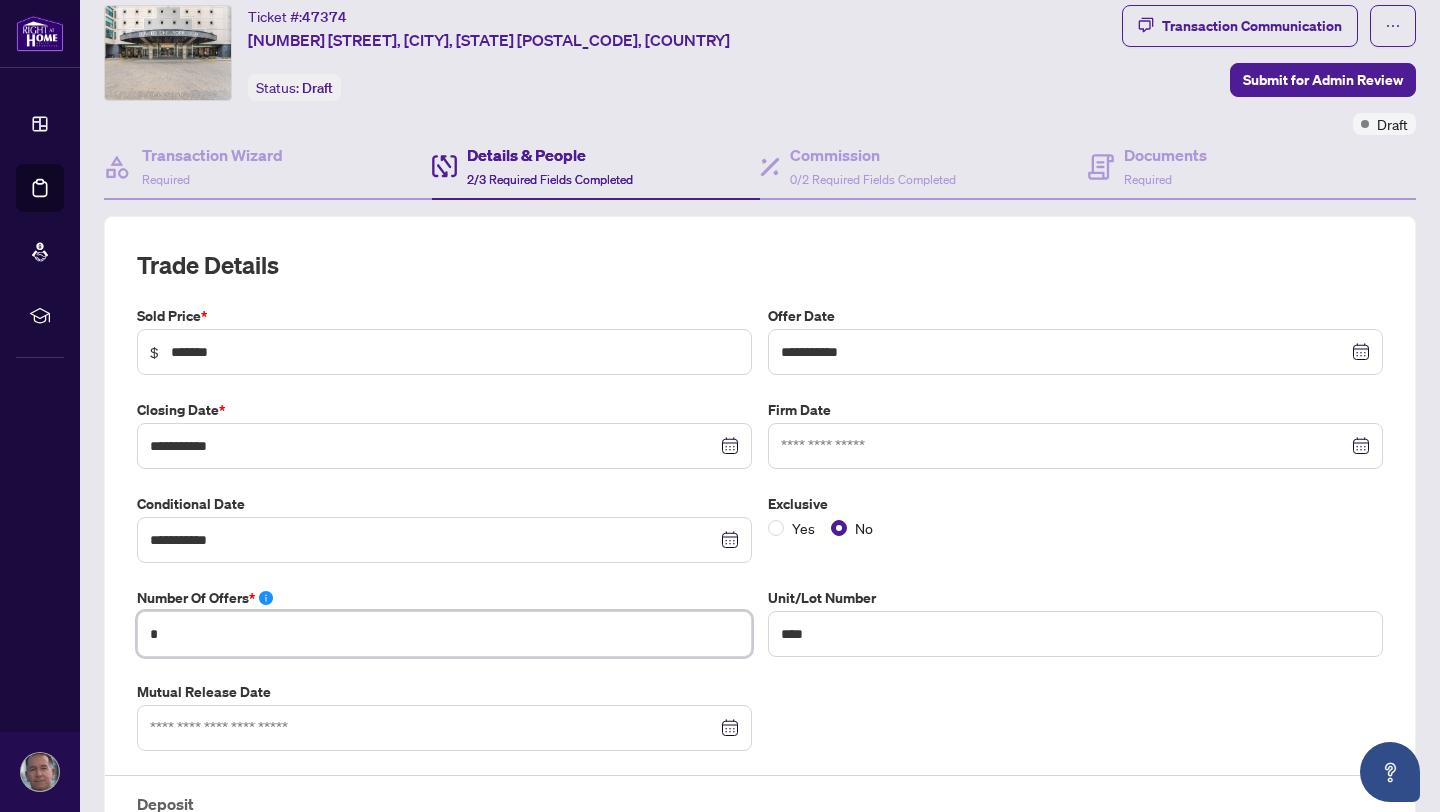 scroll, scrollTop: 54, scrollLeft: 0, axis: vertical 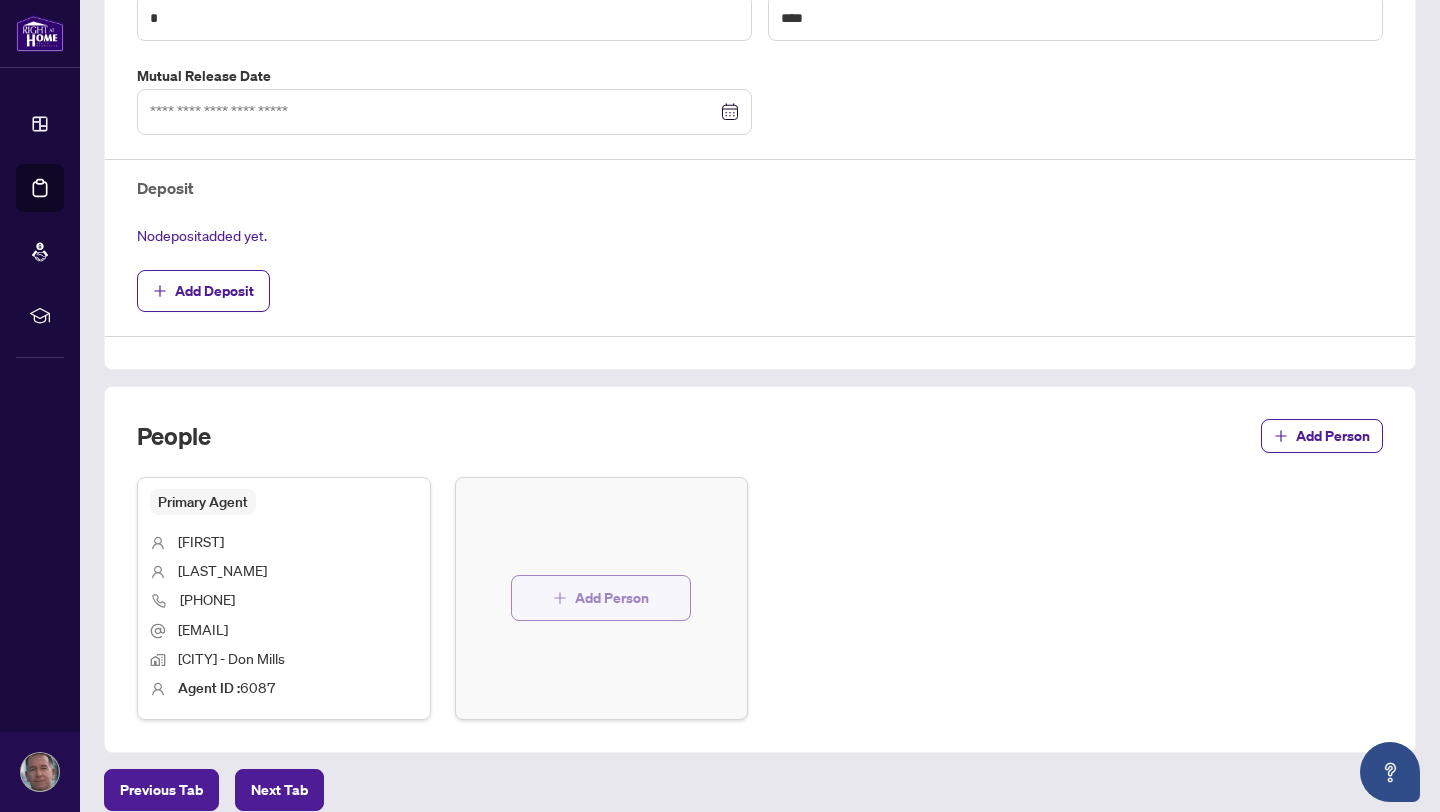 click on "Add Person" at bounding box center [612, 598] 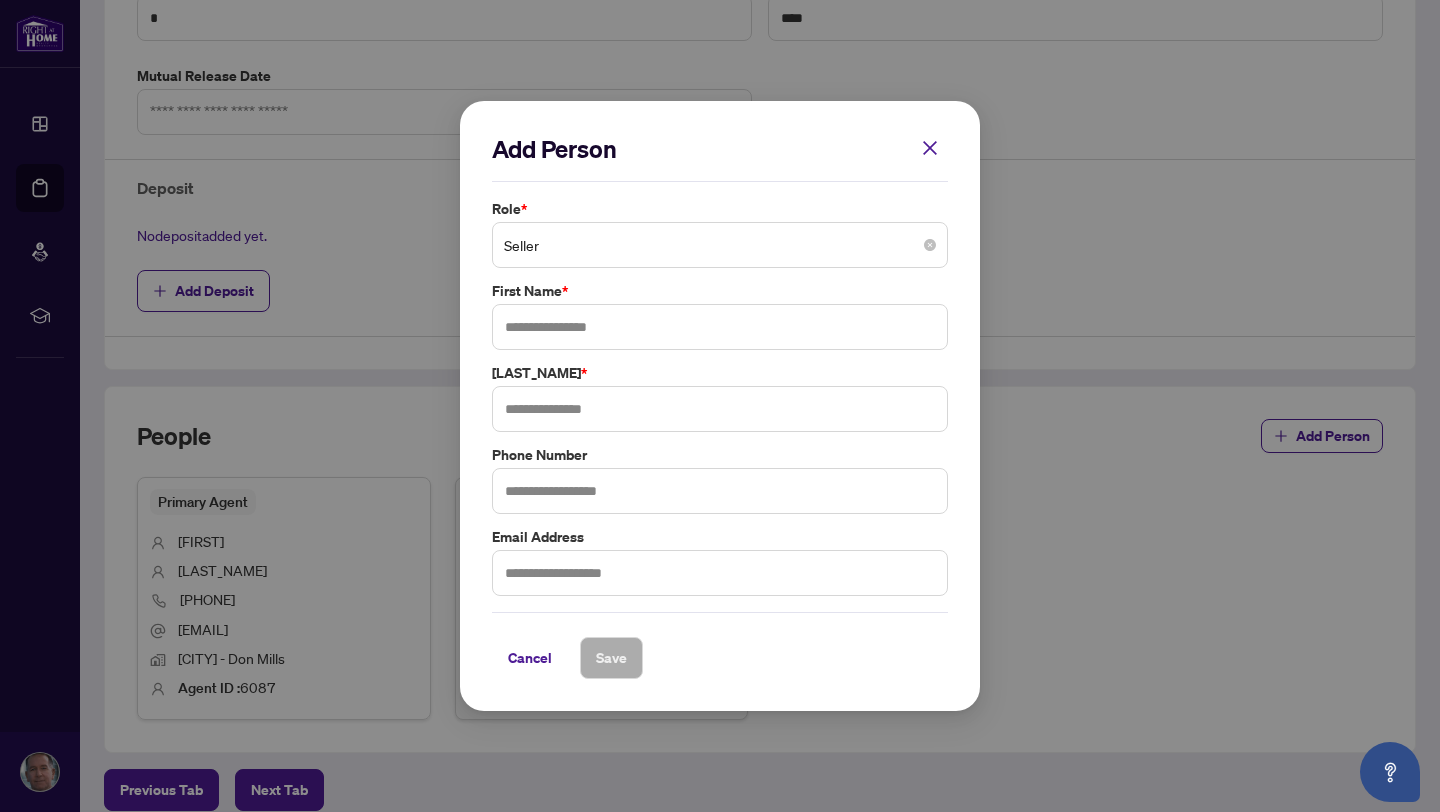click on "Seller" at bounding box center (720, 245) 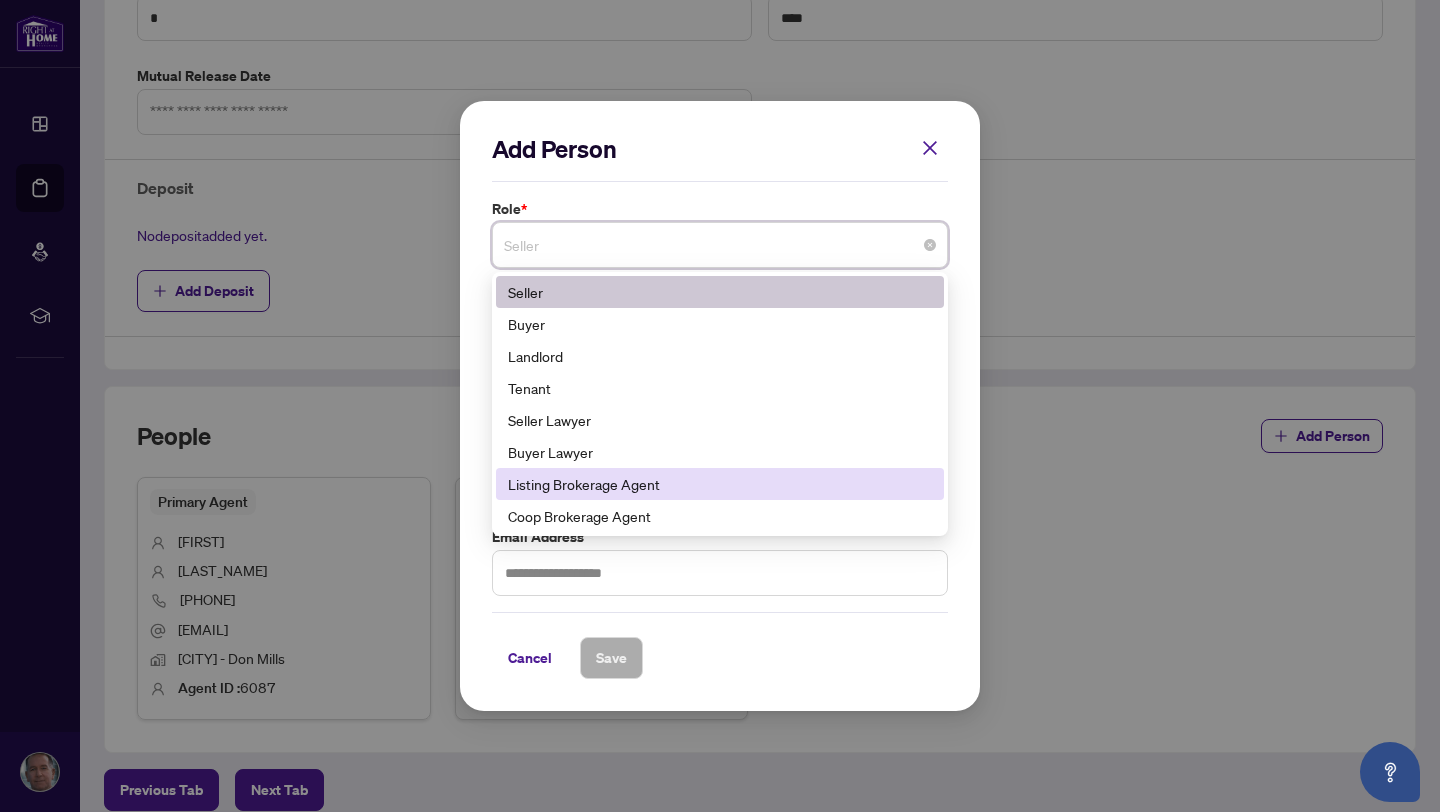 click on "Listing Brokerage Agent" at bounding box center [720, 484] 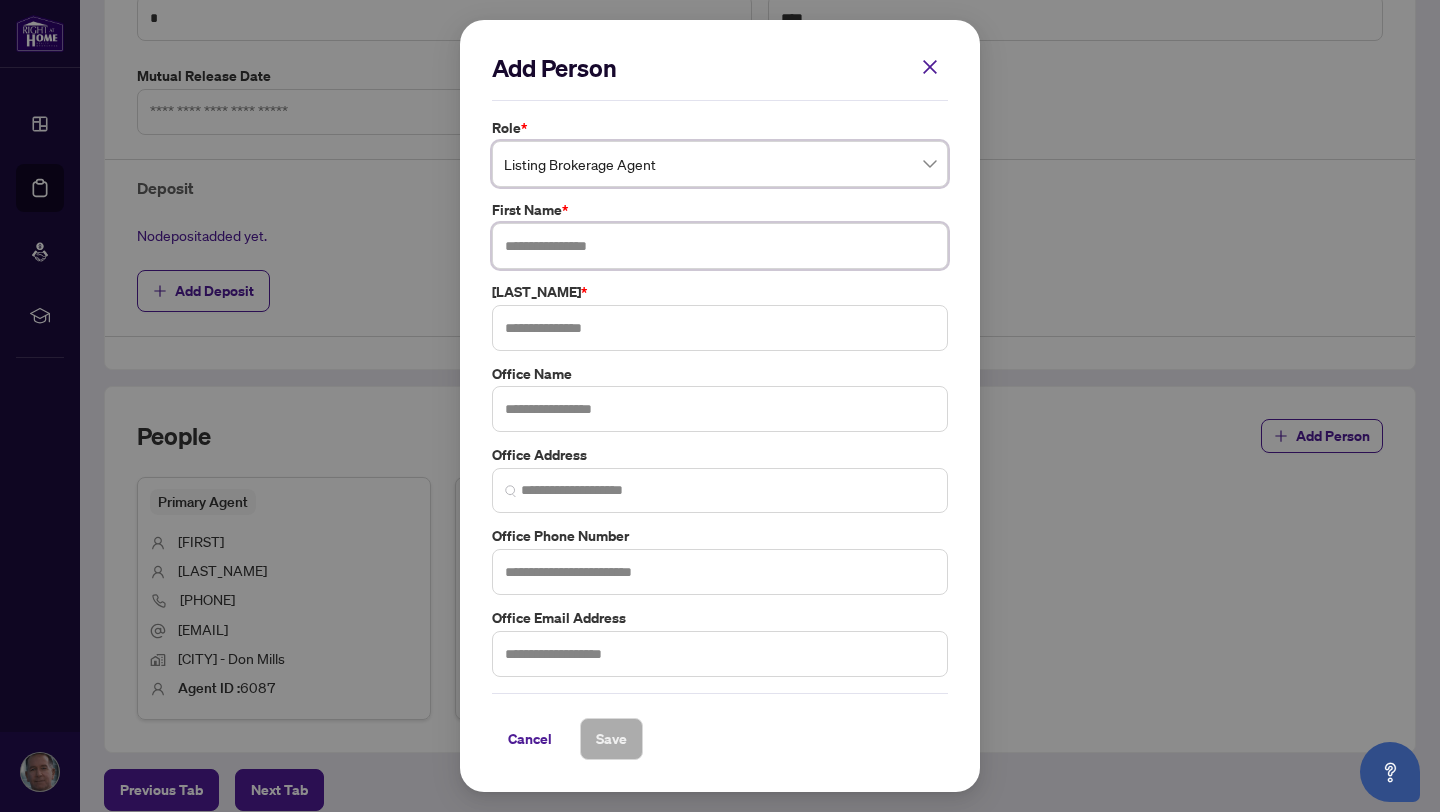 click at bounding box center [720, 246] 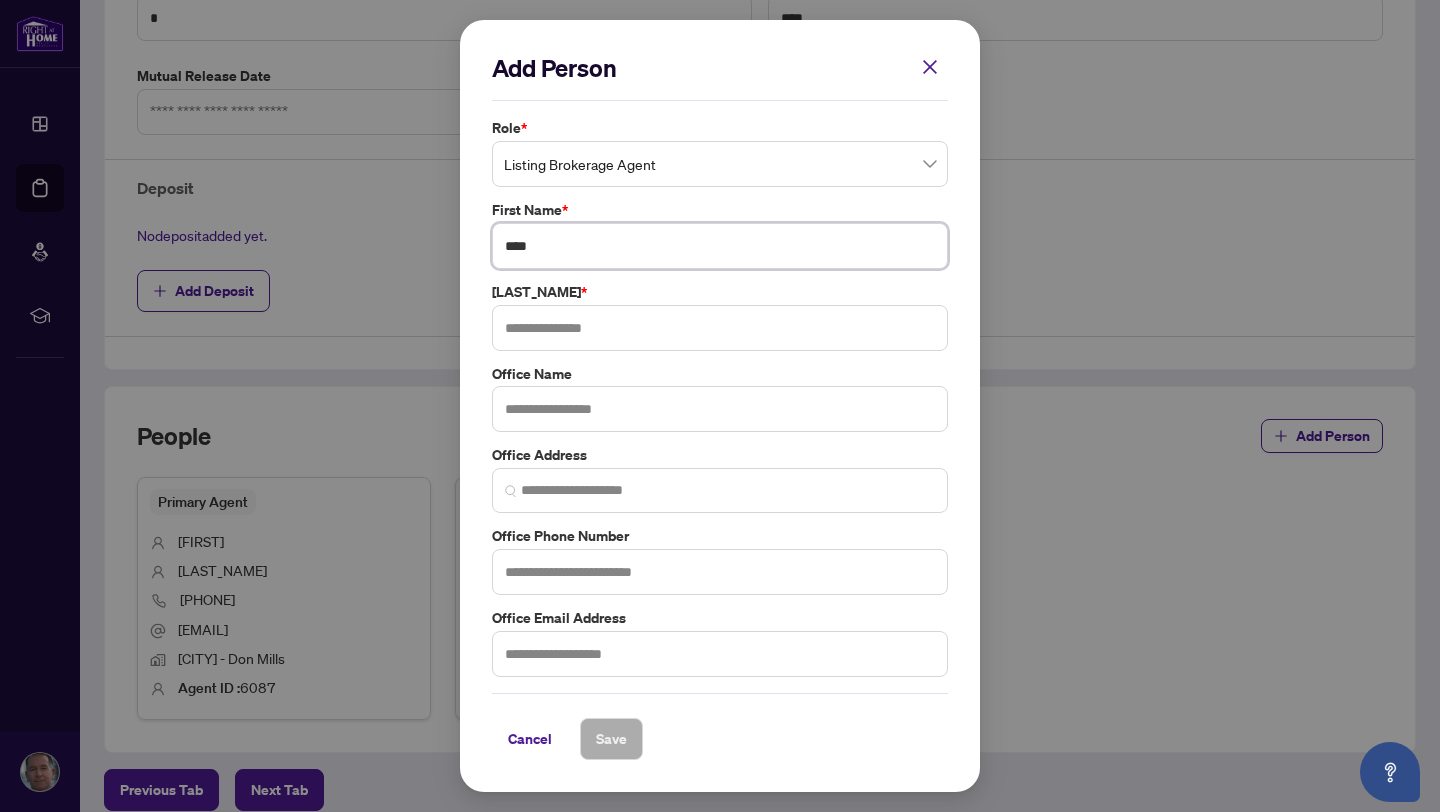 type on "****" 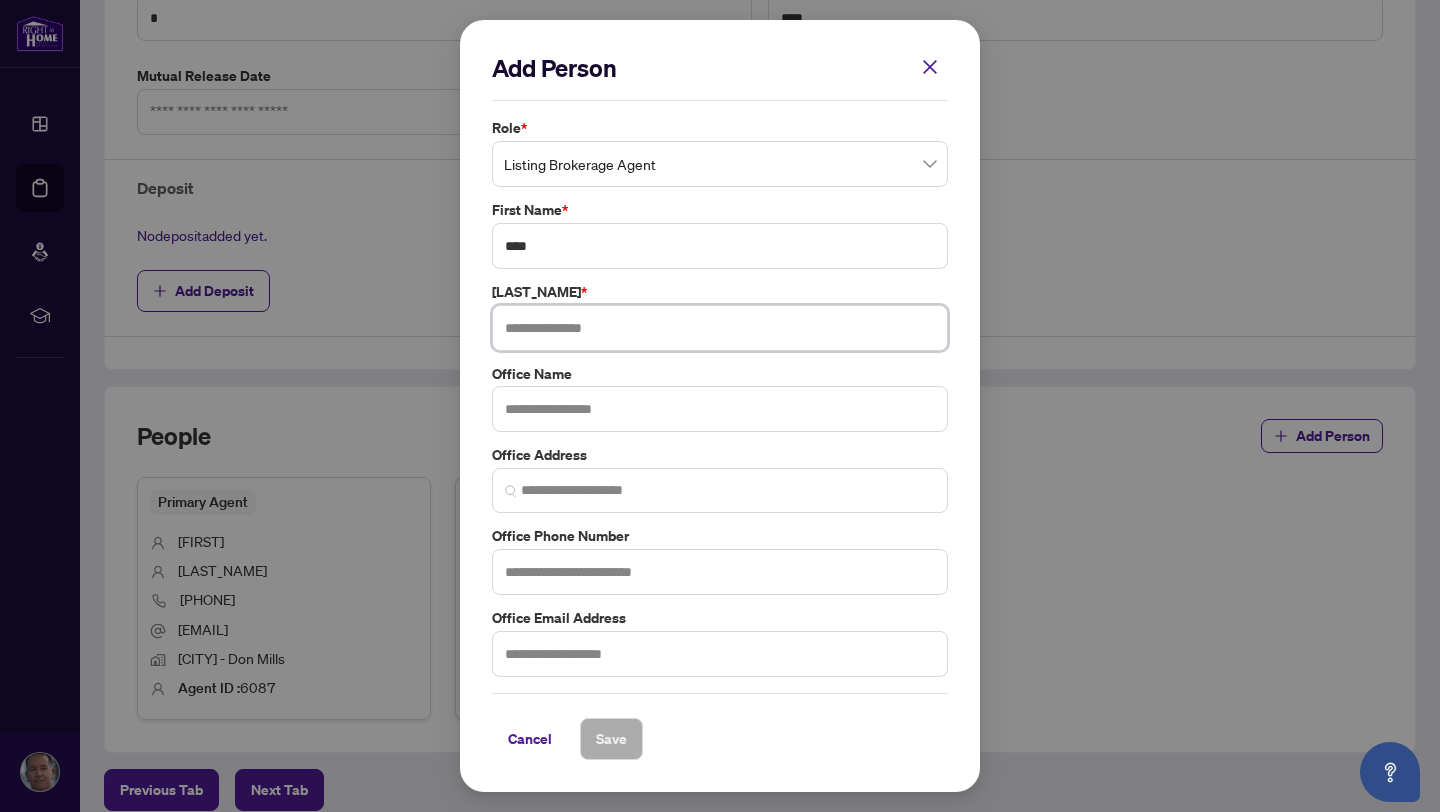 click at bounding box center (720, 328) 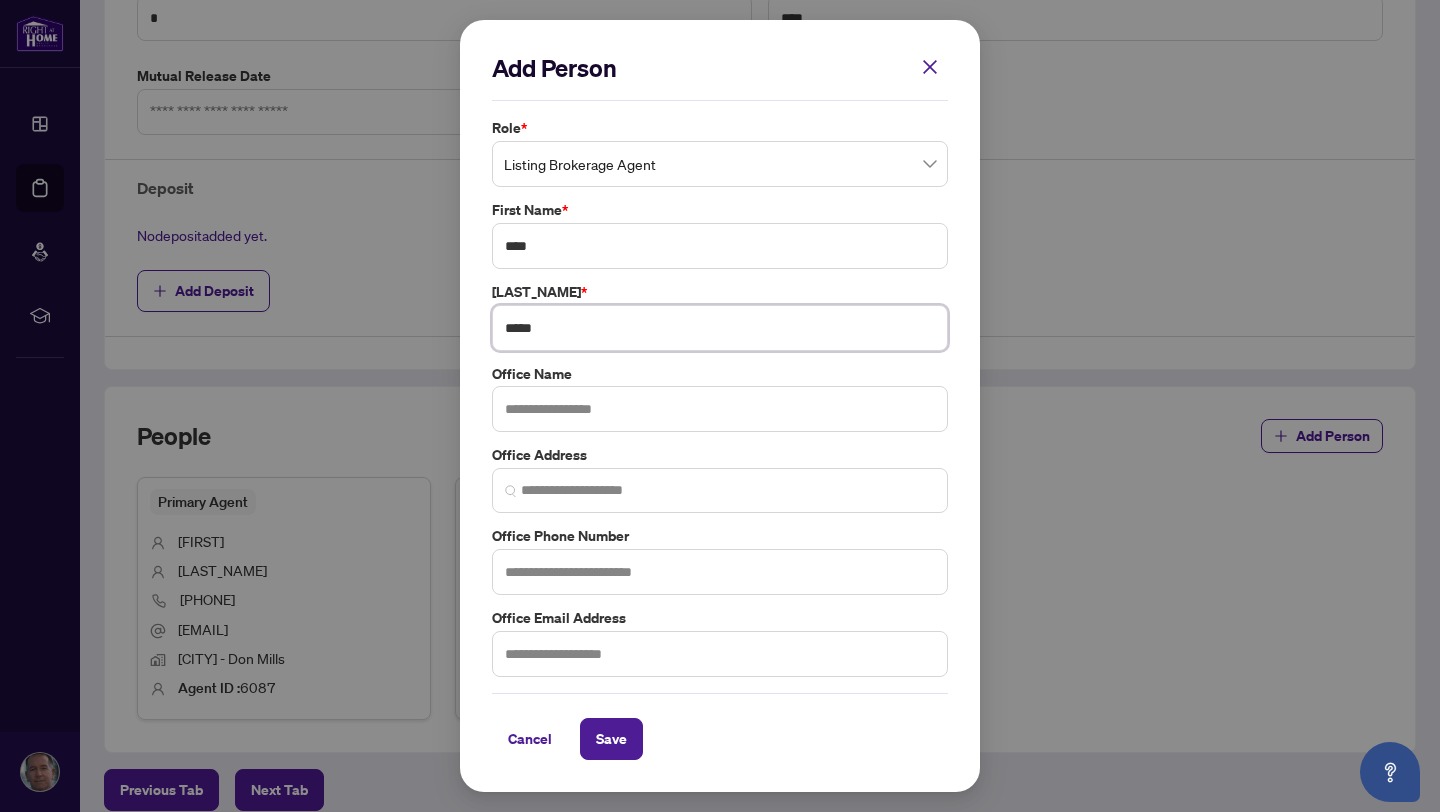 type on "*****" 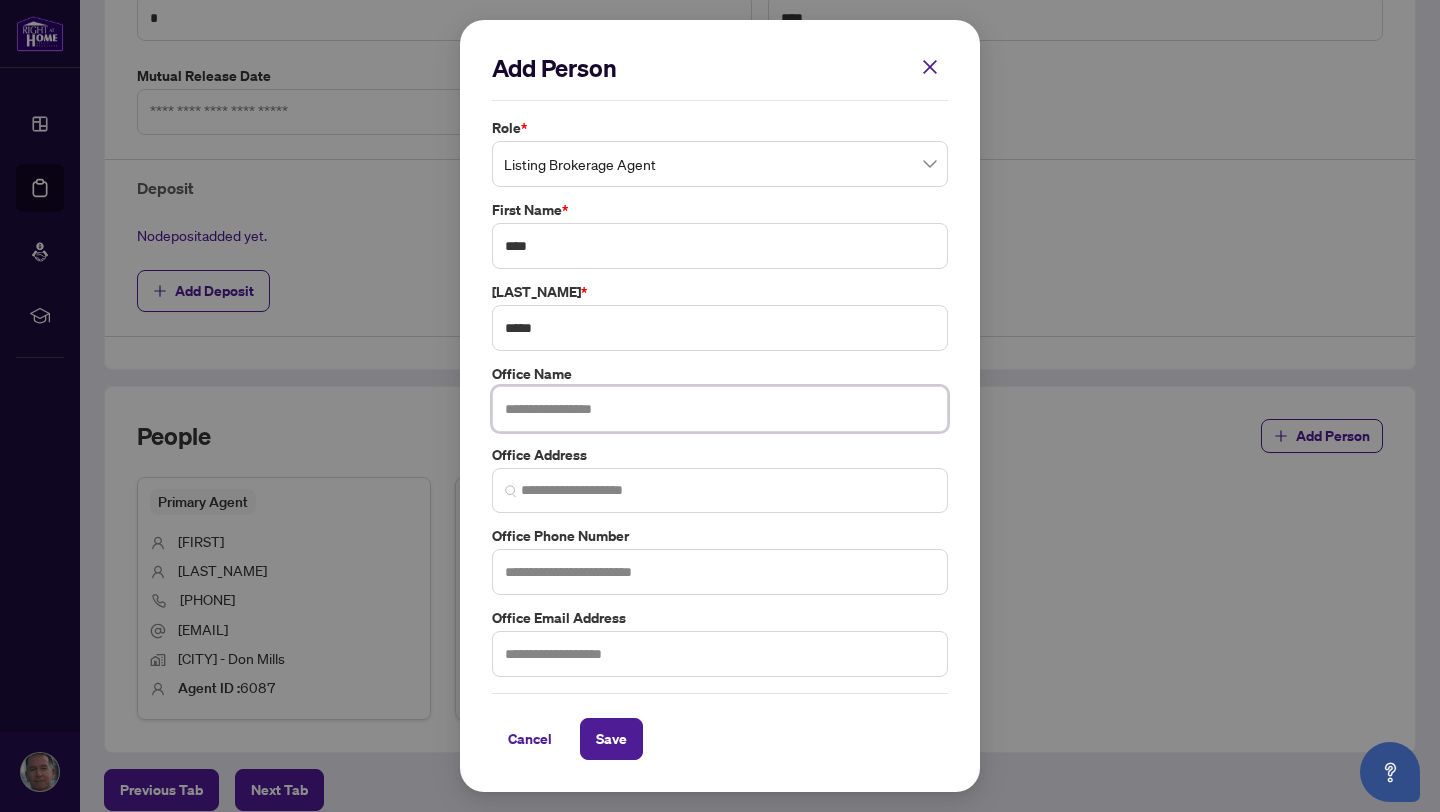 click at bounding box center [720, 409] 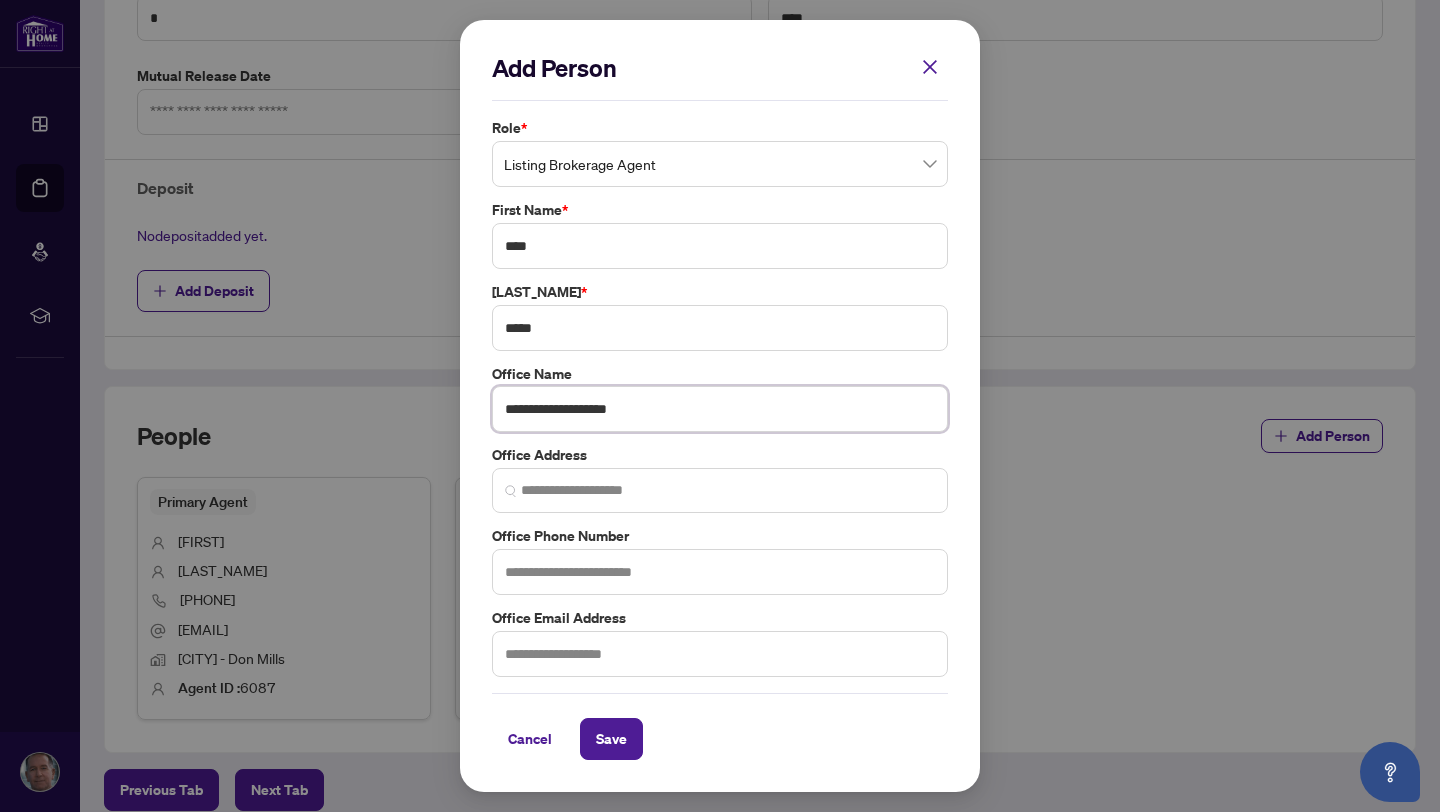 type on "**********" 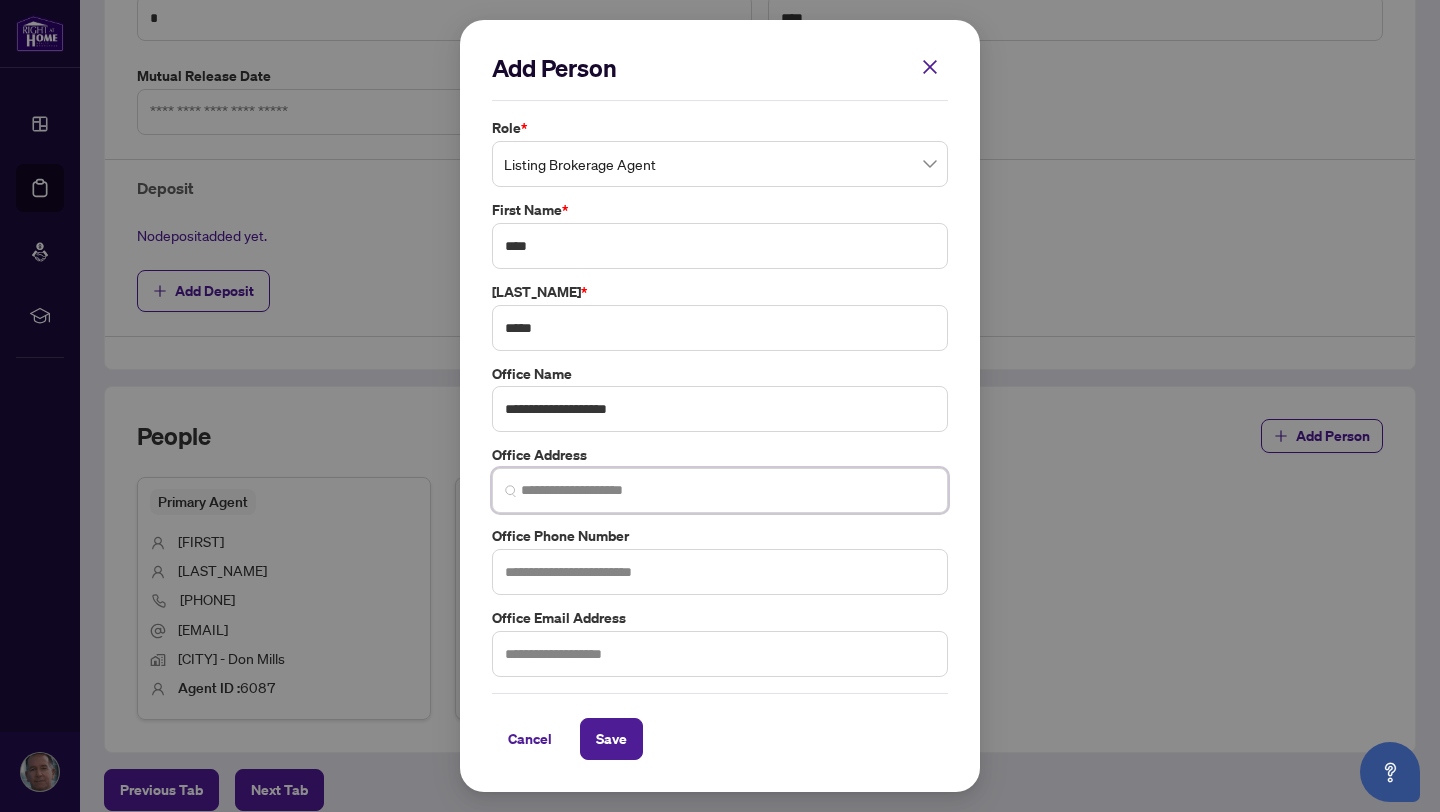 click at bounding box center [728, 490] 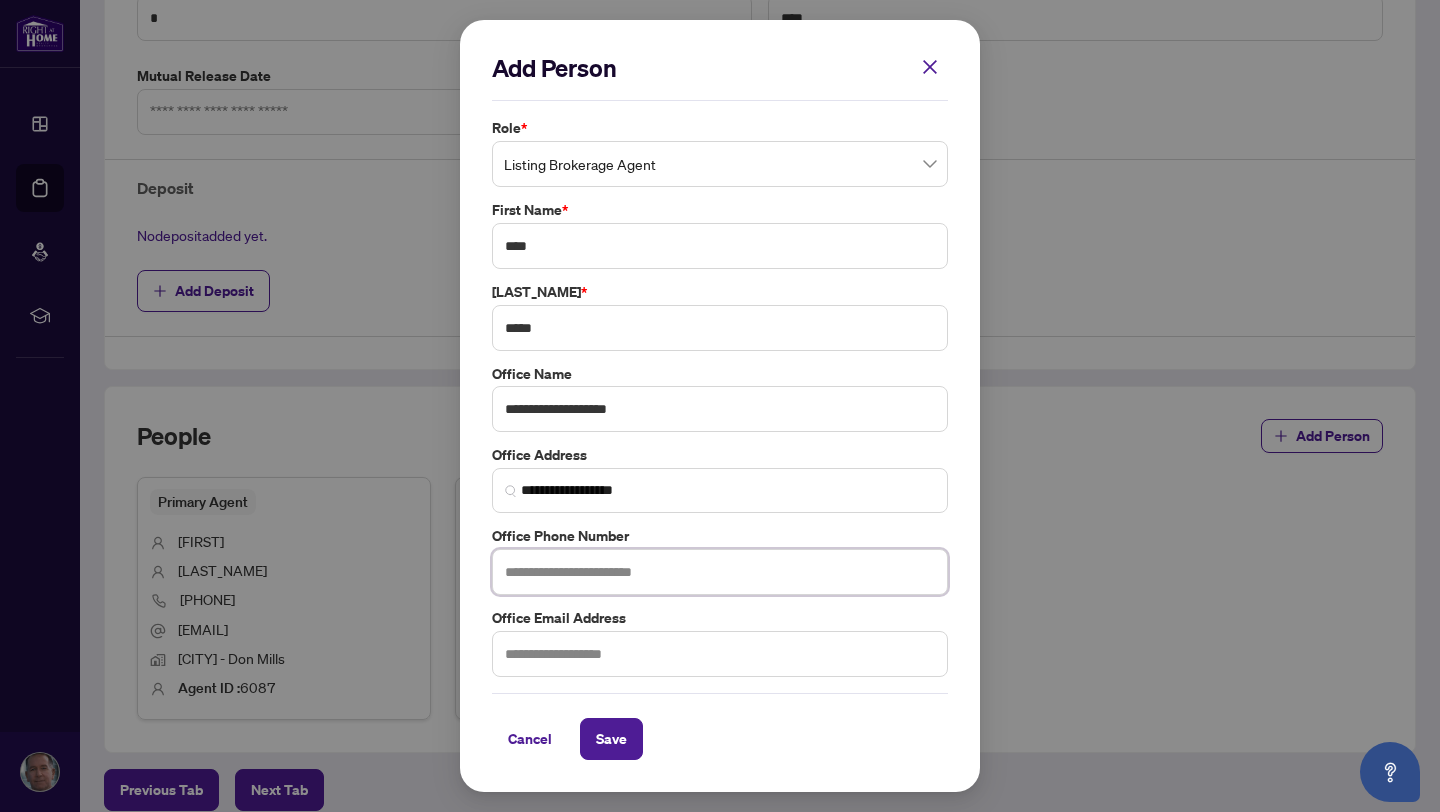 type on "**********" 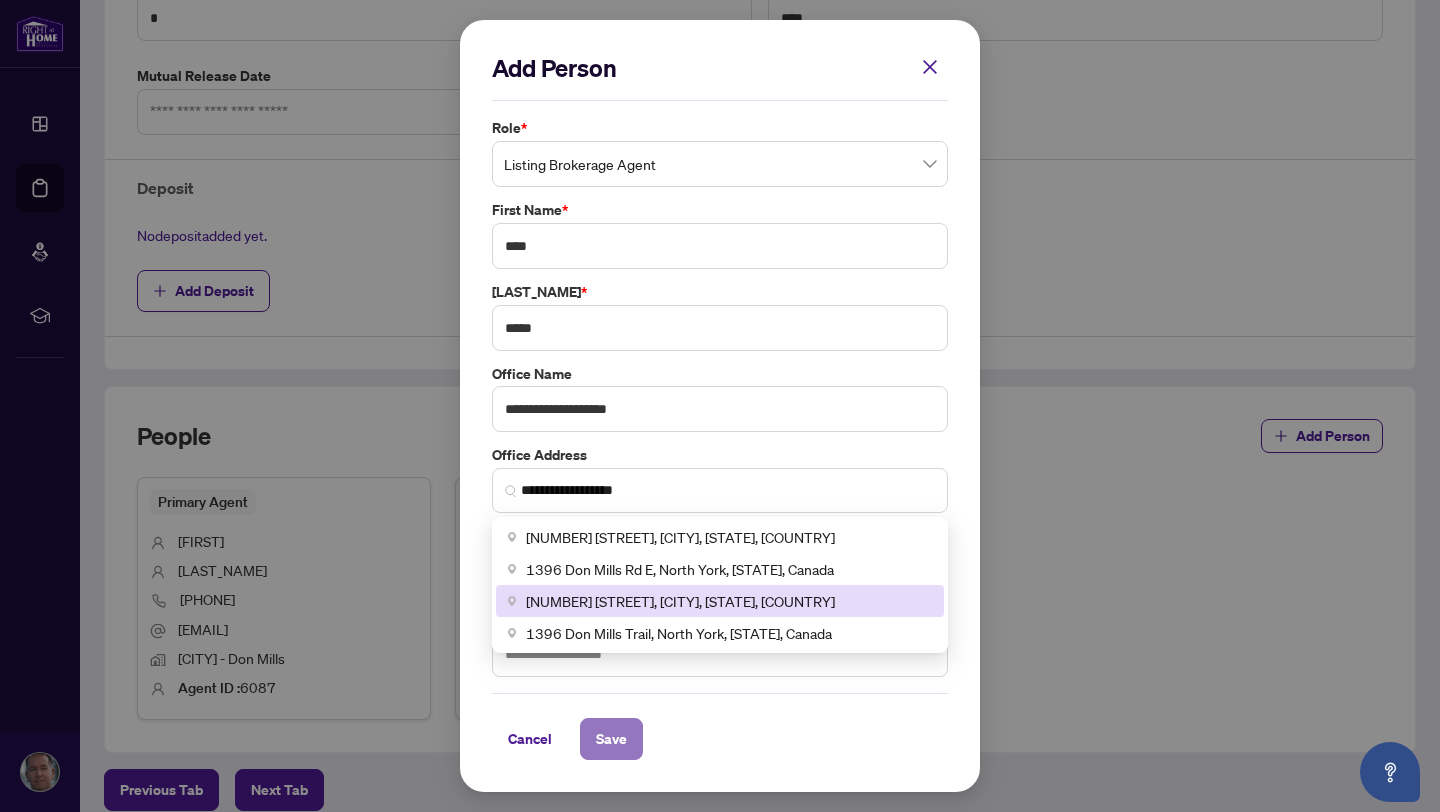click on "Save" at bounding box center (611, 739) 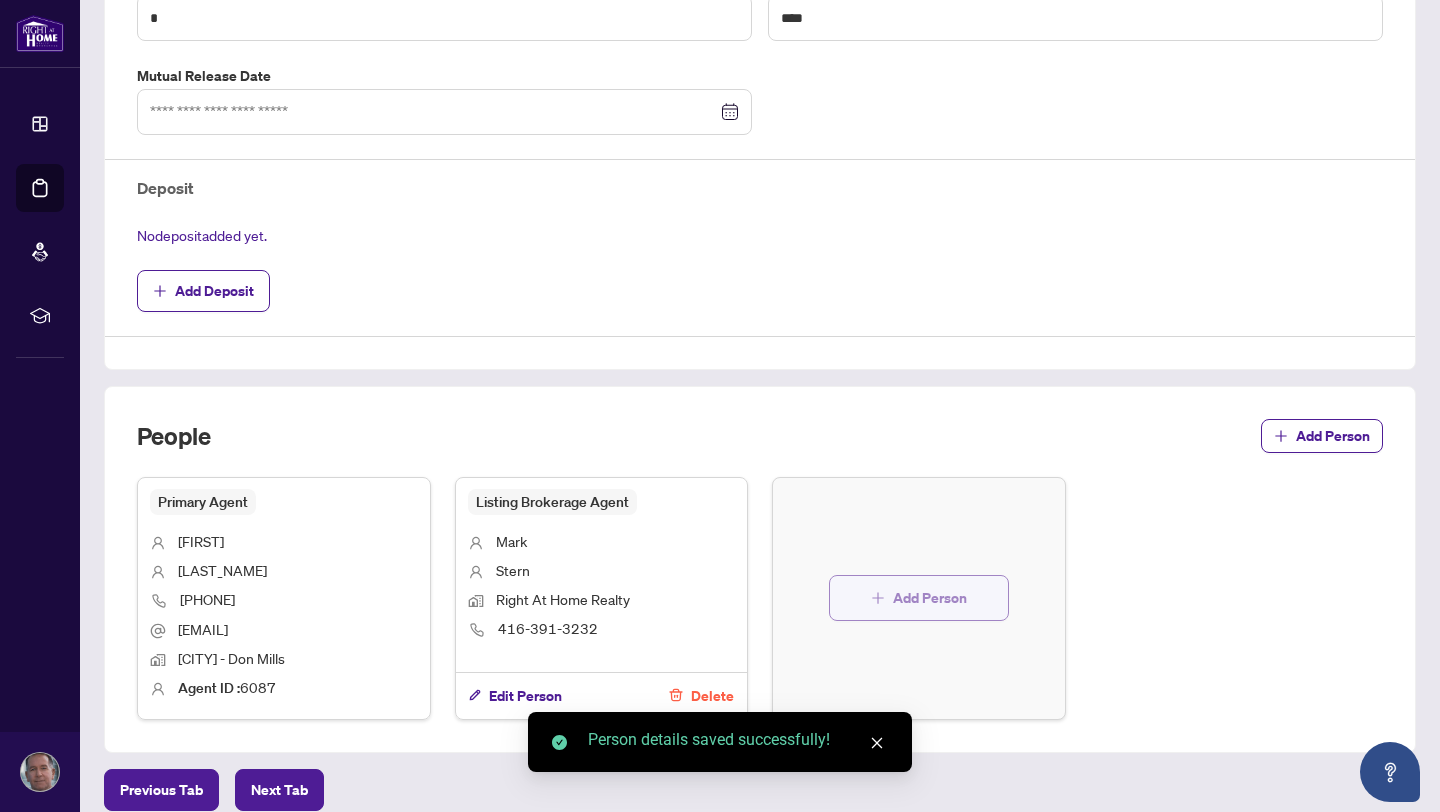 click on "Add Person" at bounding box center (930, 598) 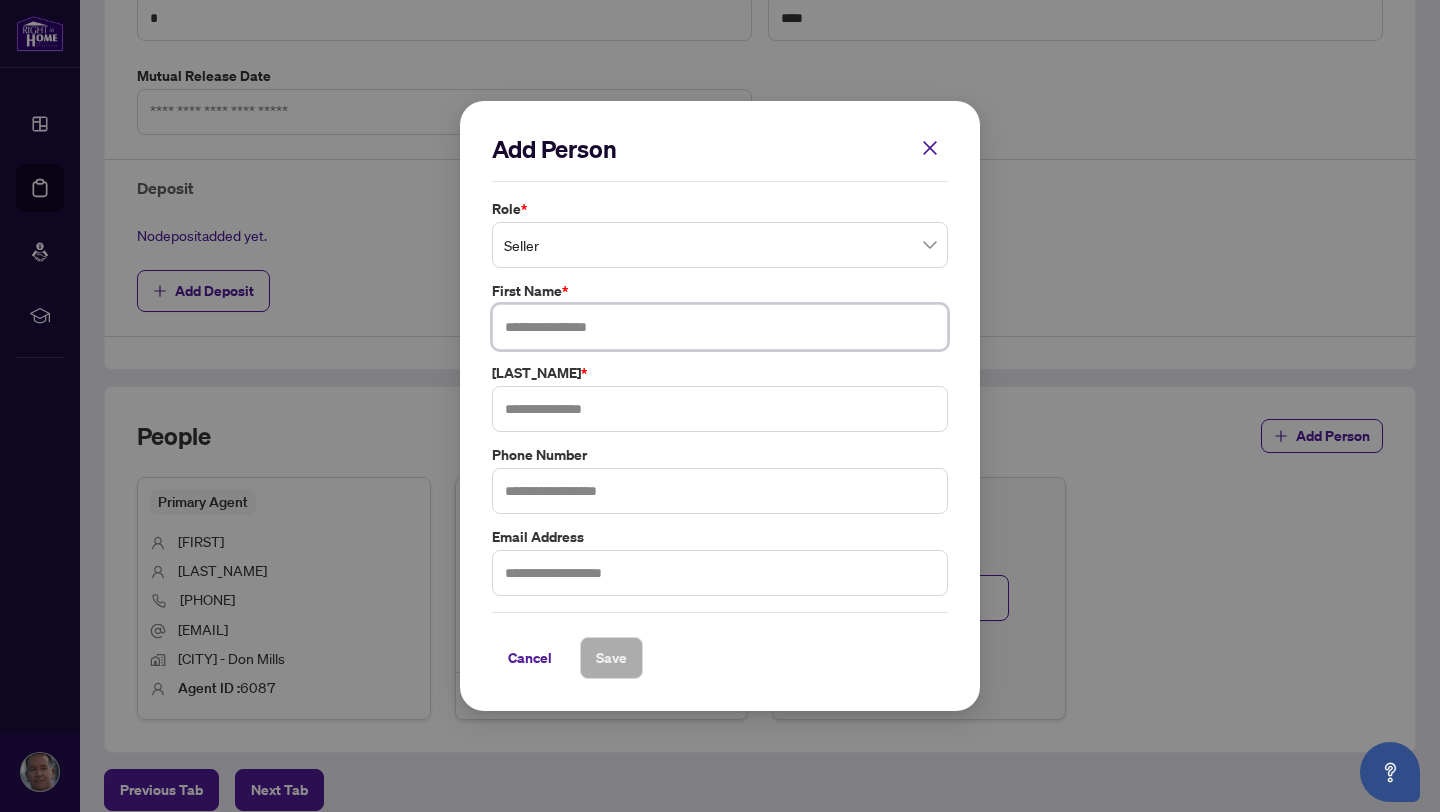 click at bounding box center [720, 327] 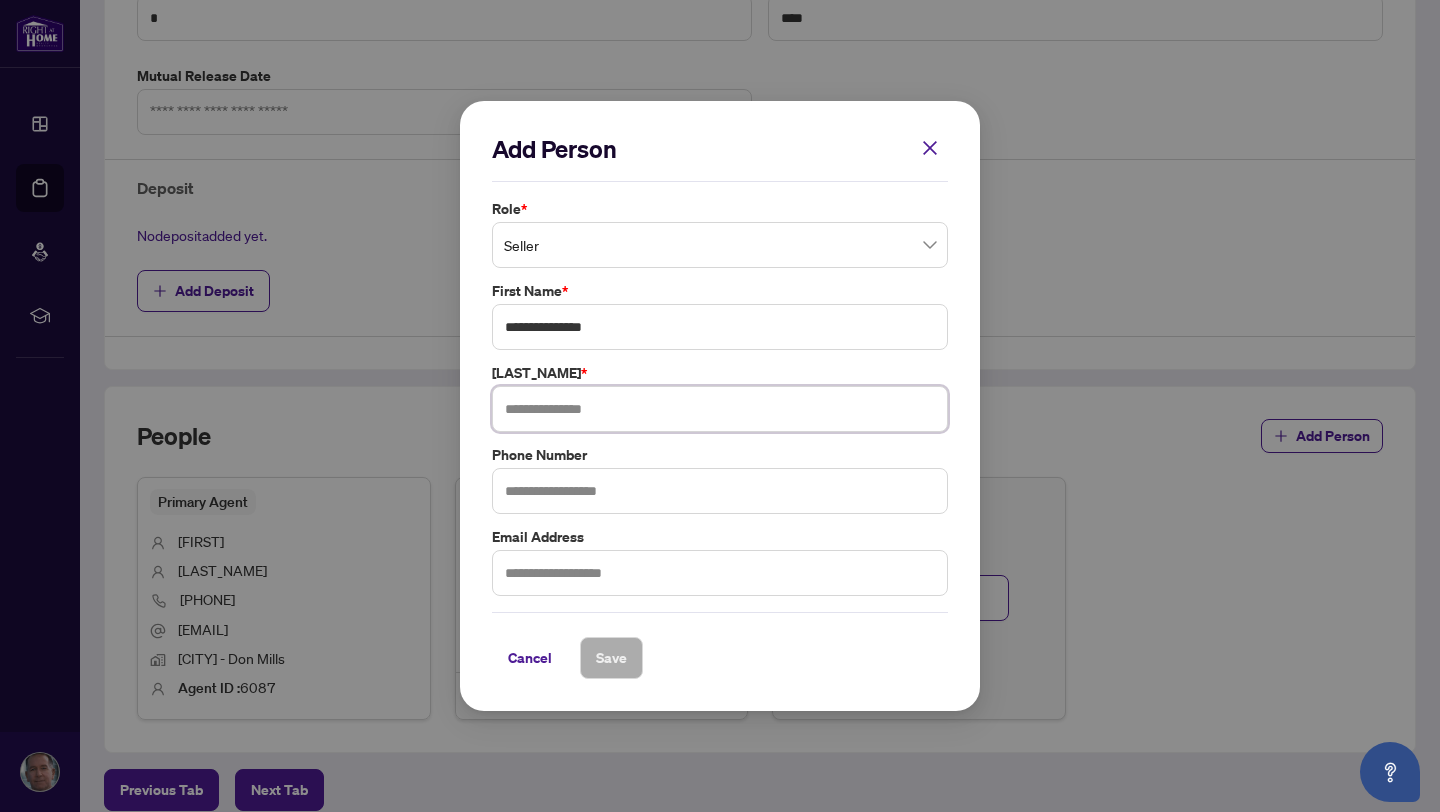 click at bounding box center [720, 409] 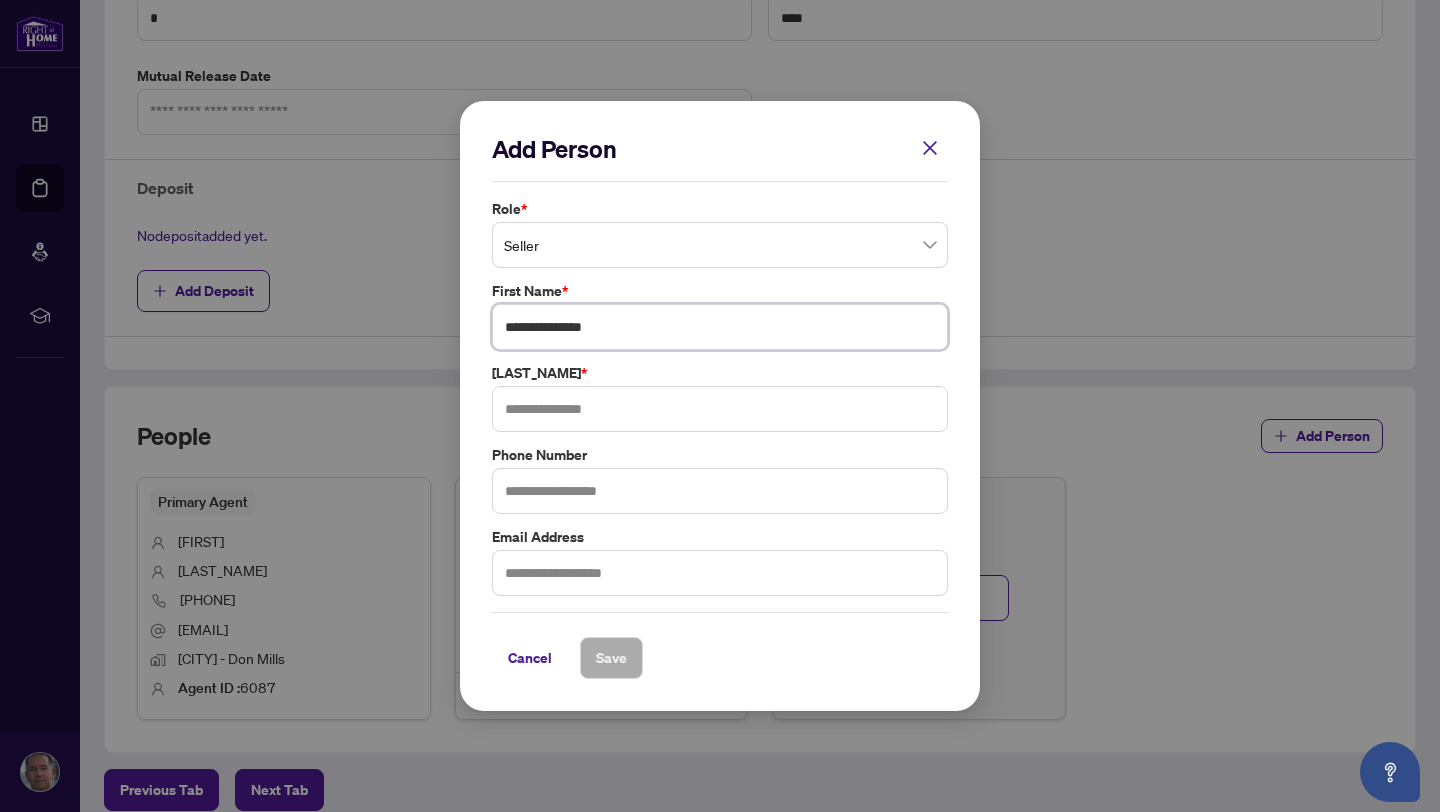 click on "**********" at bounding box center (720, 327) 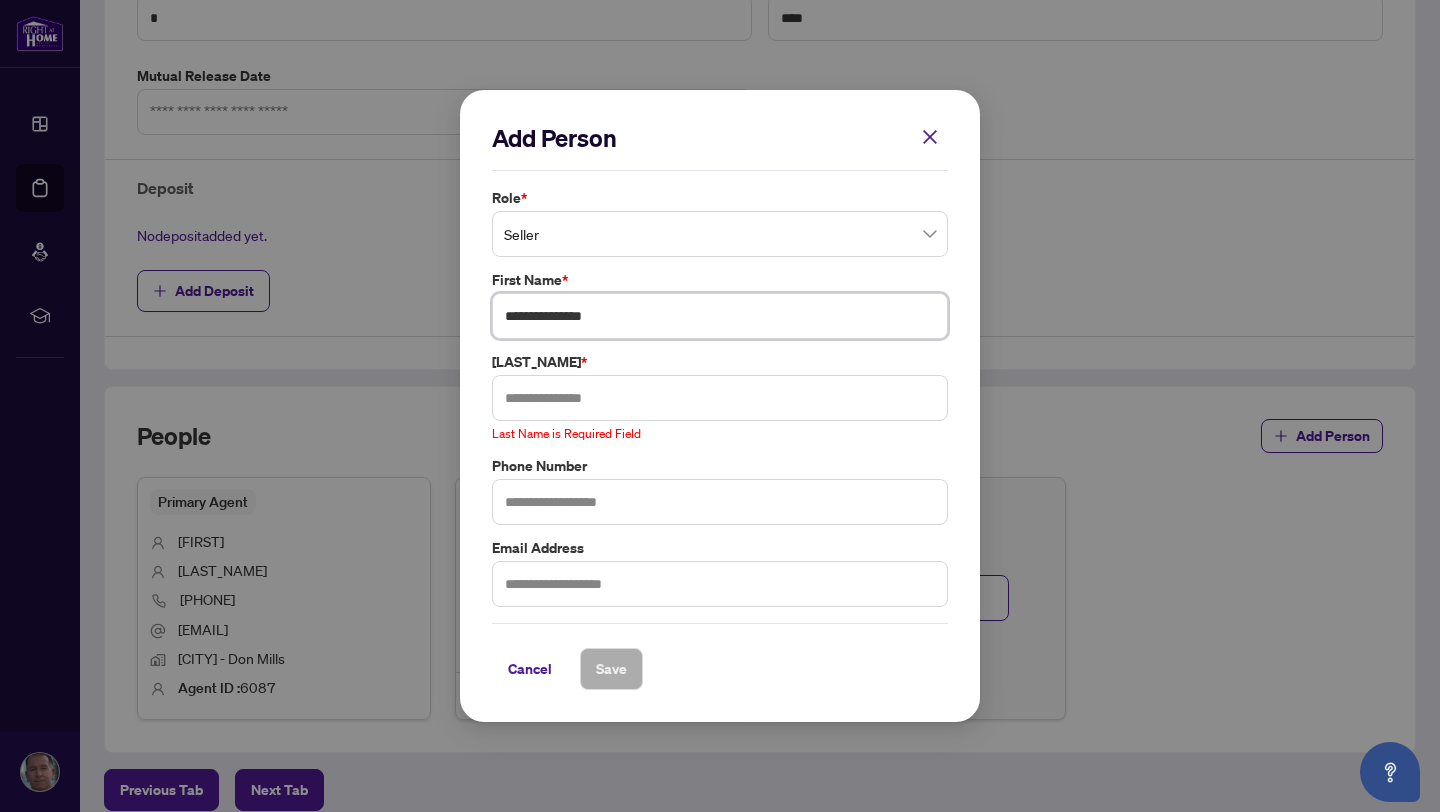 click on "**********" at bounding box center [720, 316] 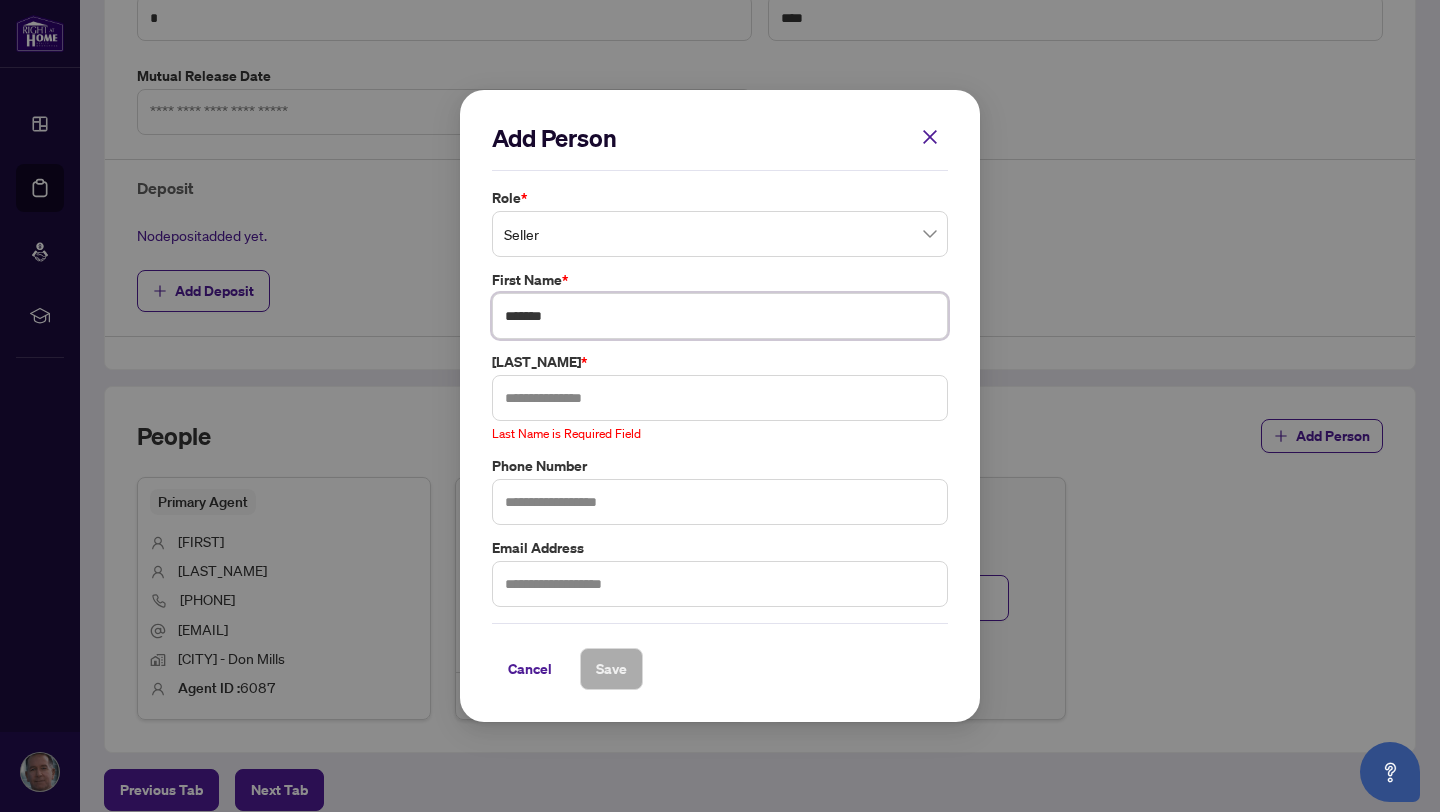 type on "******" 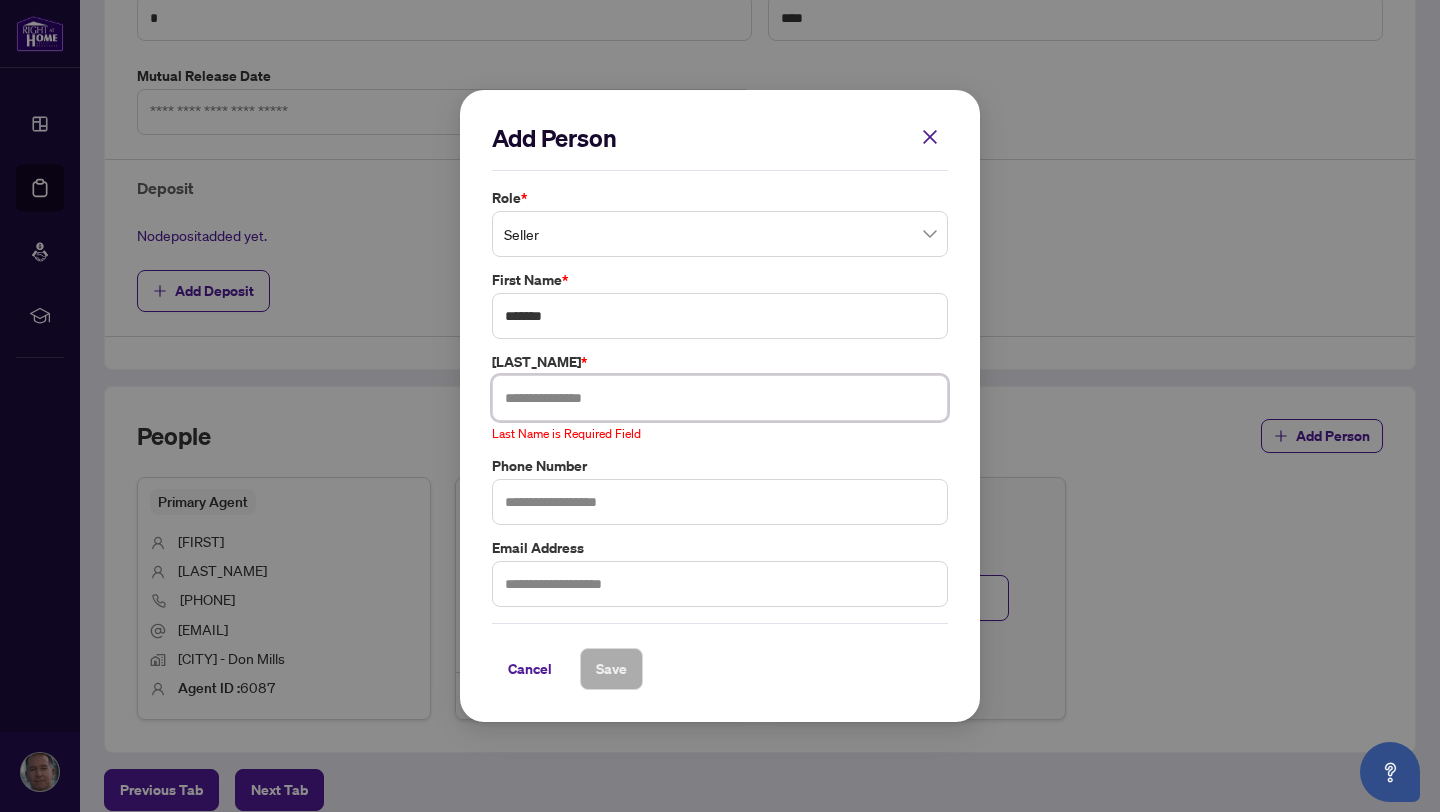 click at bounding box center (720, 398) 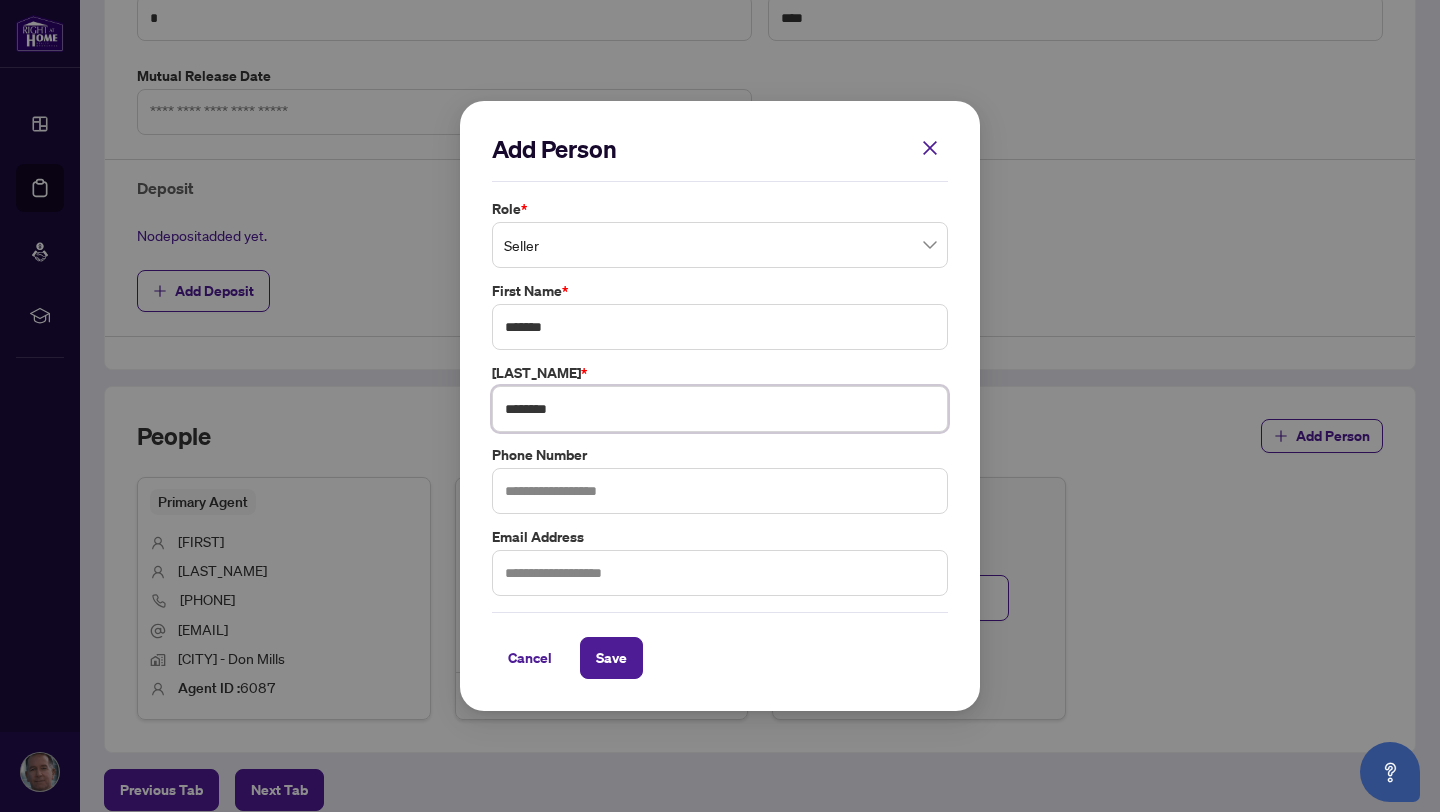 type on "********" 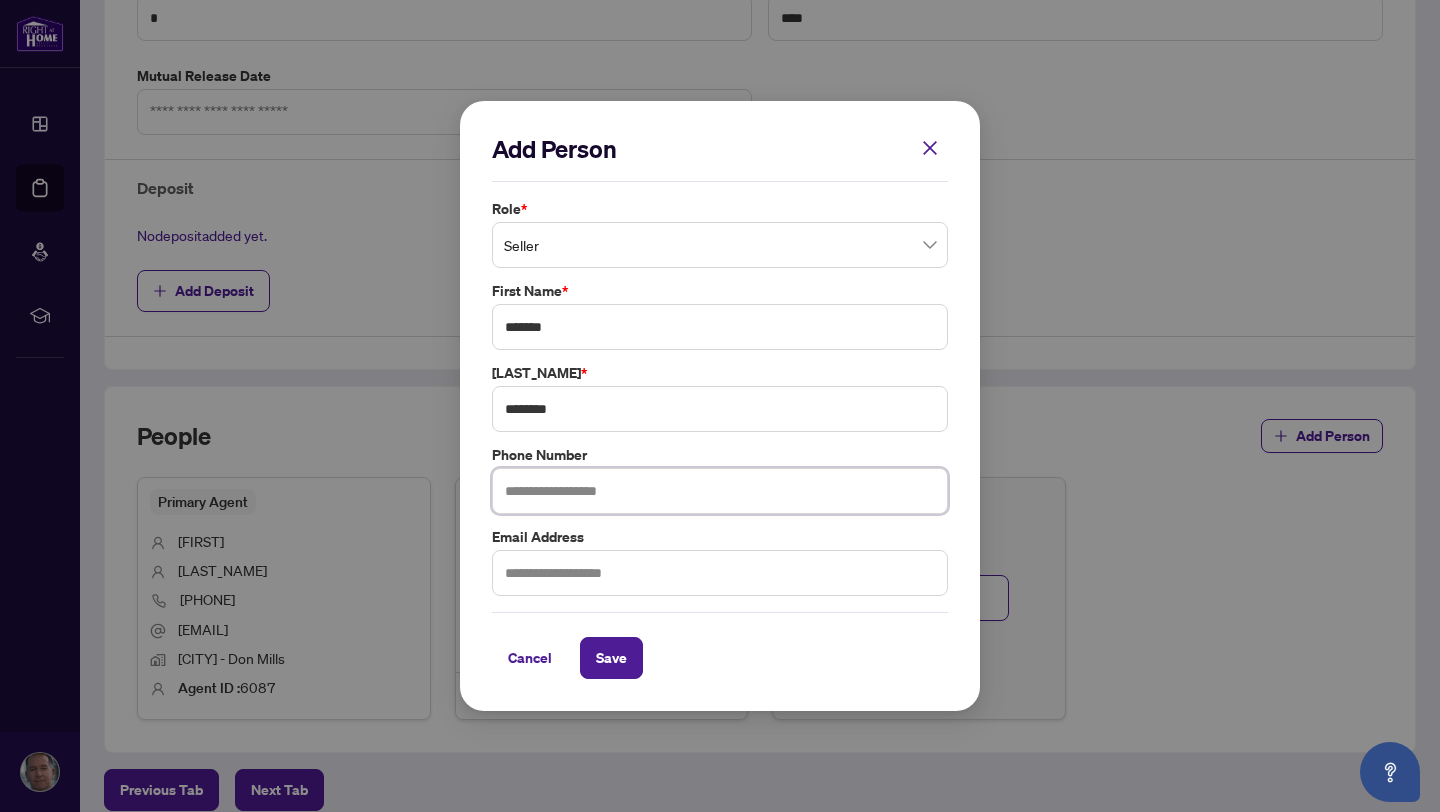 click at bounding box center [720, 491] 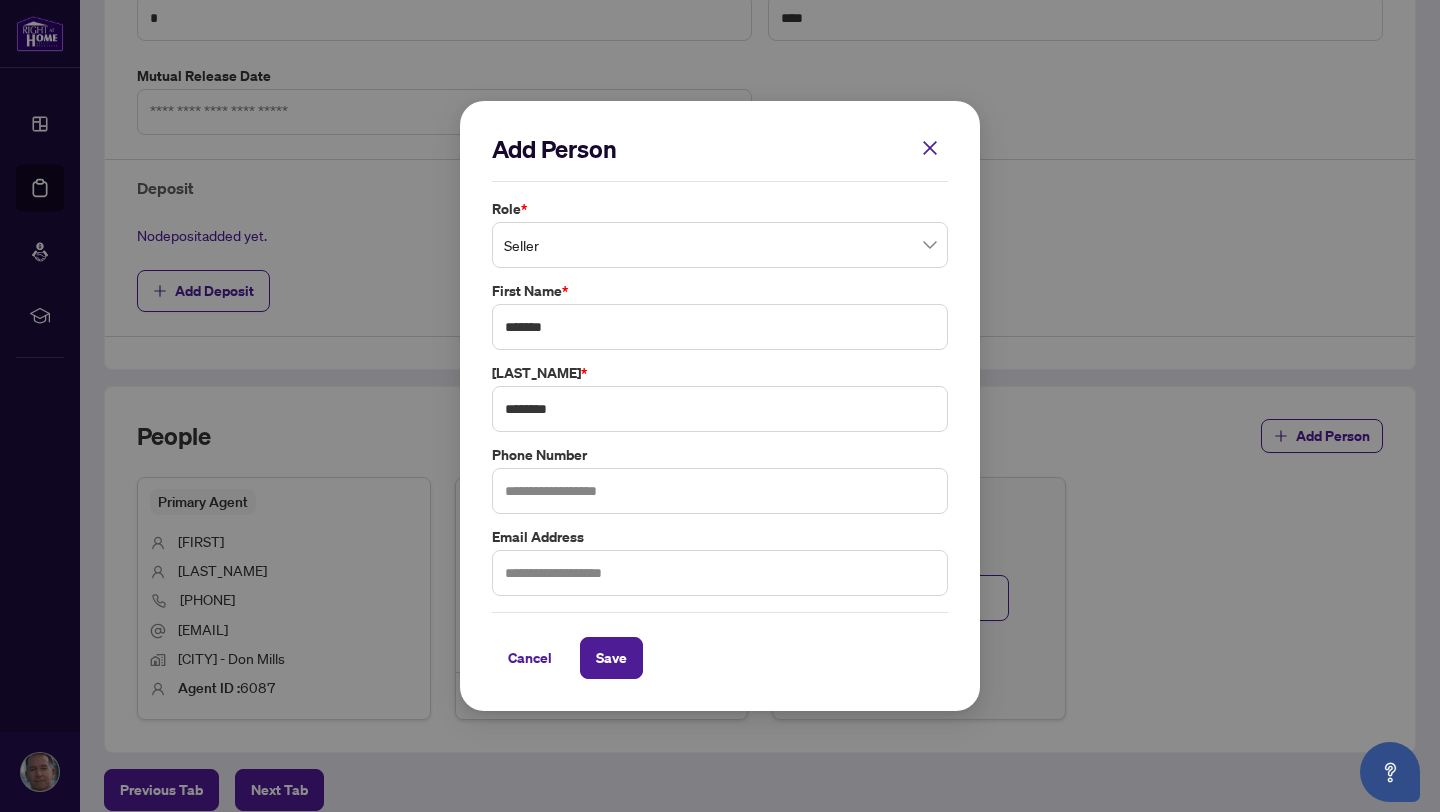 click on "Add Person Role * Seller First Name * ****** Last Name * ******** Phone Number Email Address Cancel Save Cancel OK" at bounding box center [720, 406] 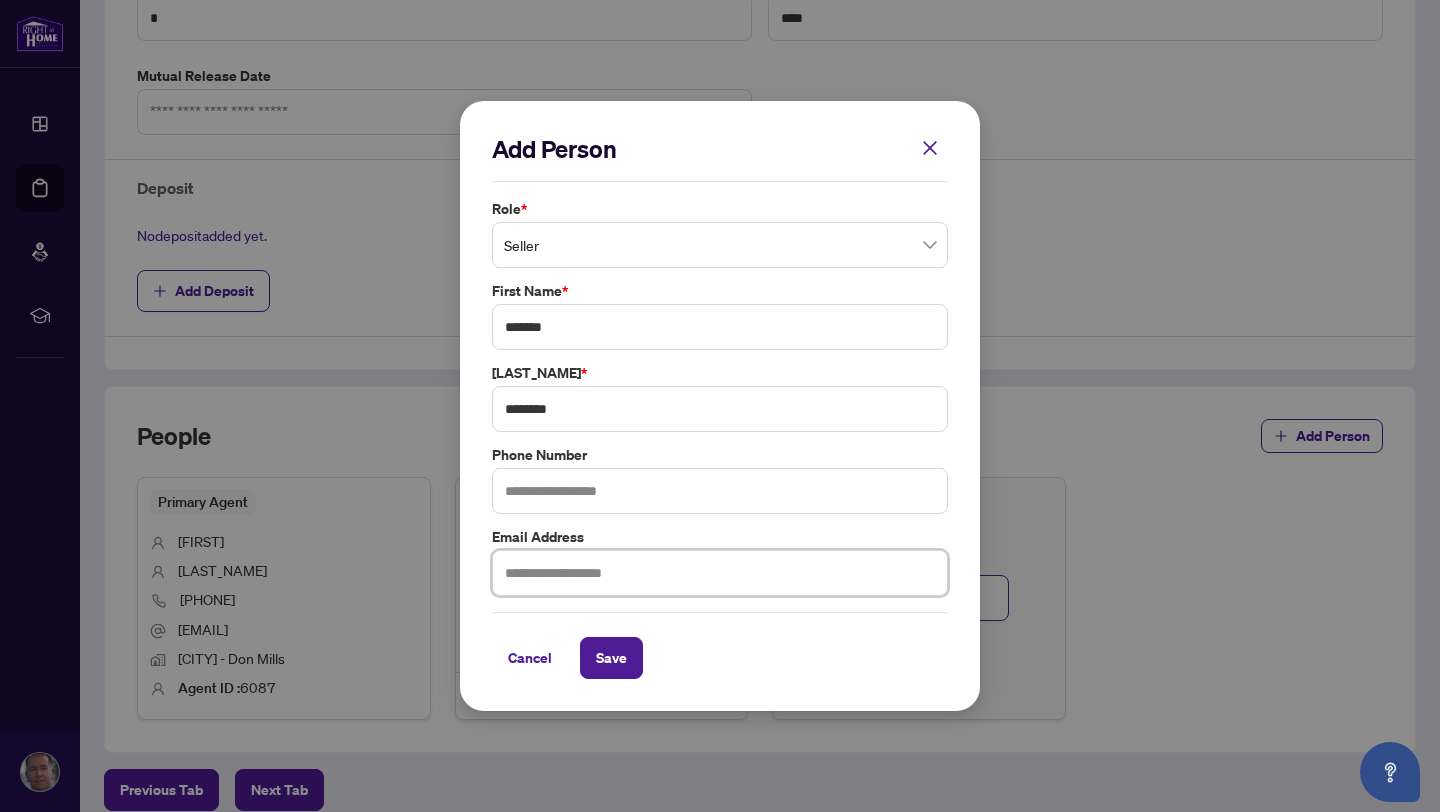 click at bounding box center (720, 573) 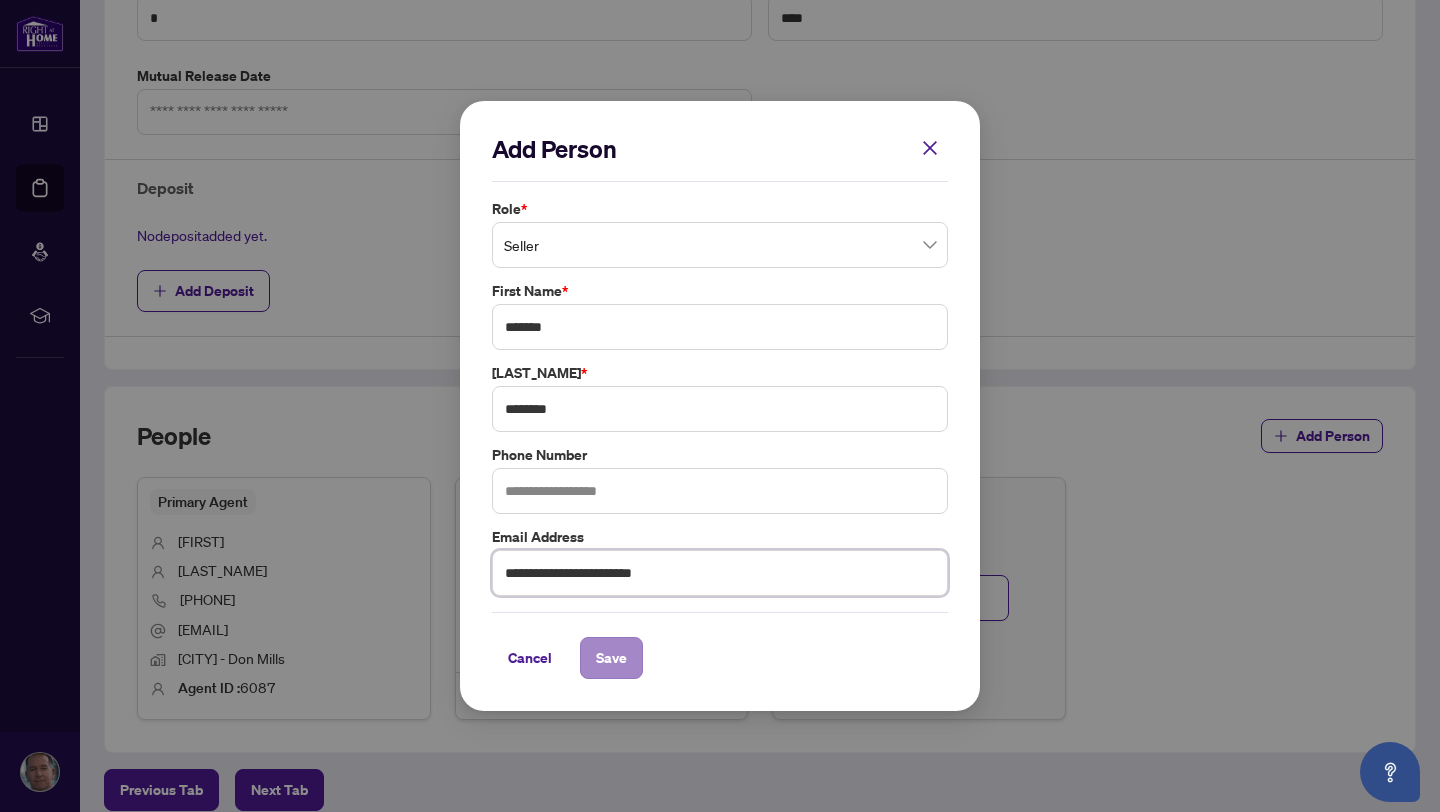 type on "**********" 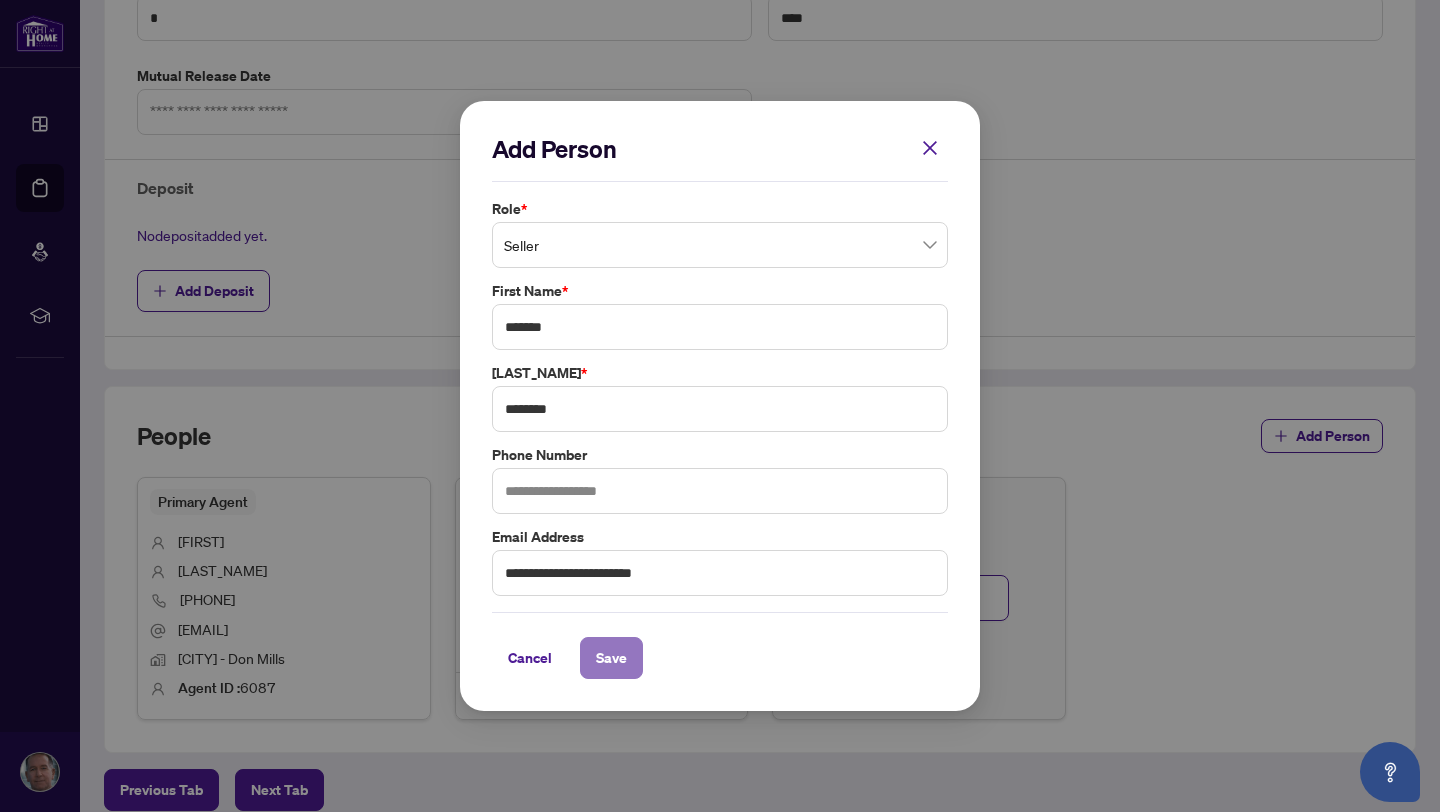 click on "Save" at bounding box center (611, 658) 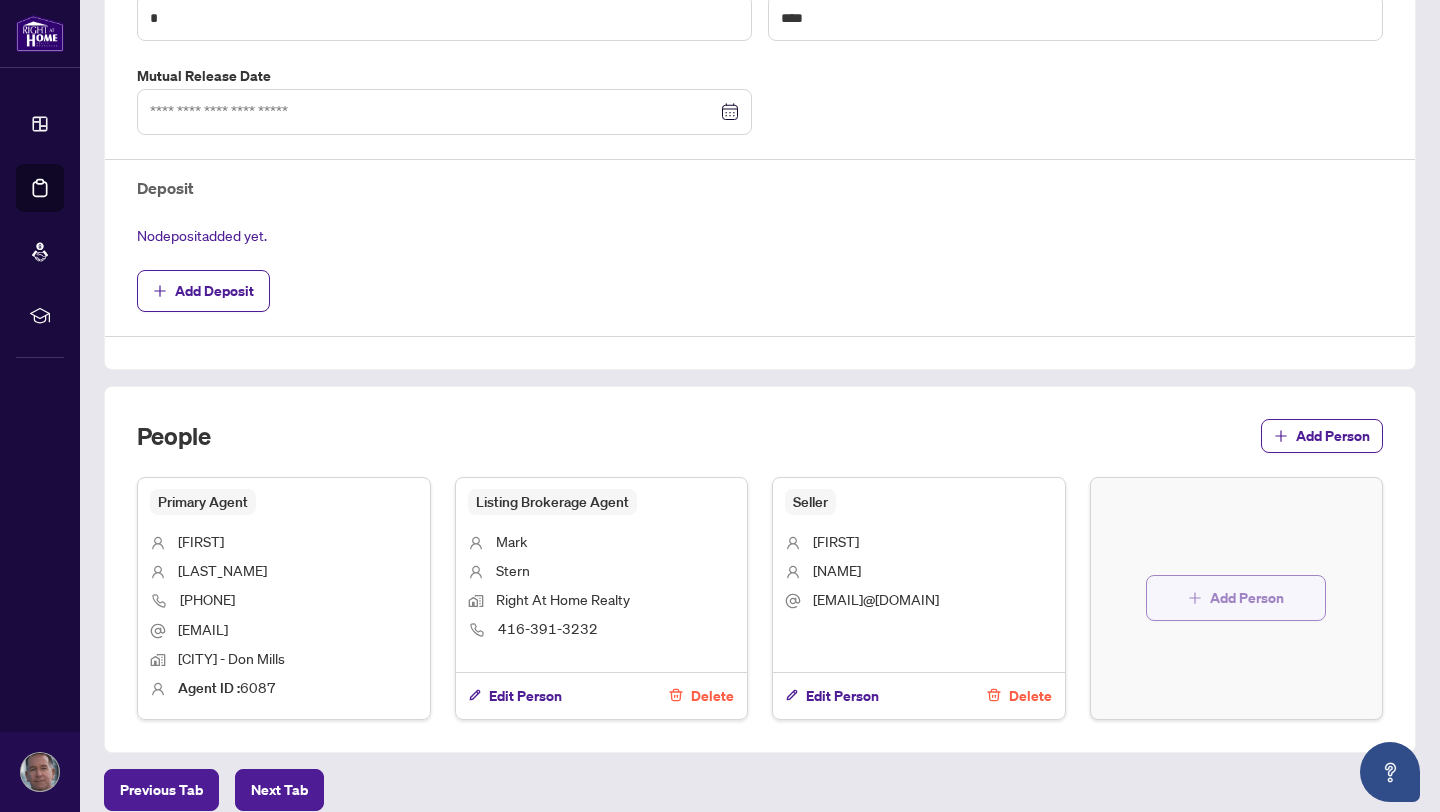 click on "Add Person" at bounding box center [1247, 598] 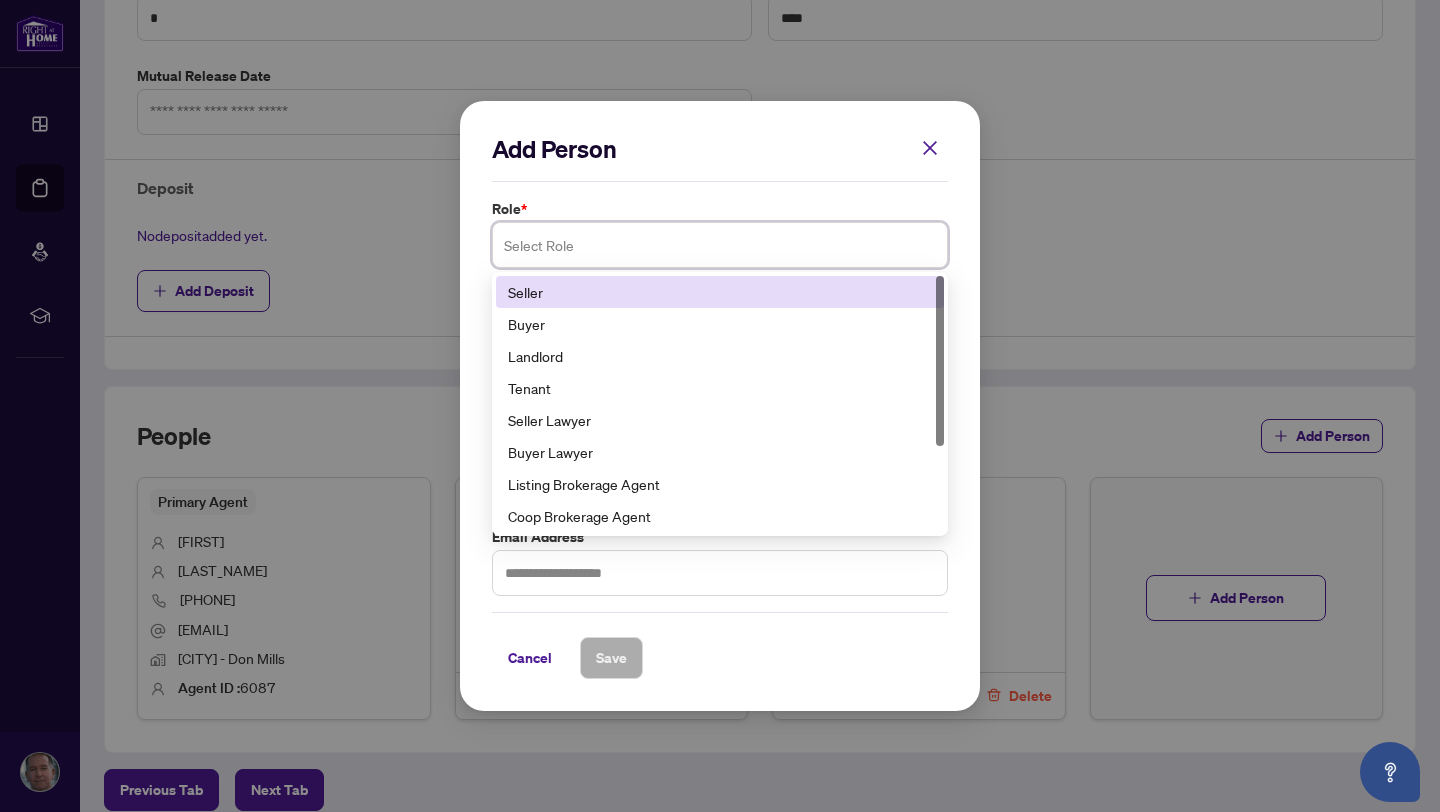 click at bounding box center [720, 245] 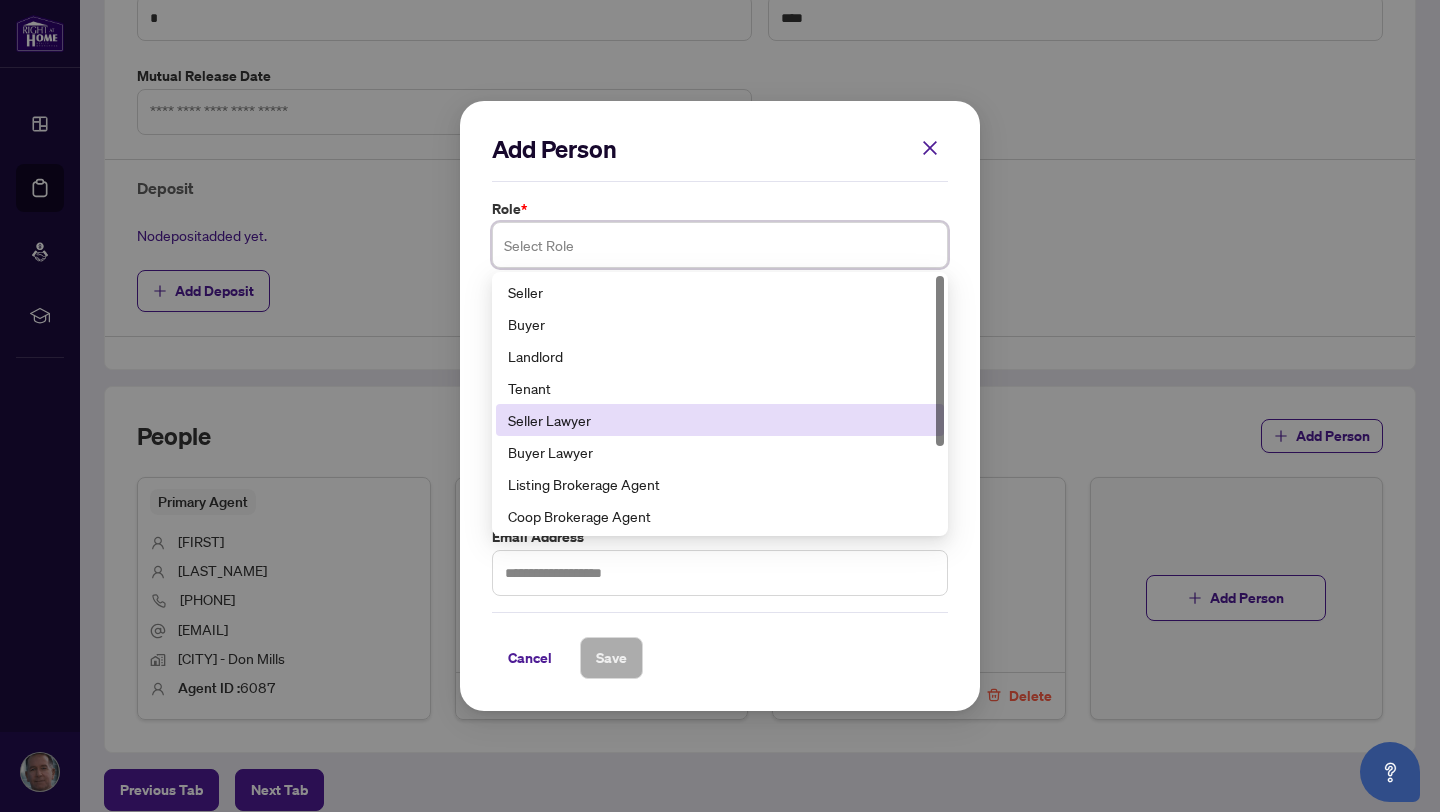 click on "Seller Lawyer" at bounding box center (720, 420) 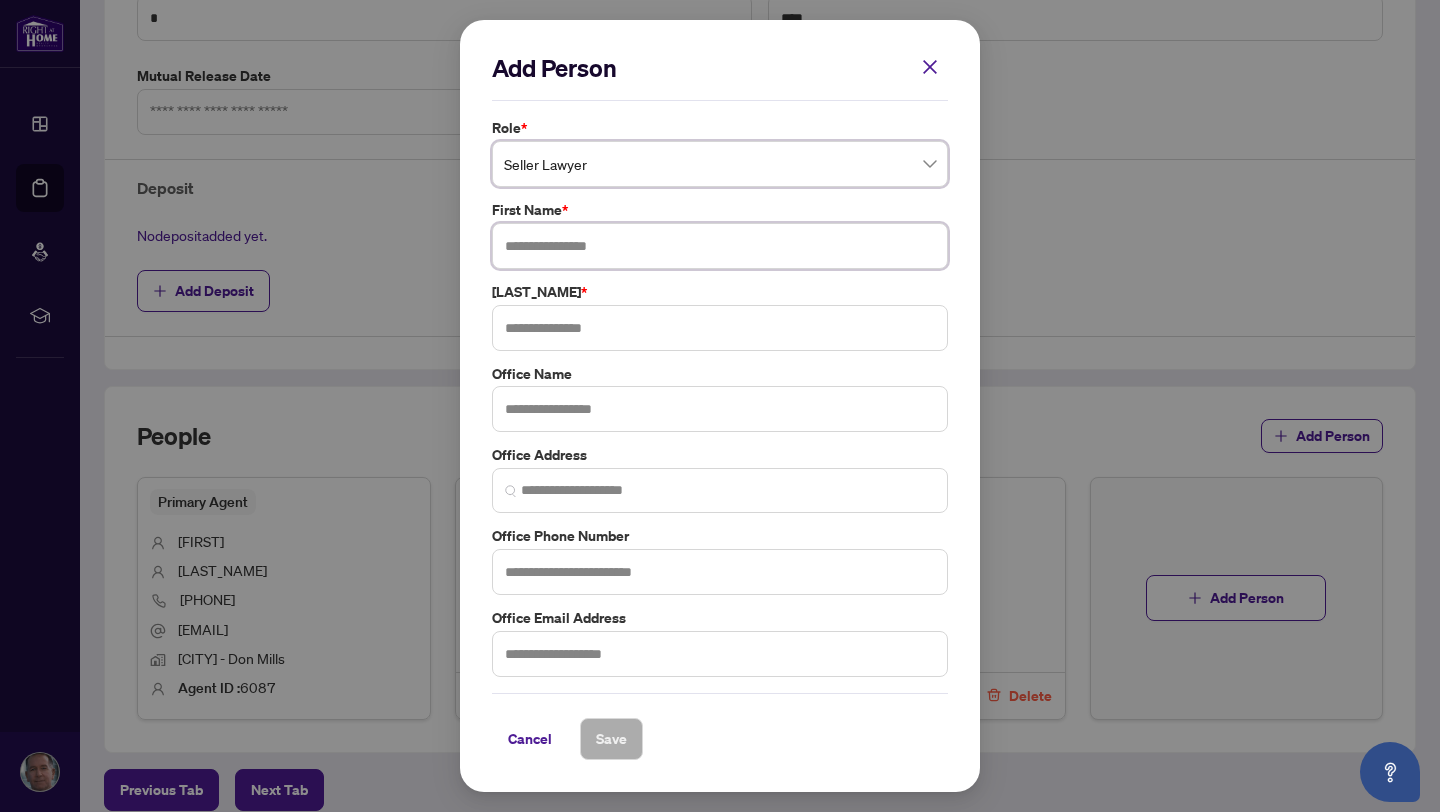 click at bounding box center (720, 246) 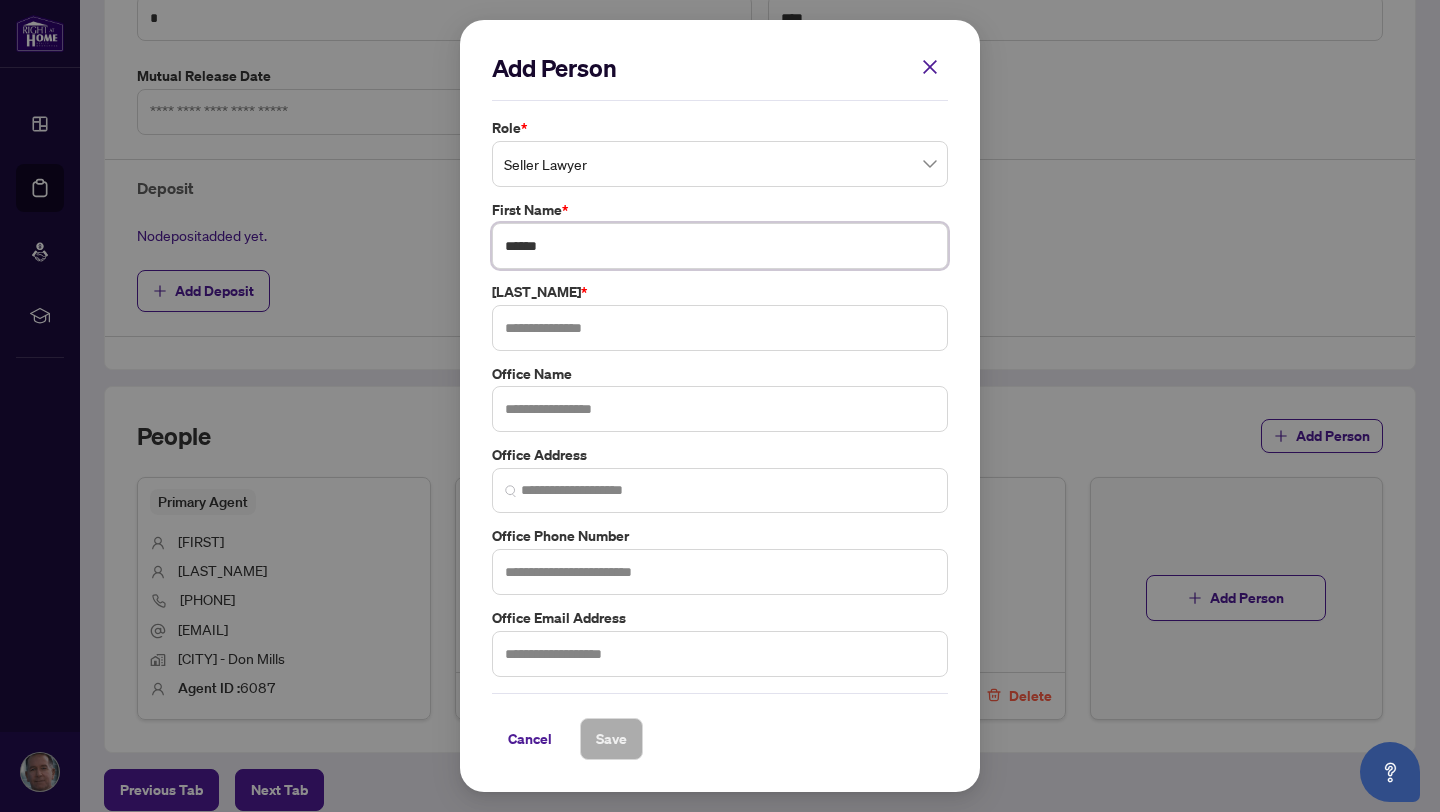 type on "******" 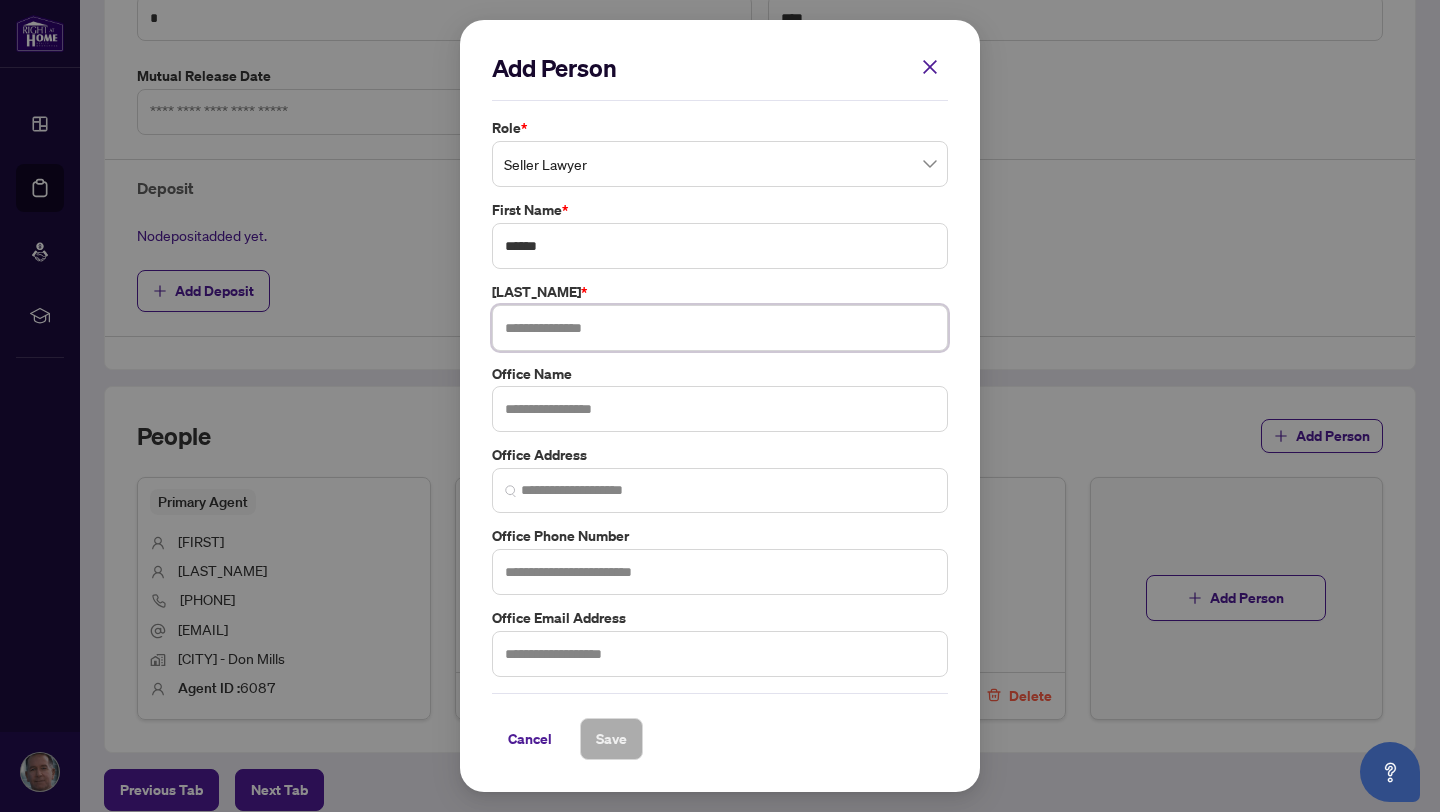 click at bounding box center [720, 328] 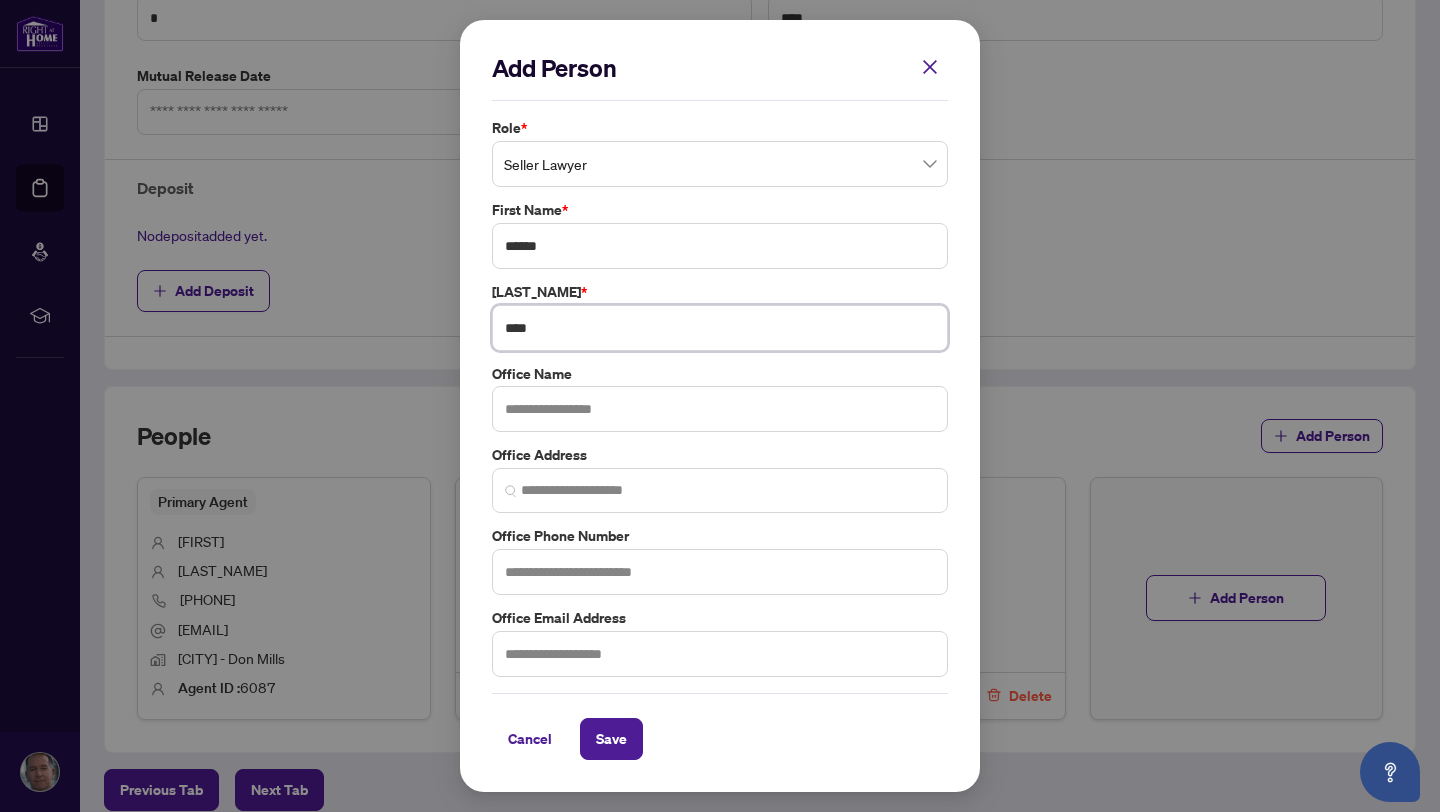 type on "****" 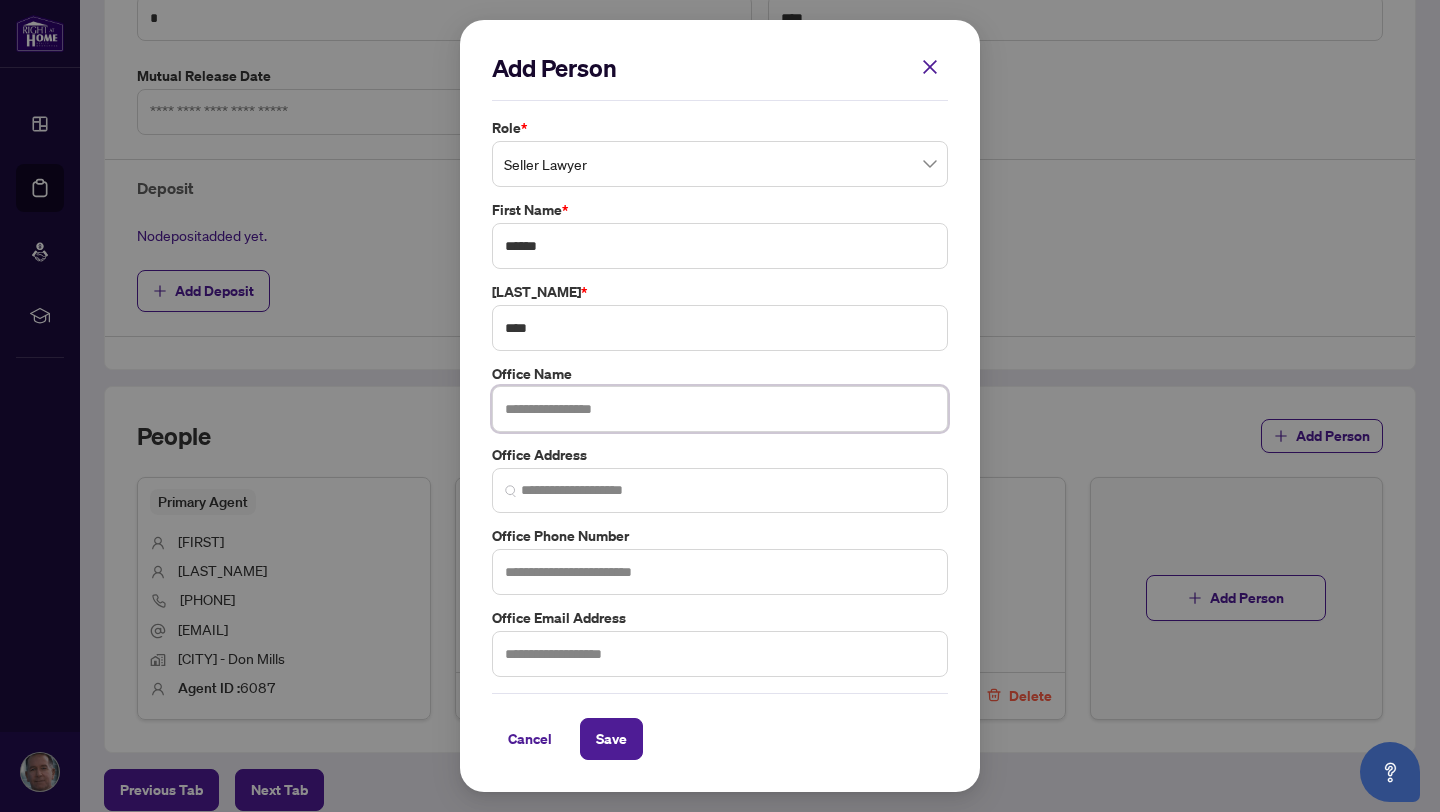 click at bounding box center (720, 409) 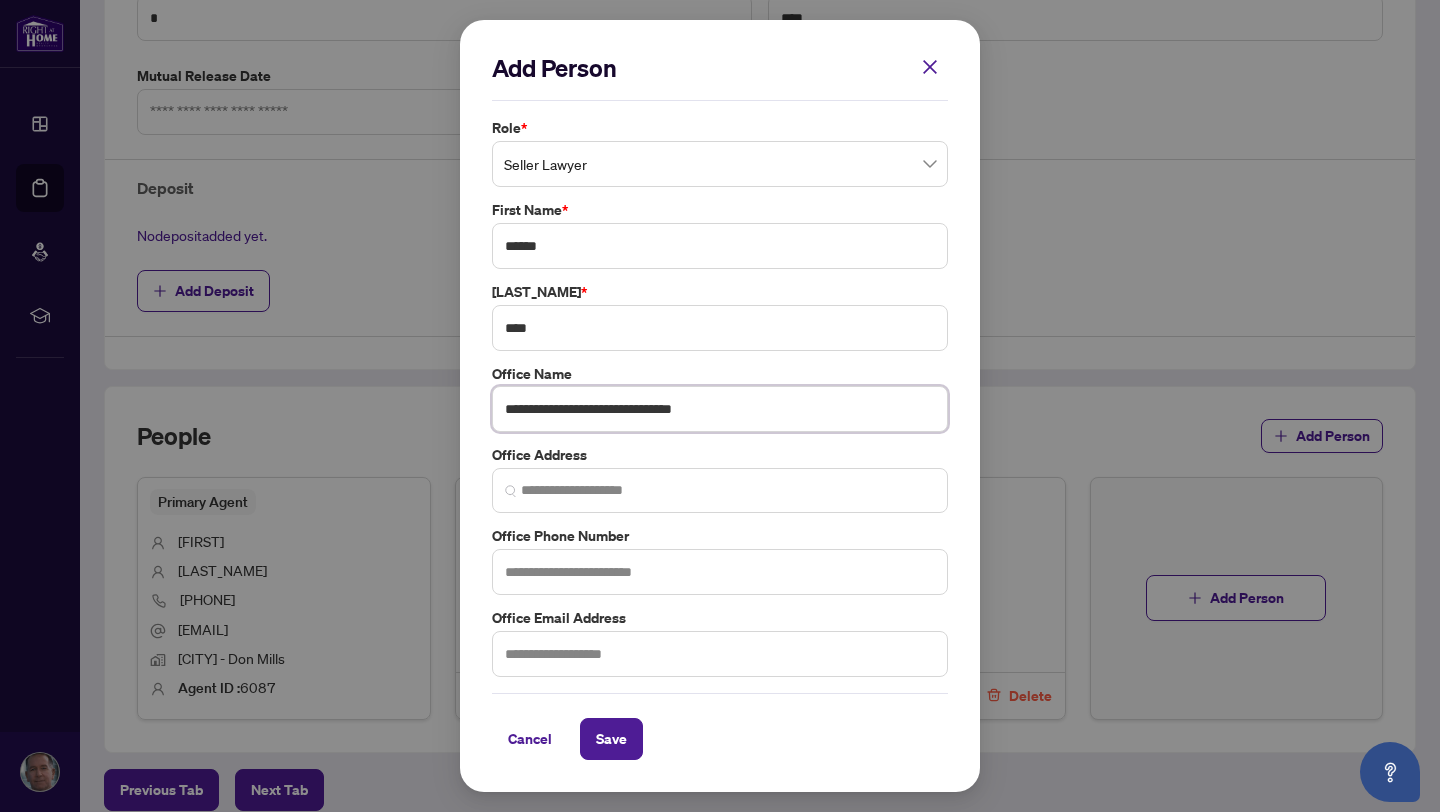 type on "**********" 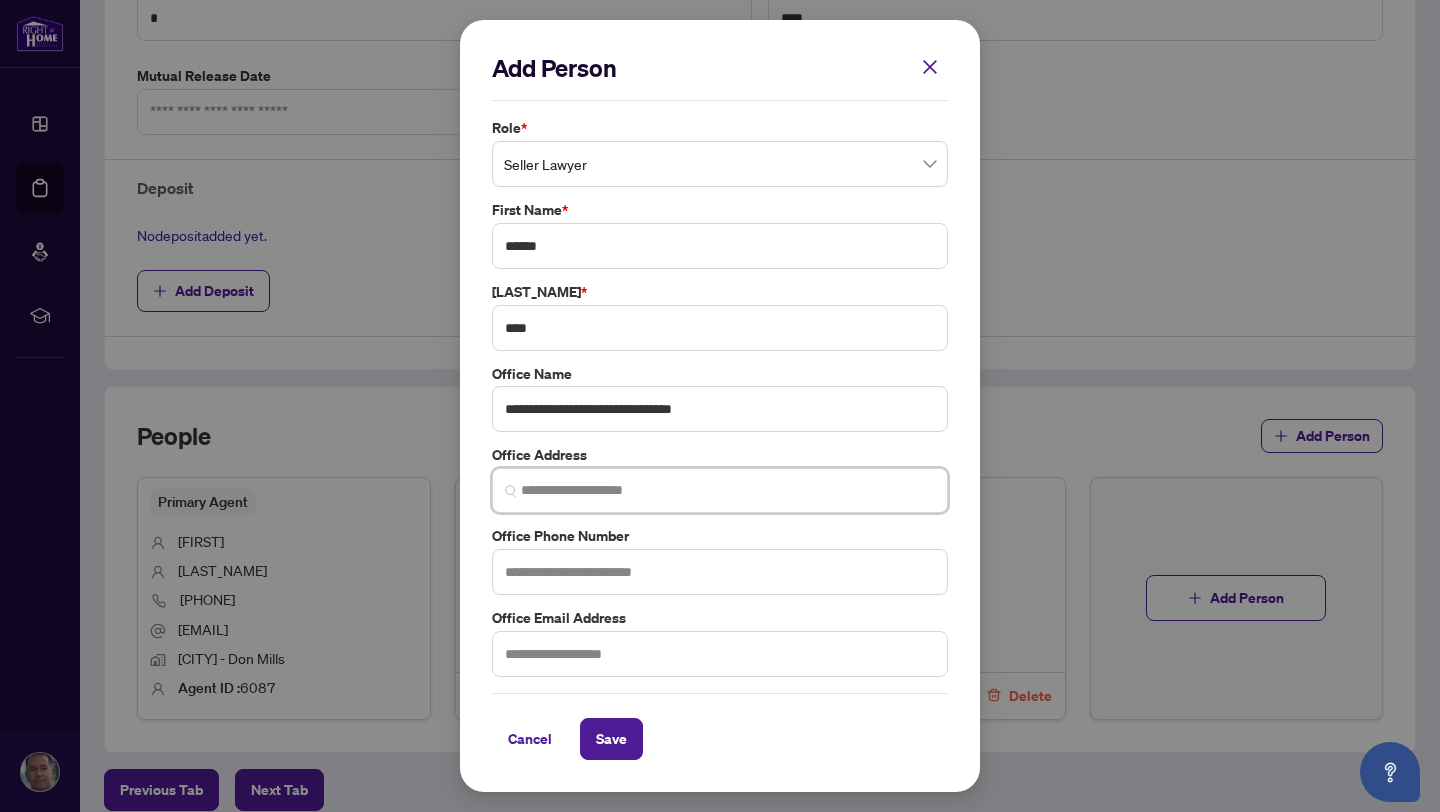 click at bounding box center (728, 490) 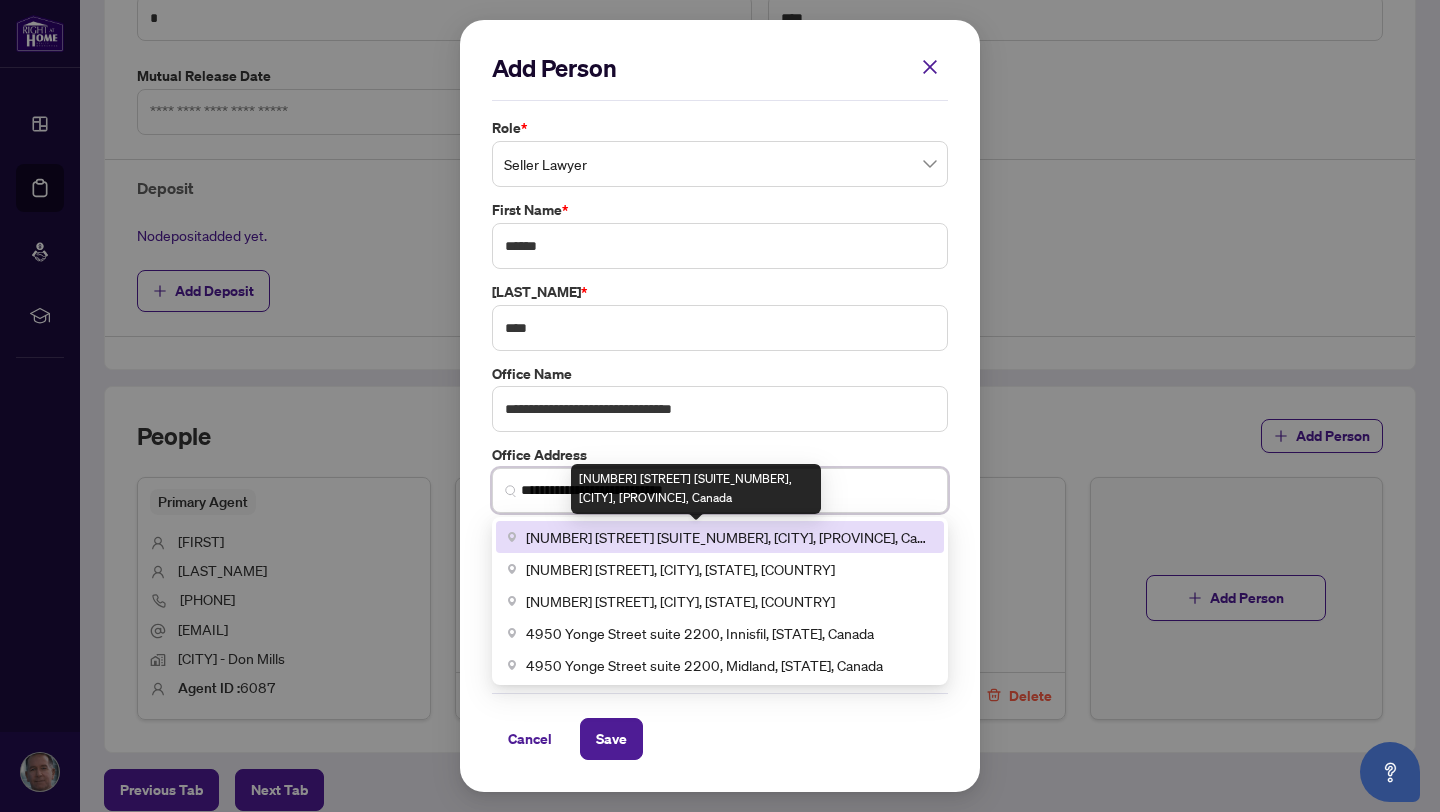 click on "[NUMBER] [STREET] [SUITE_NUMBER], [CITY], [PROVINCE], Canada" at bounding box center (729, 537) 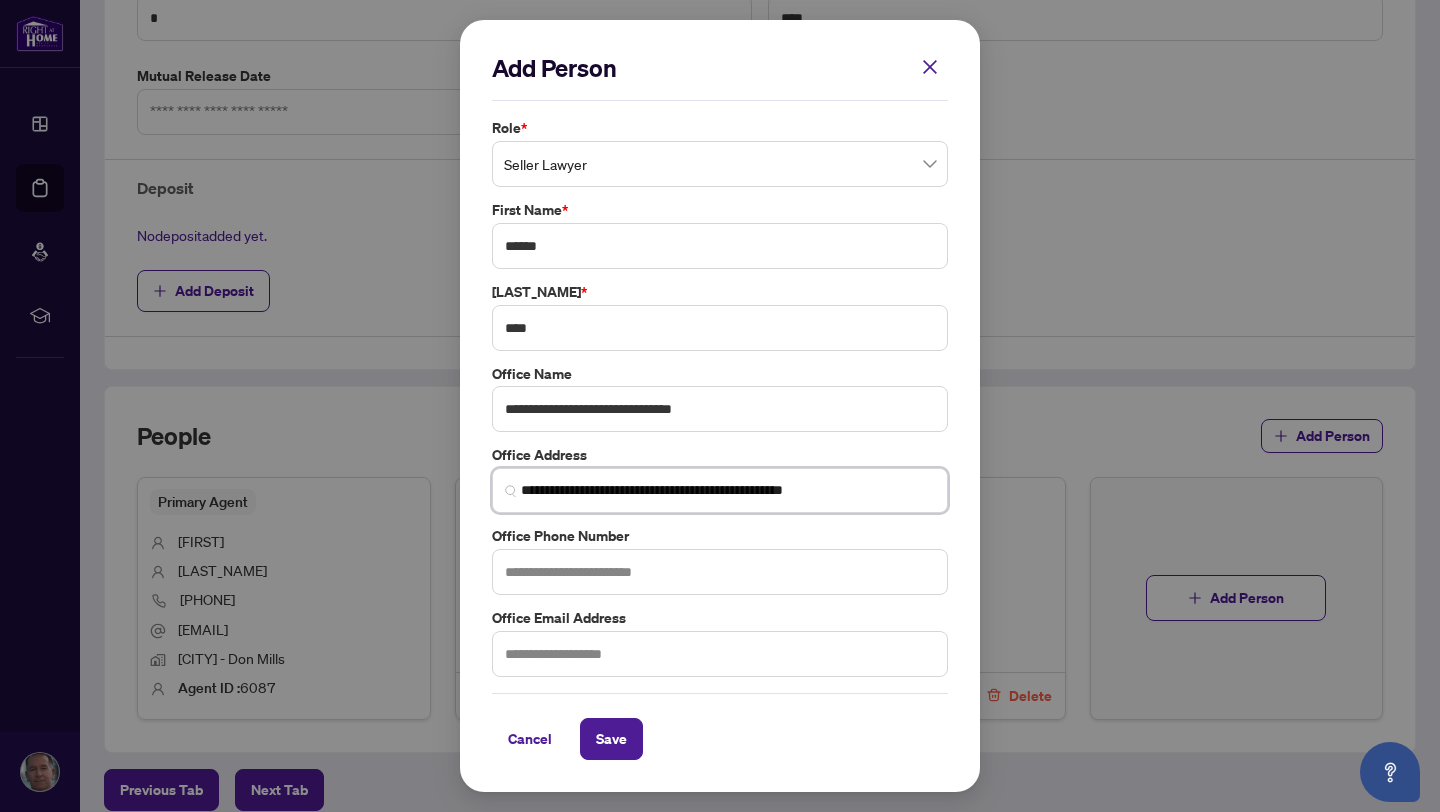 type on "**********" 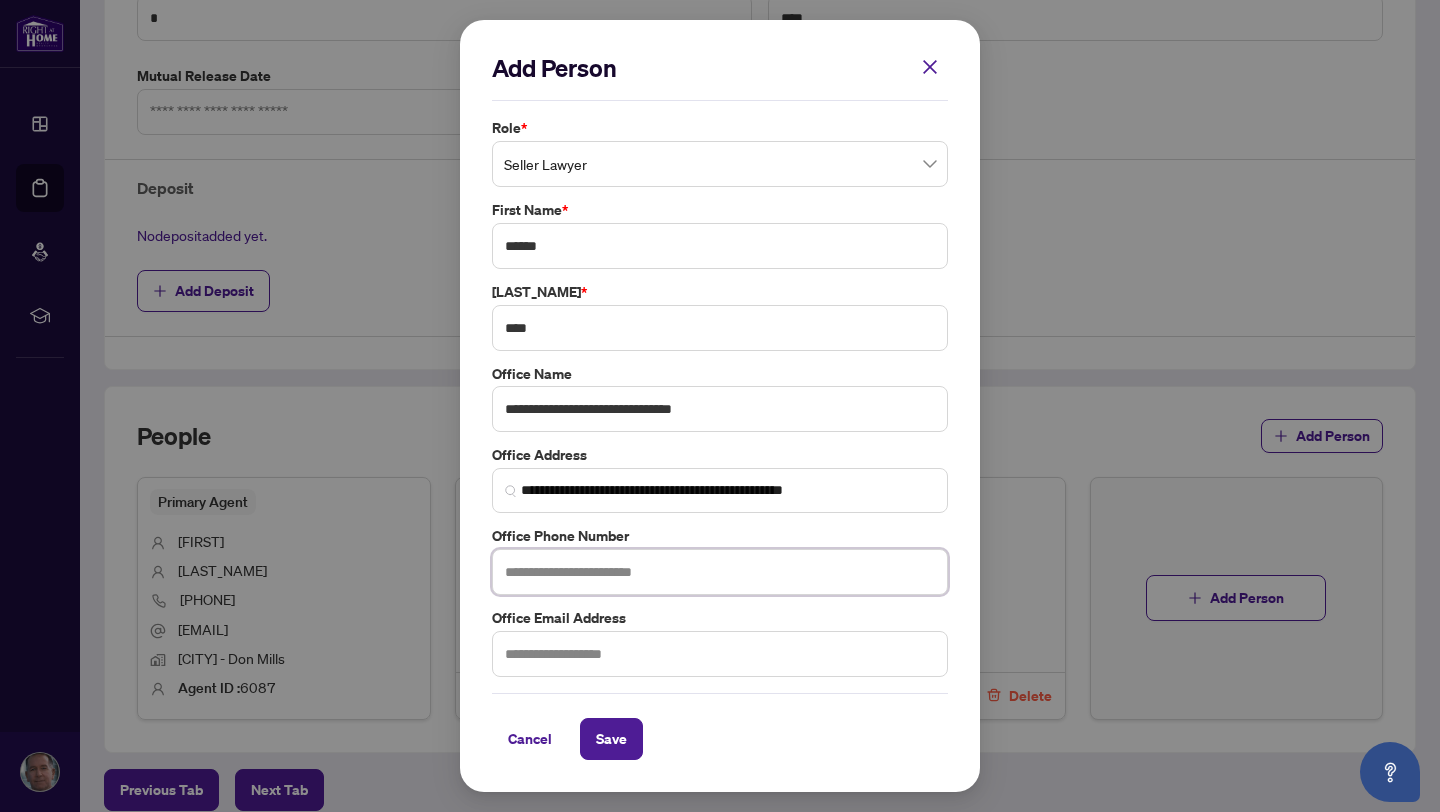 click at bounding box center (720, 572) 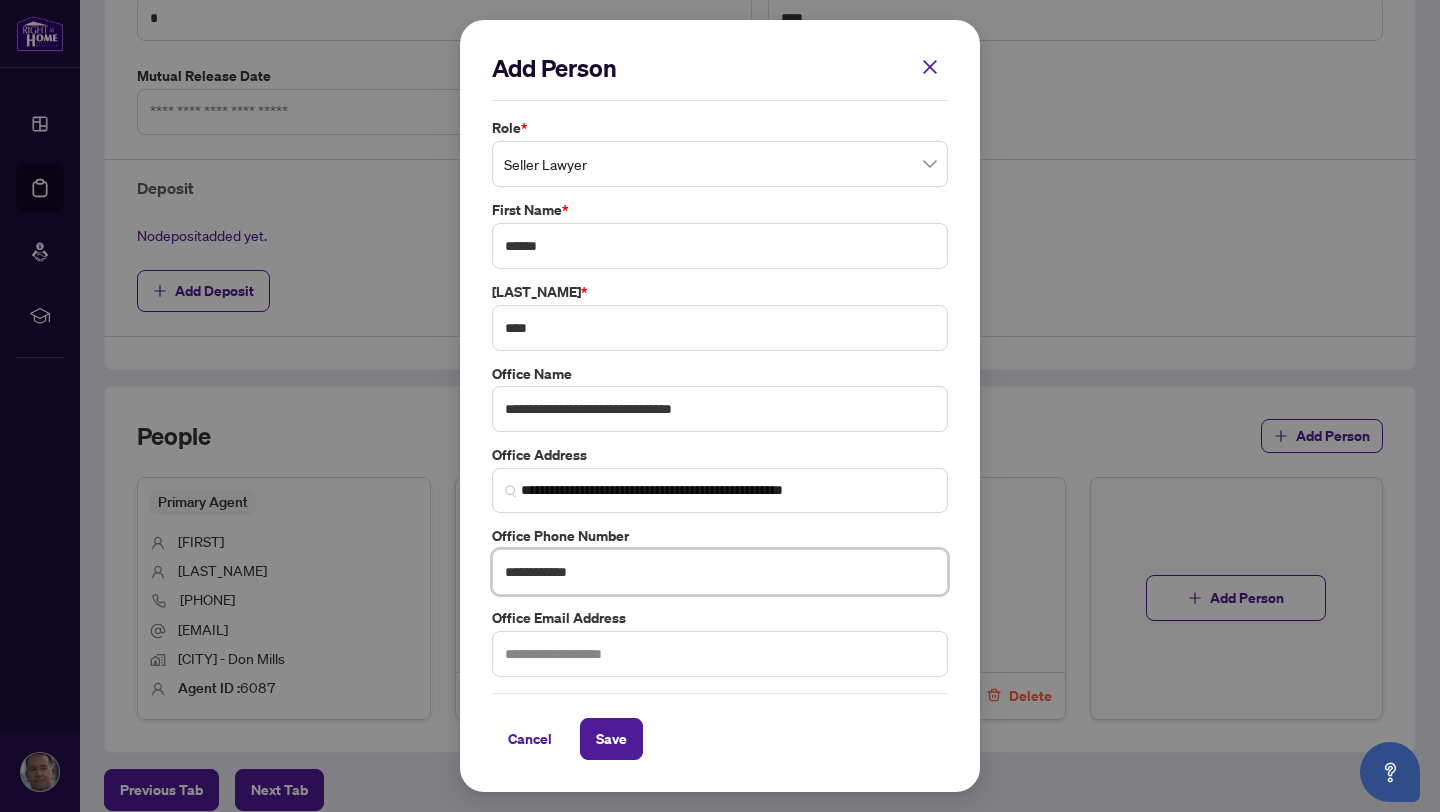 type on "**********" 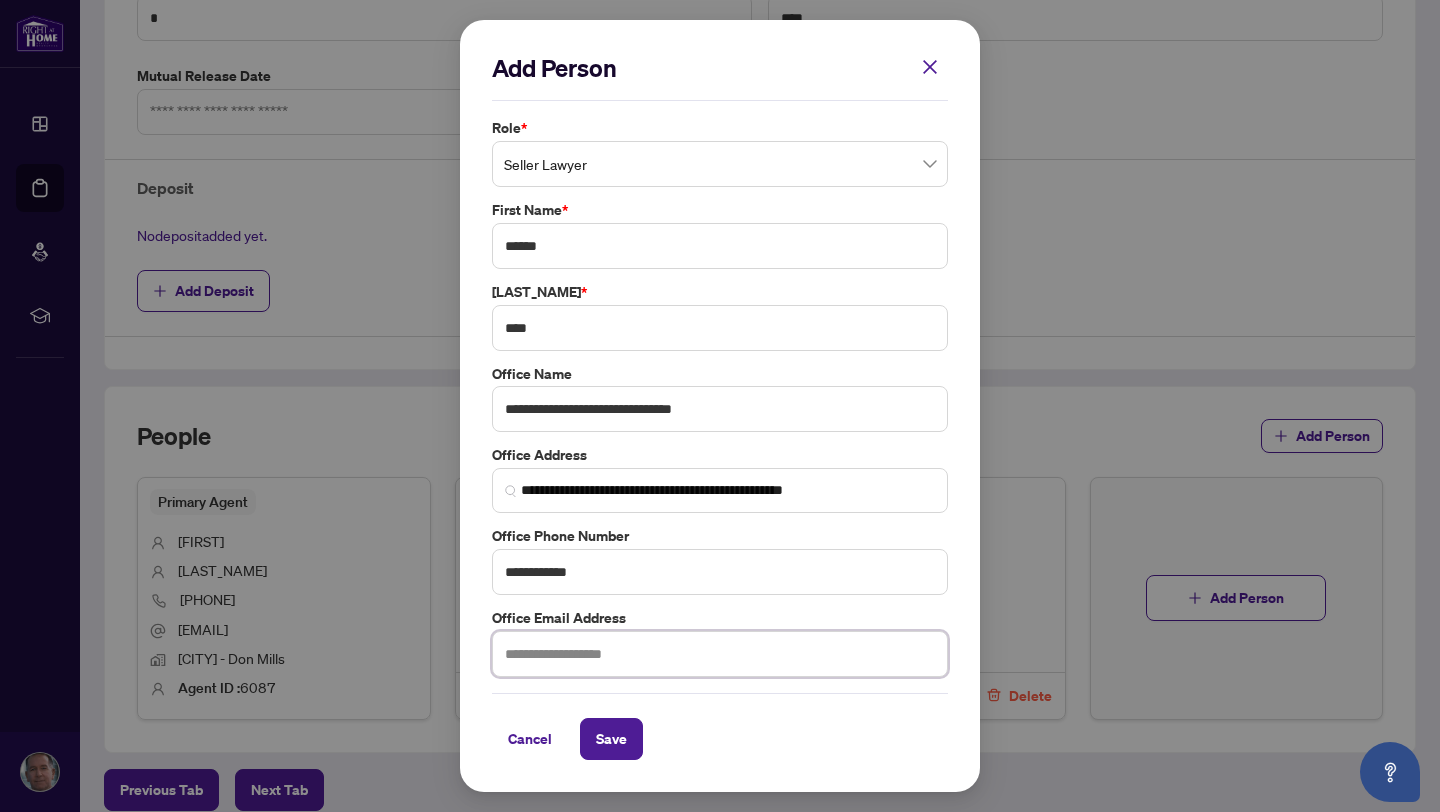 click at bounding box center [720, 654] 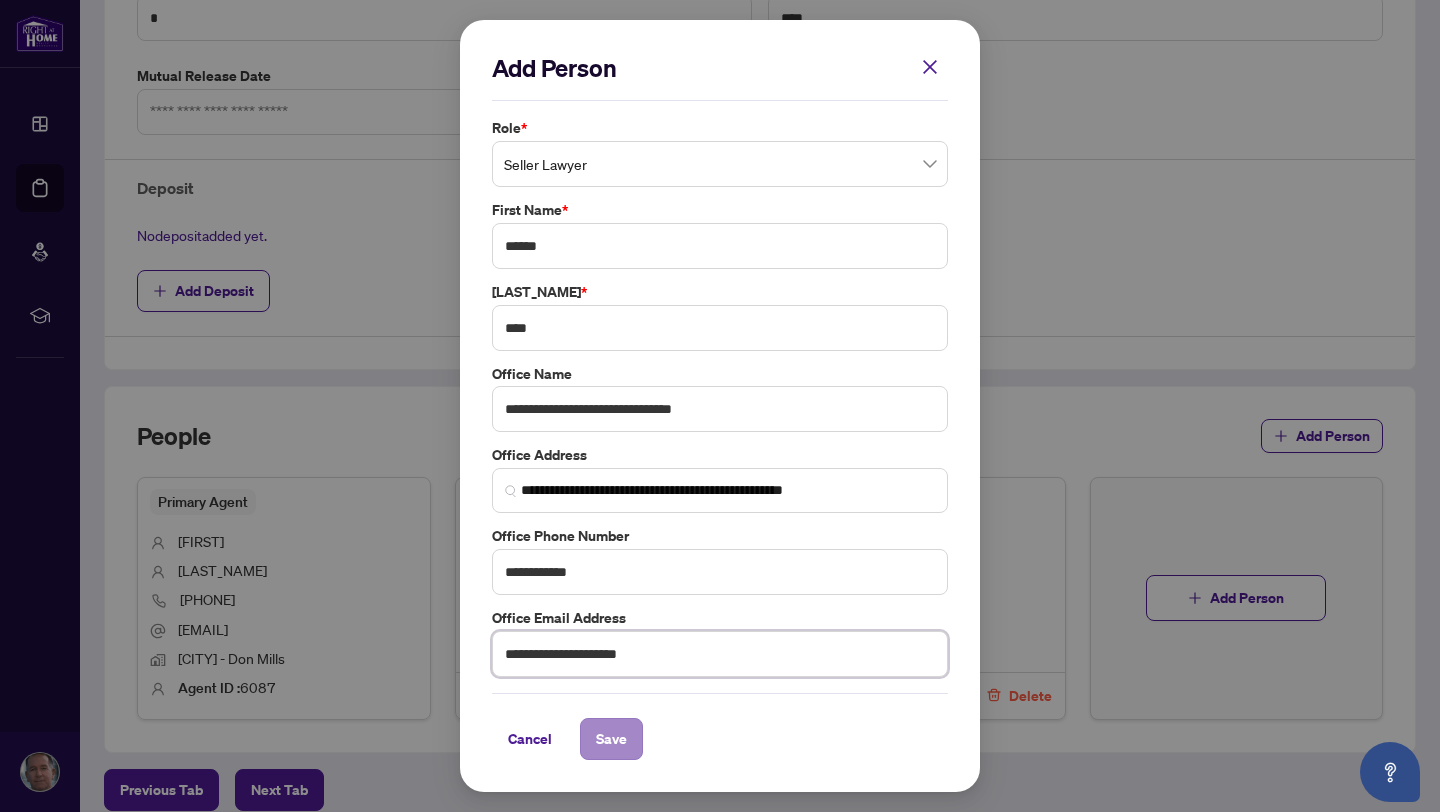 type on "**********" 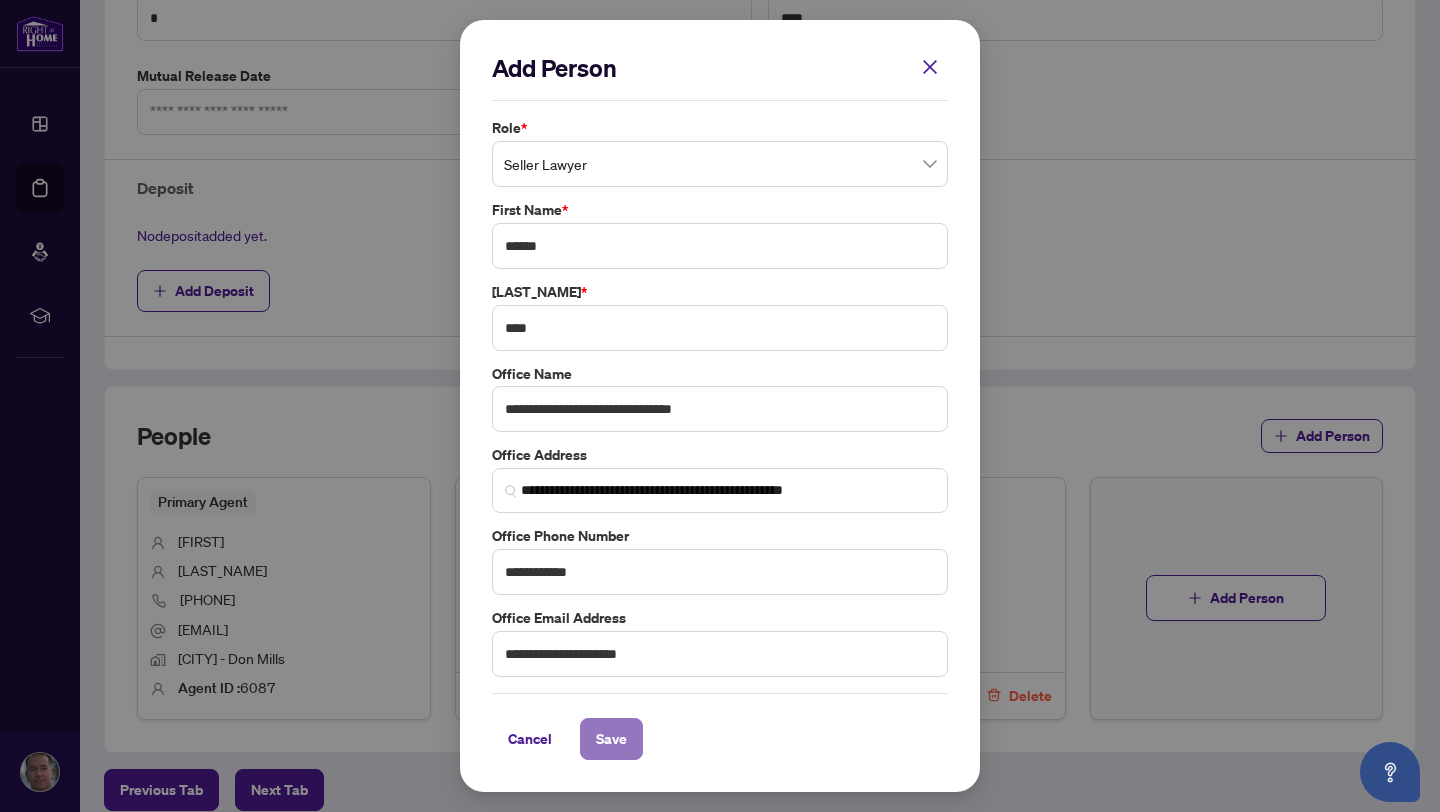 click on "Save" at bounding box center [611, 739] 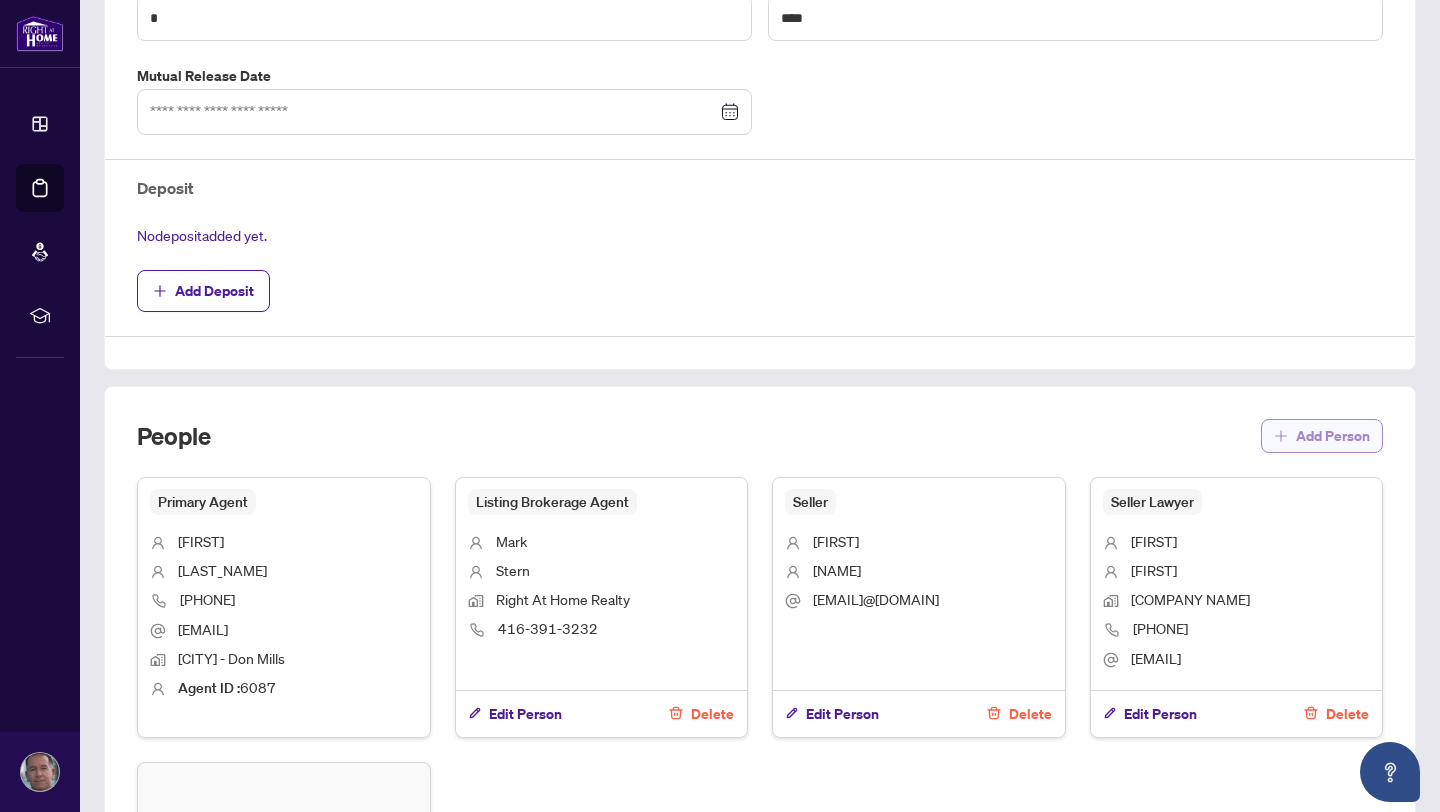 click on "Add Person" at bounding box center (1333, 436) 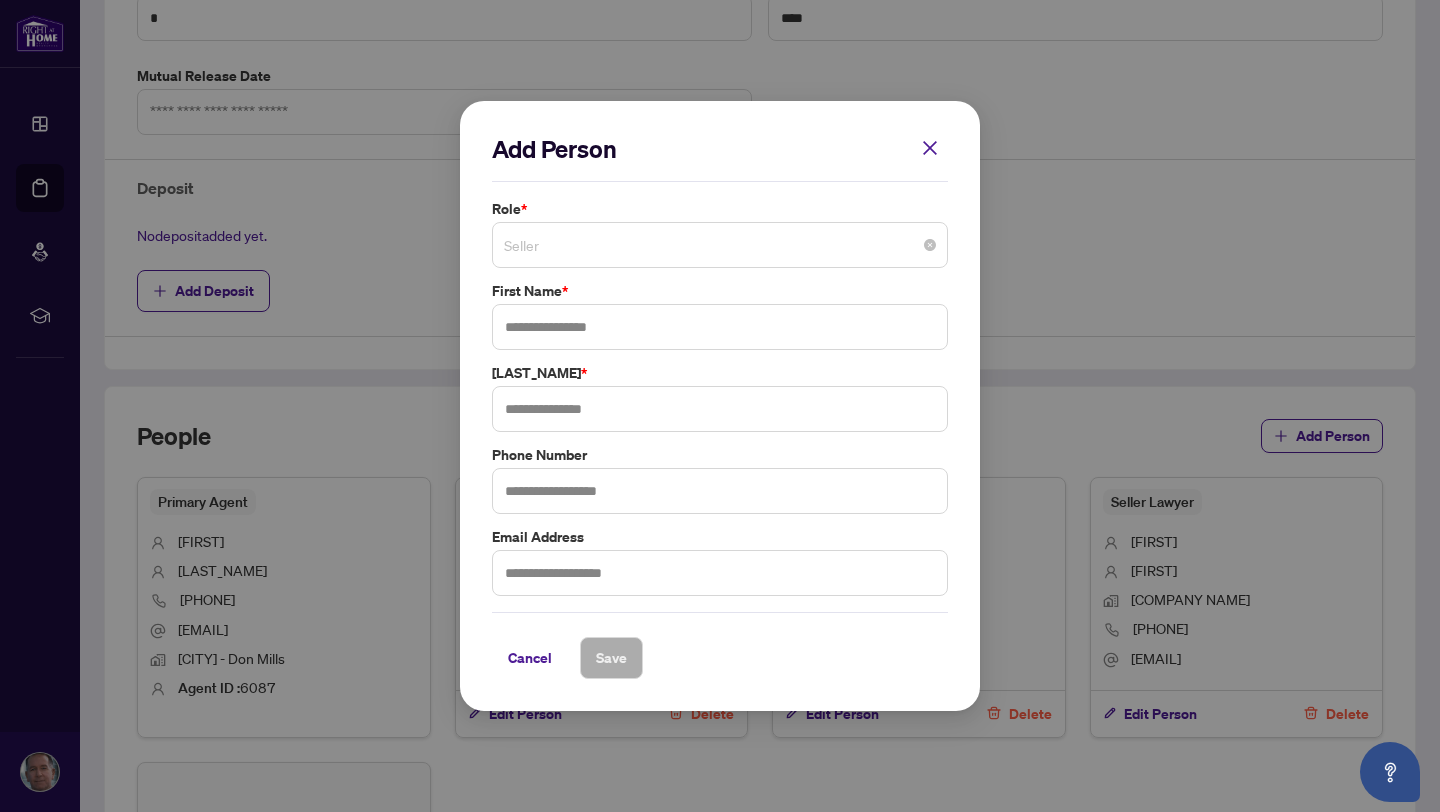 click on "Seller" at bounding box center [720, 245] 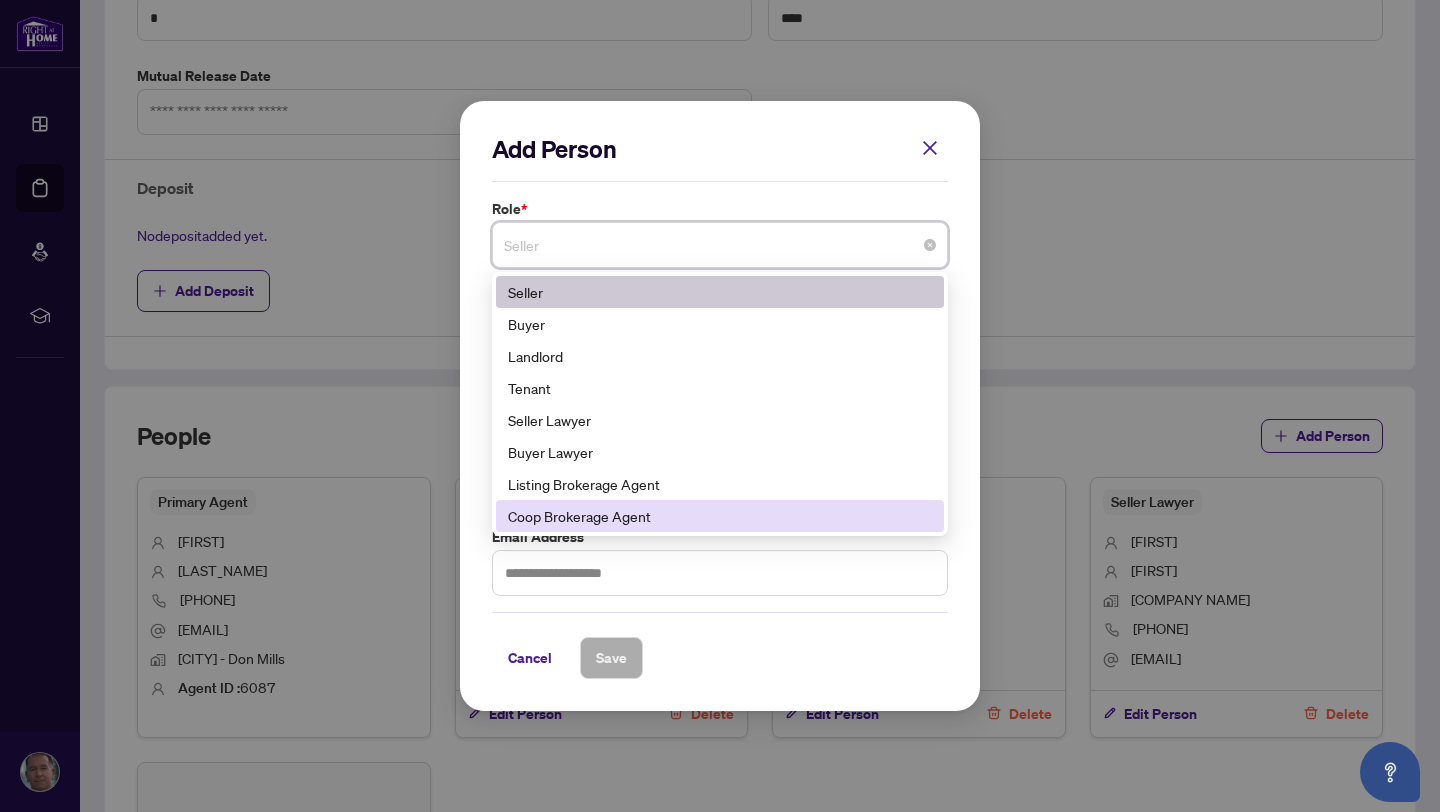 click on "Coop Brokerage Agent" at bounding box center (720, 516) 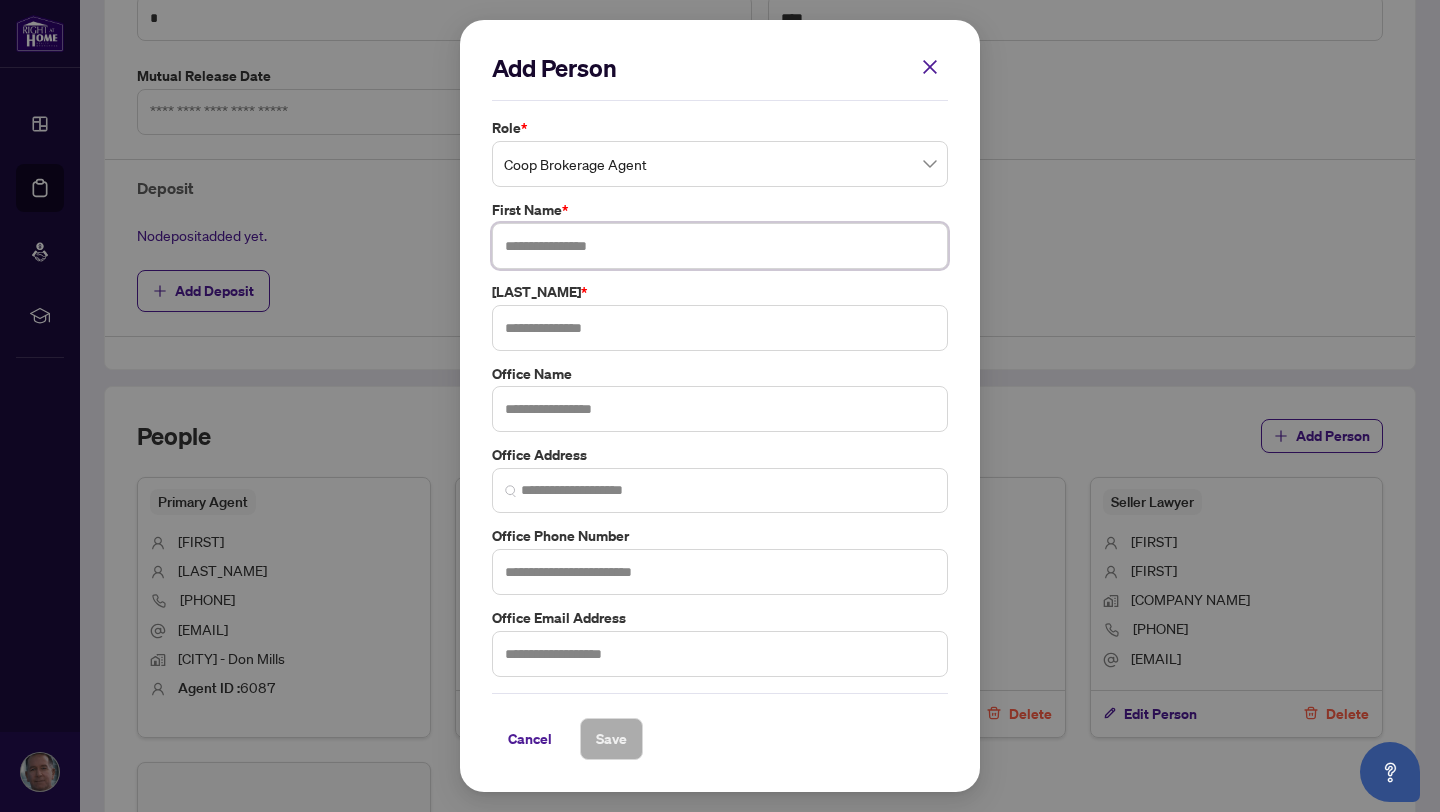 click at bounding box center [720, 246] 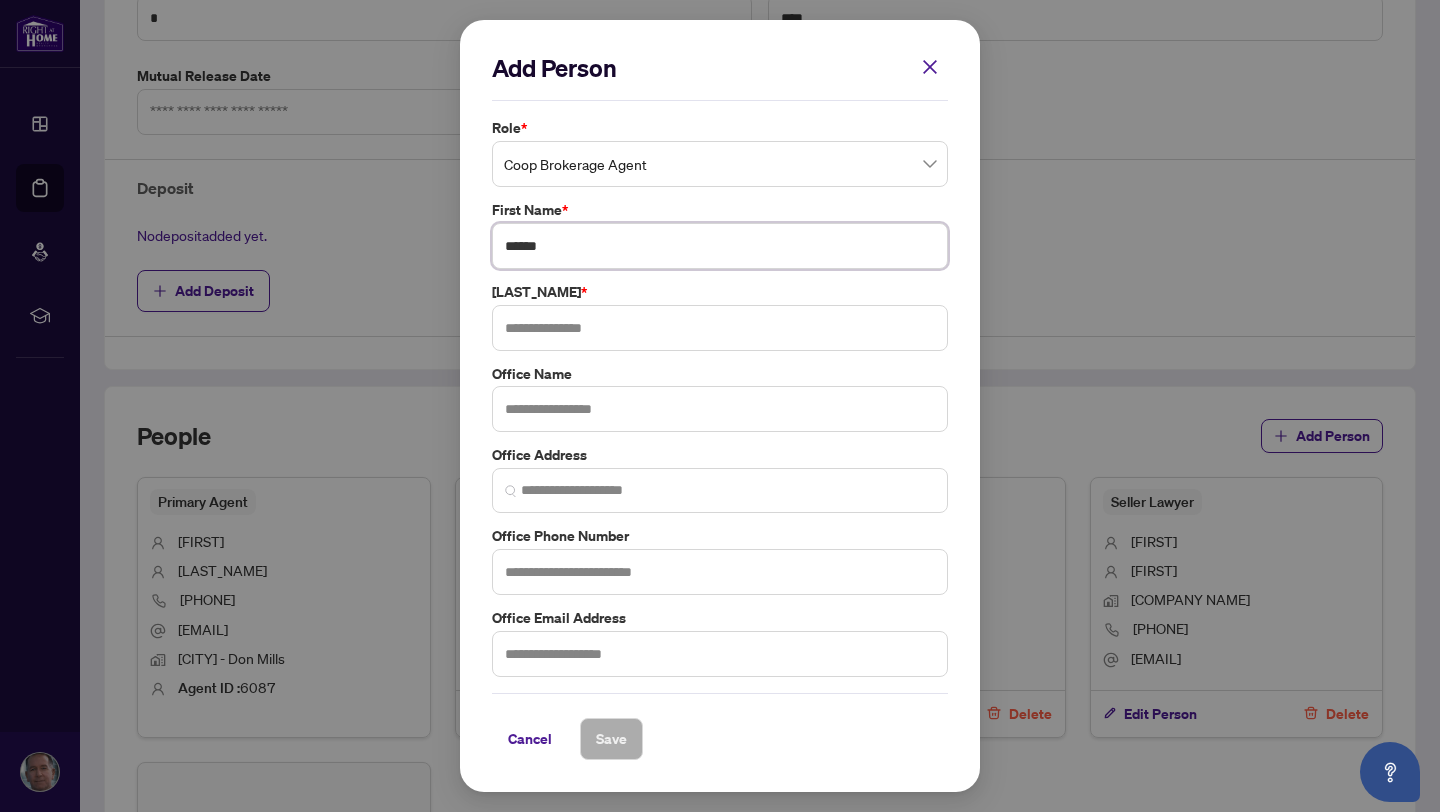 type on "******" 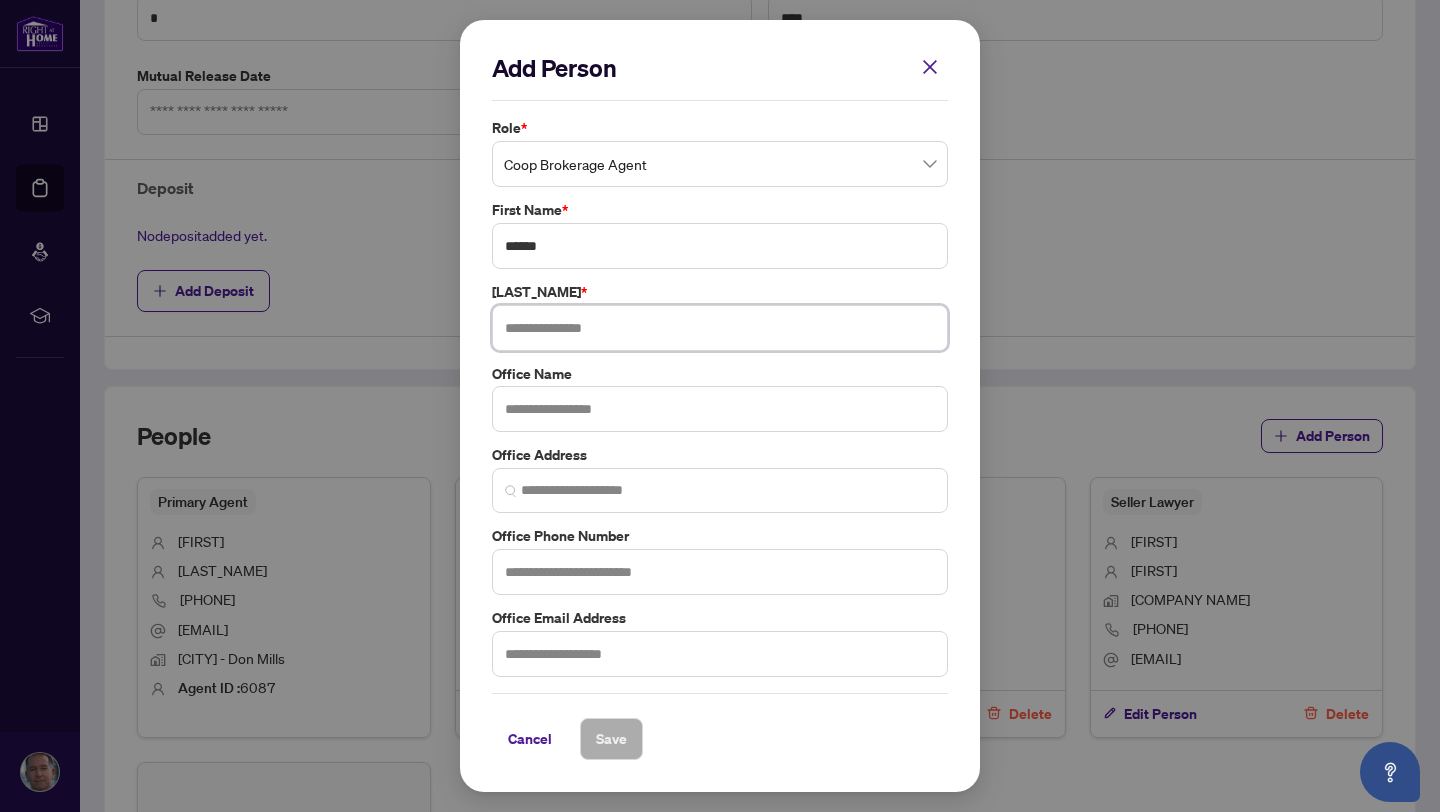 click at bounding box center (720, 328) 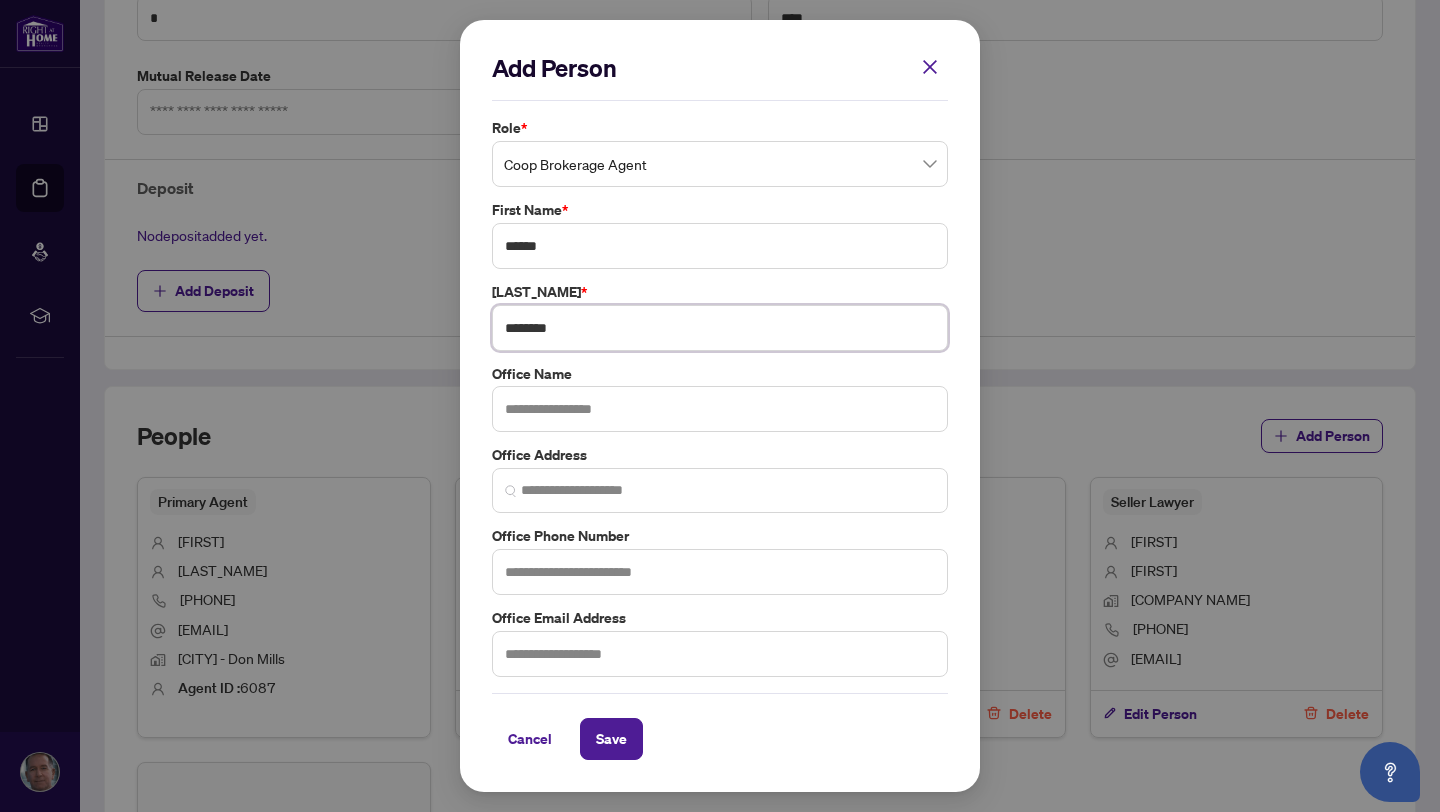 type on "********" 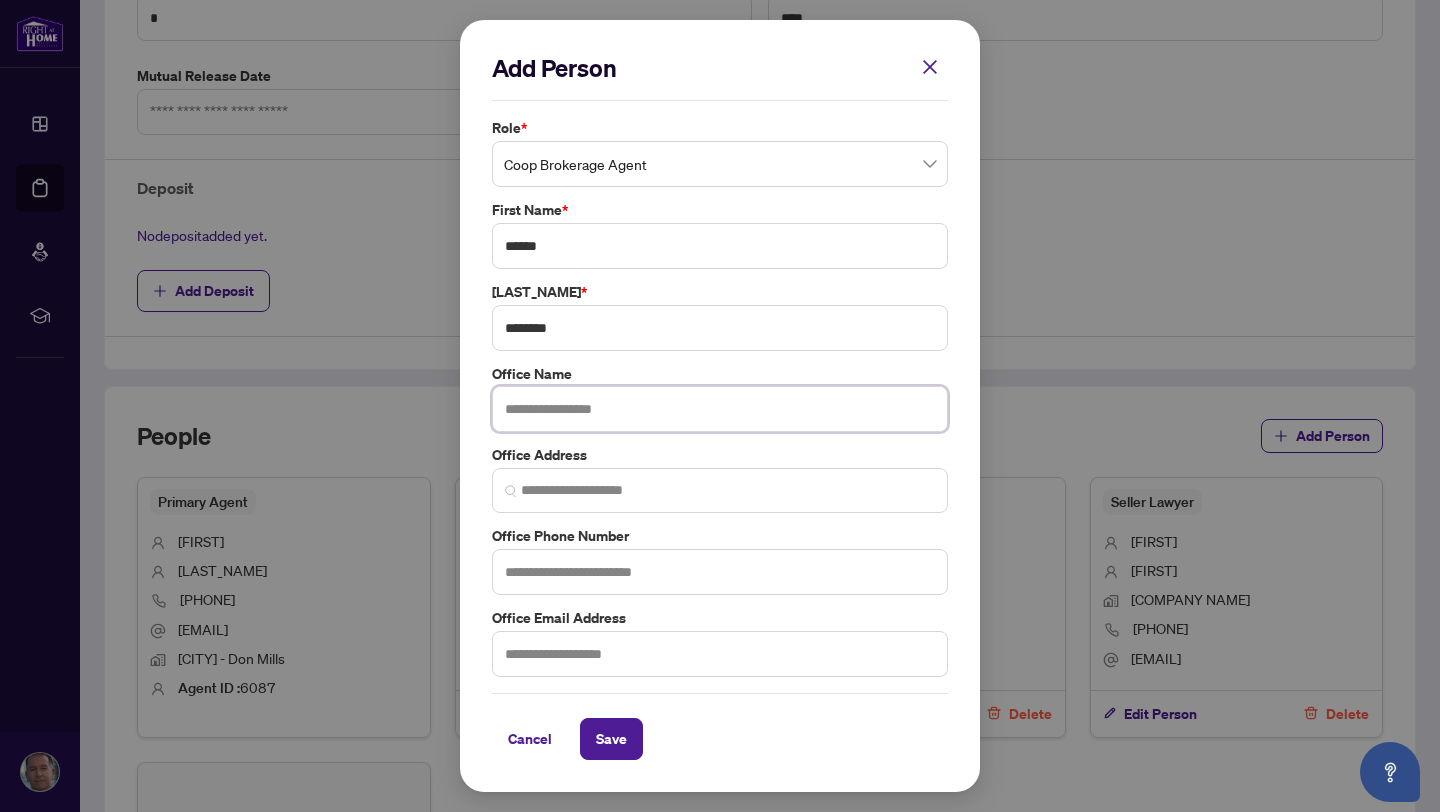 click at bounding box center (720, 409) 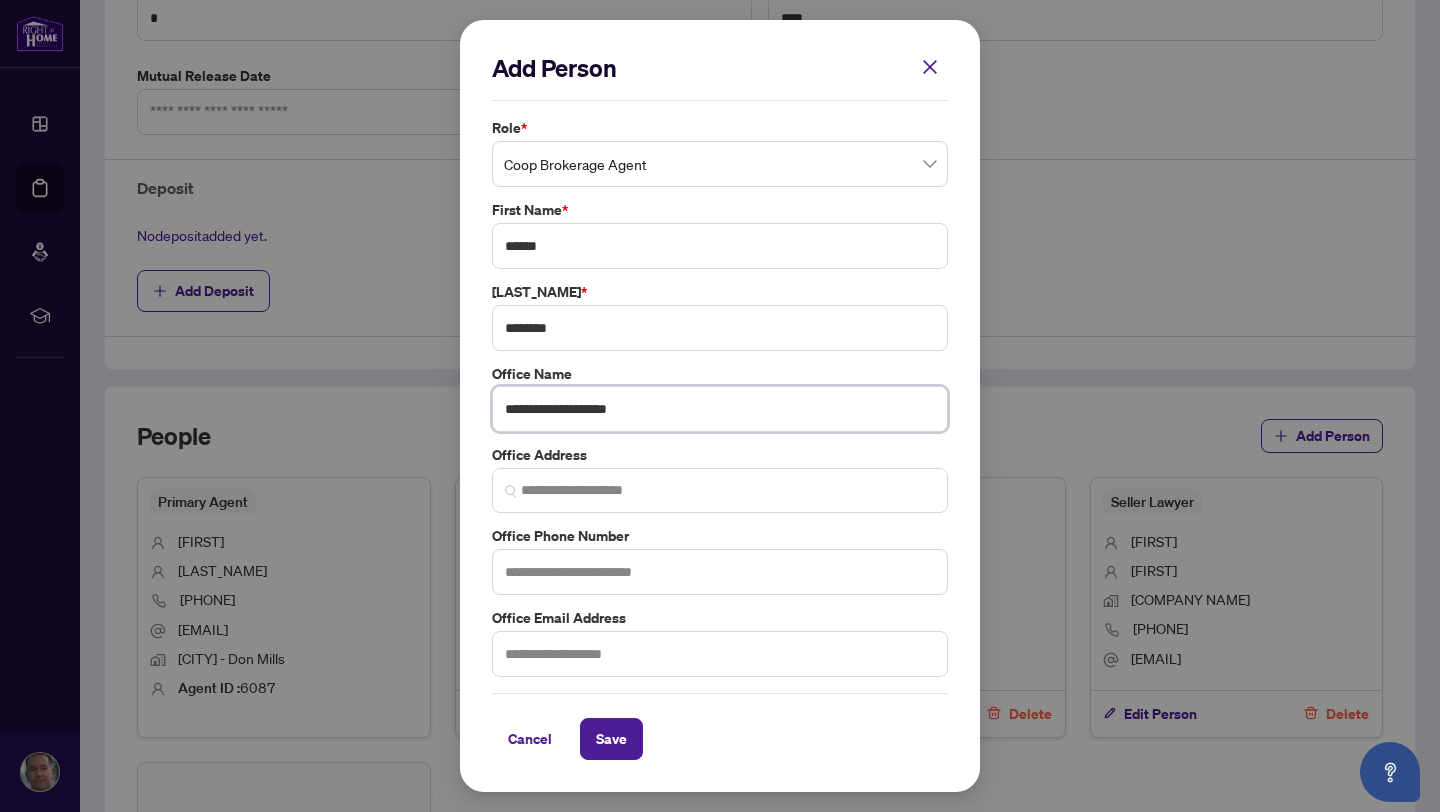 type on "**********" 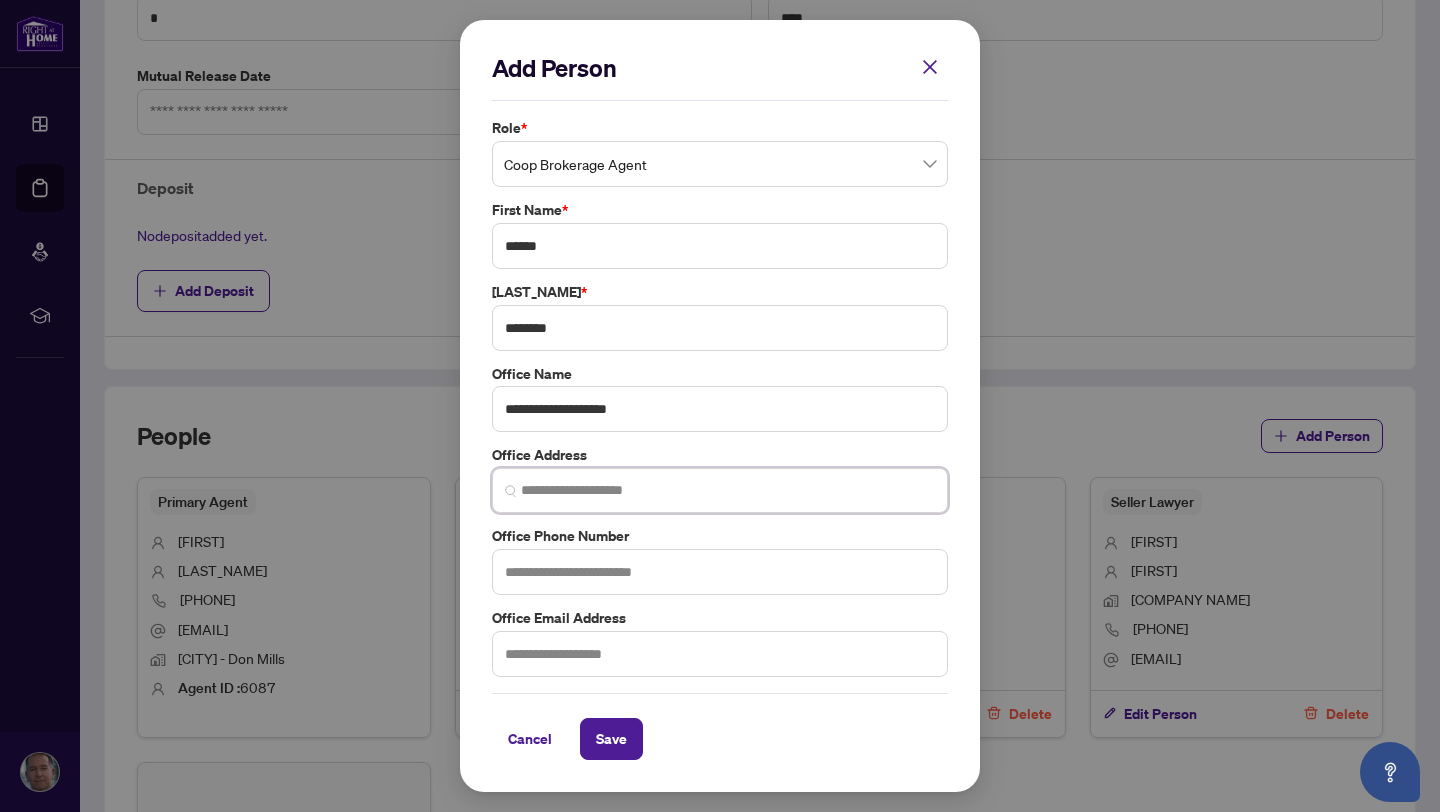 click at bounding box center (728, 490) 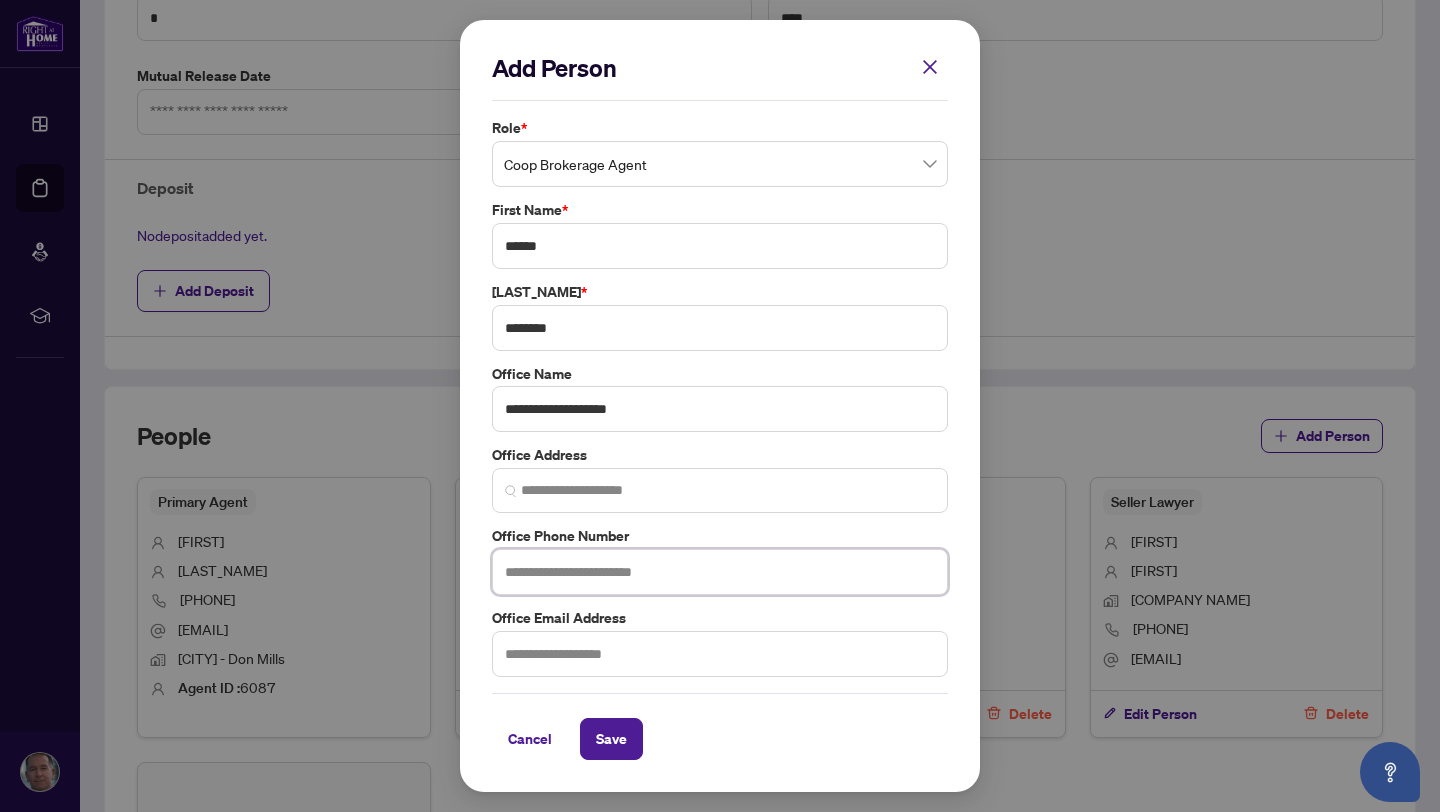 click at bounding box center (720, 572) 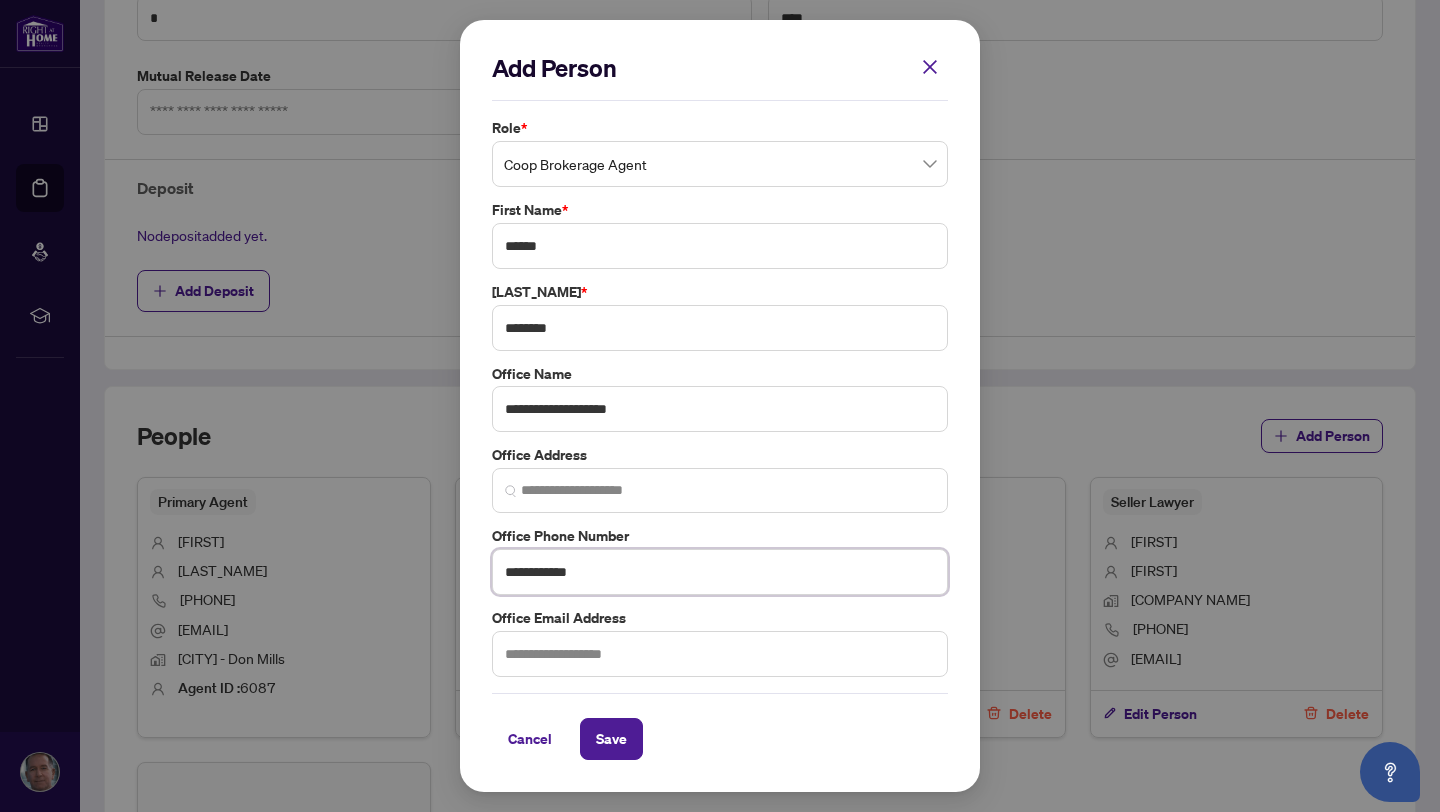 type on "**********" 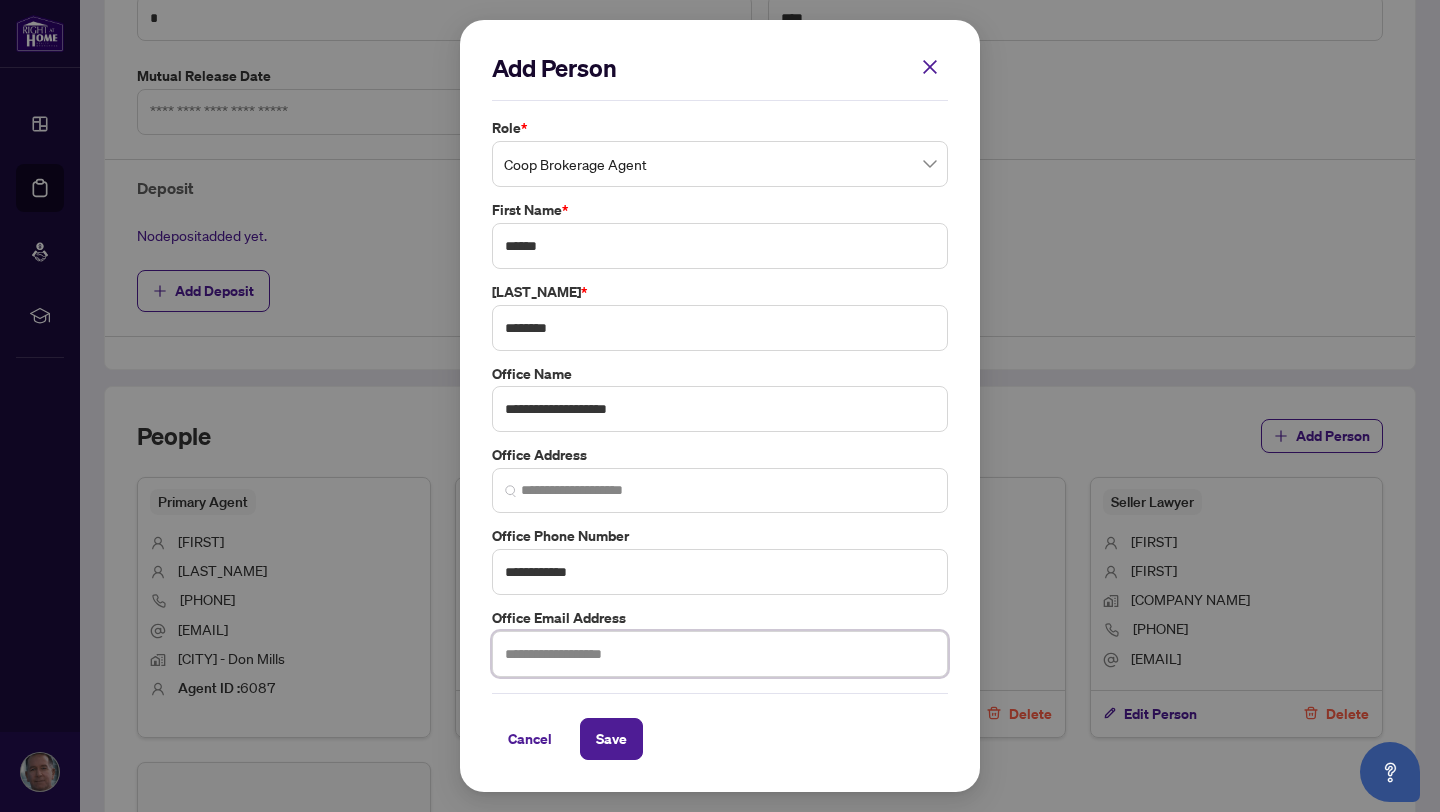 click at bounding box center (720, 654) 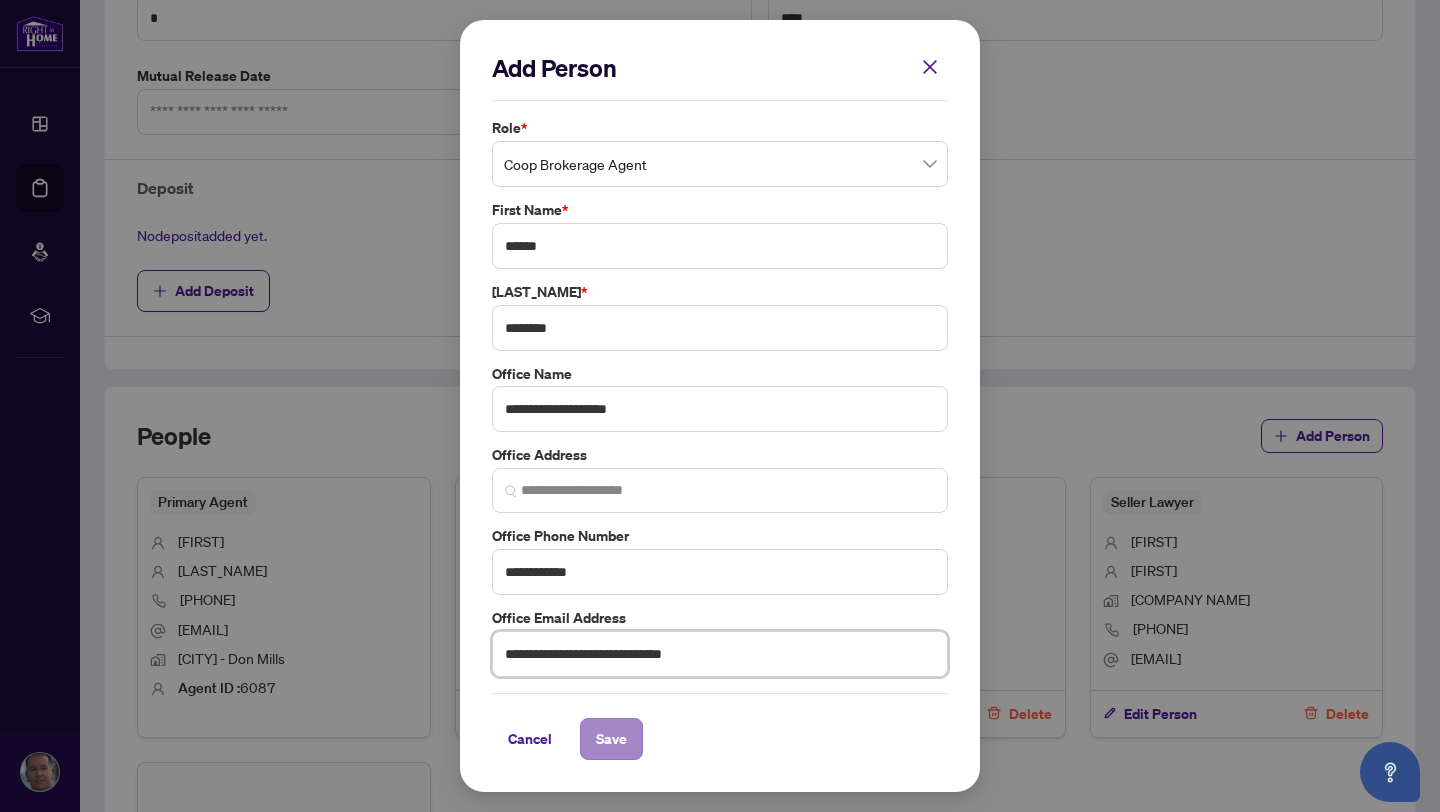 type on "**********" 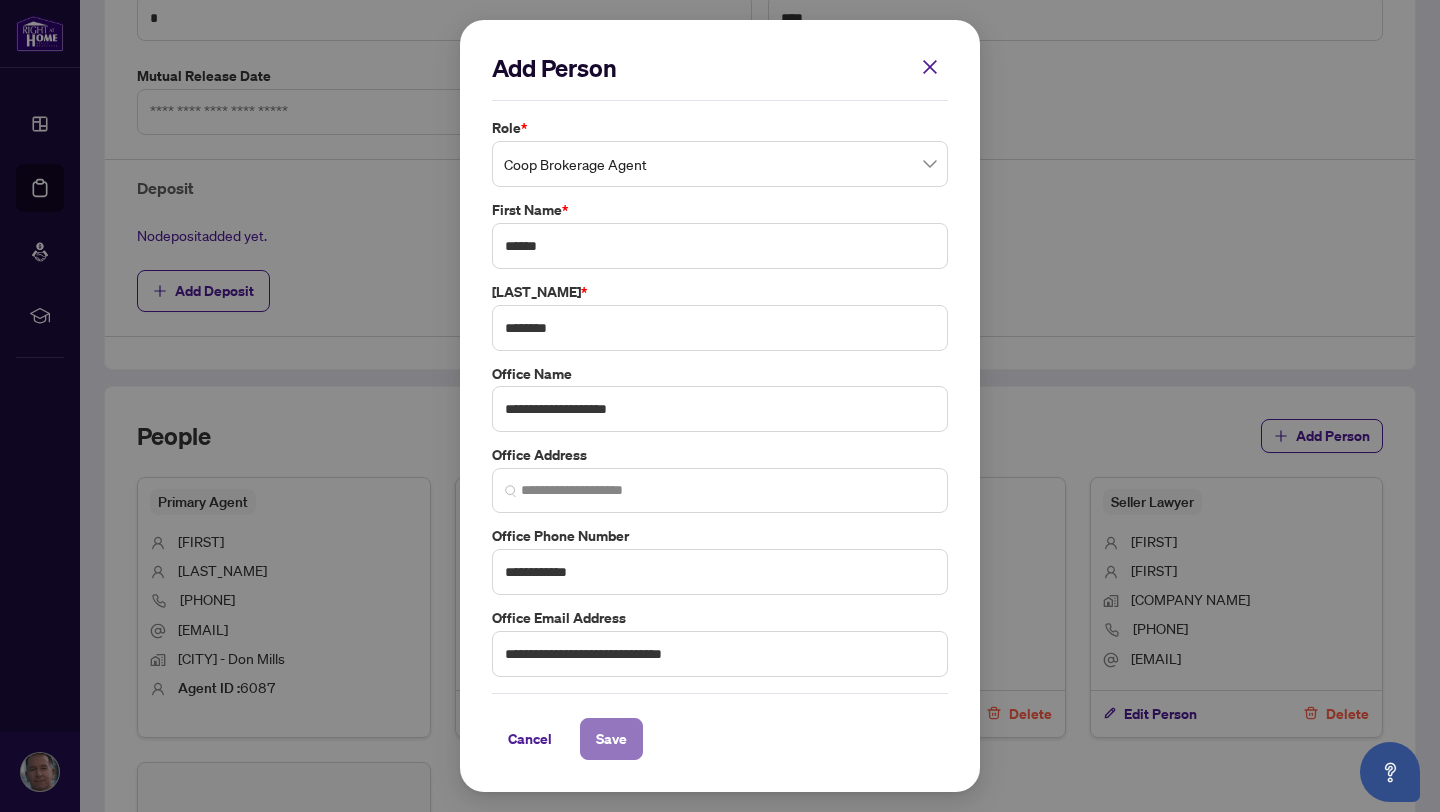 click on "Save" at bounding box center (611, 739) 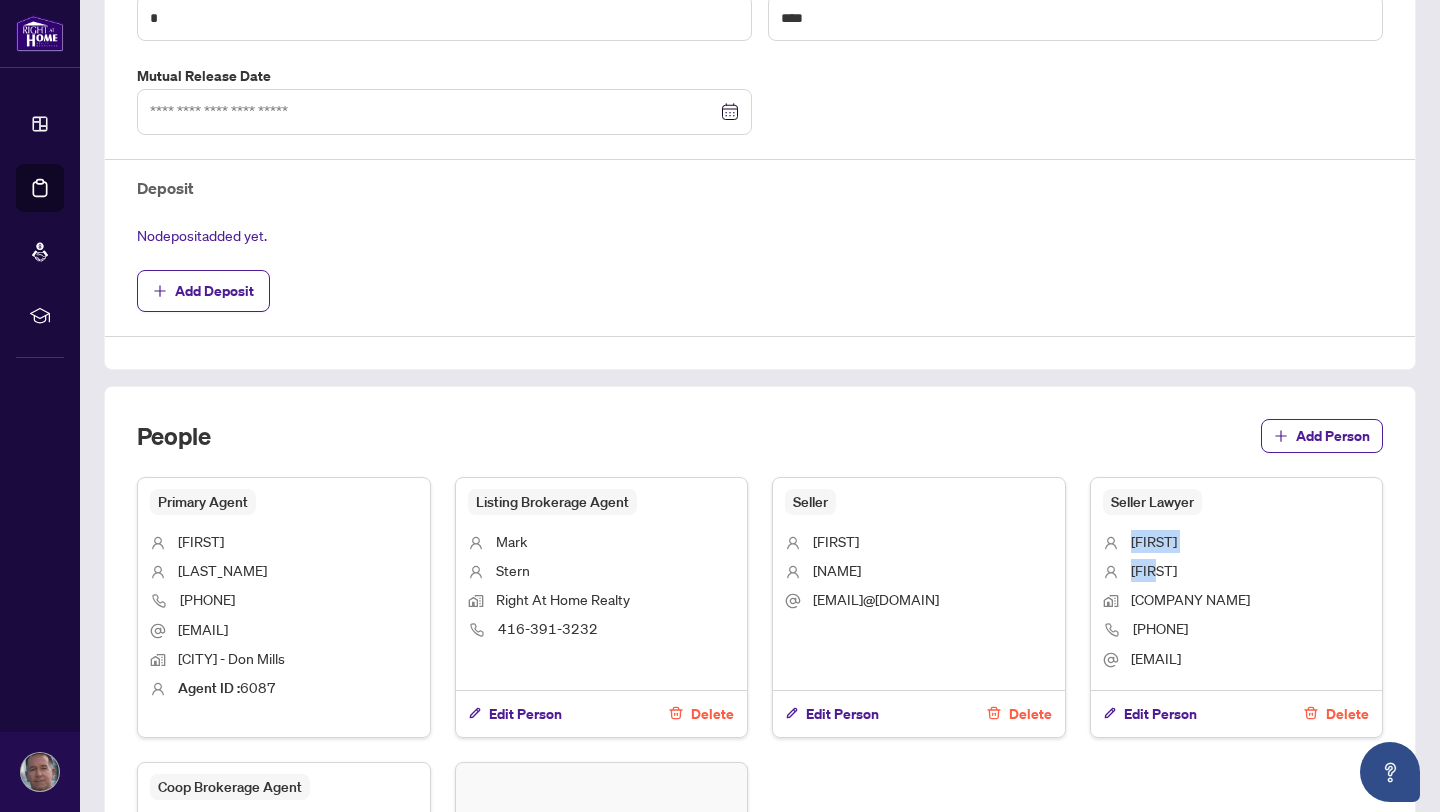 drag, startPoint x: 1423, startPoint y: 506, endPoint x: 1422, endPoint y: 577, distance: 71.00704 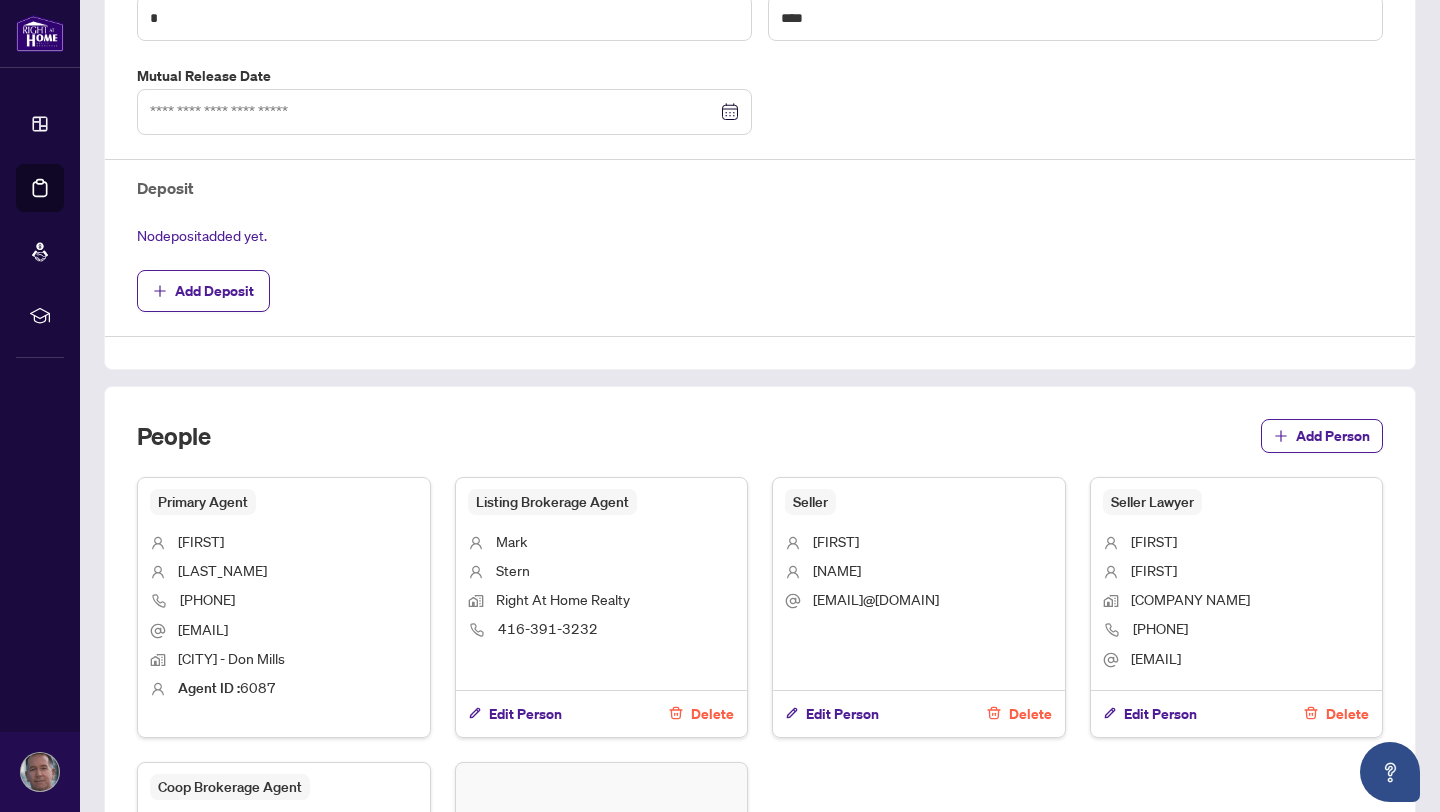 click on "**********" at bounding box center (760, 13) 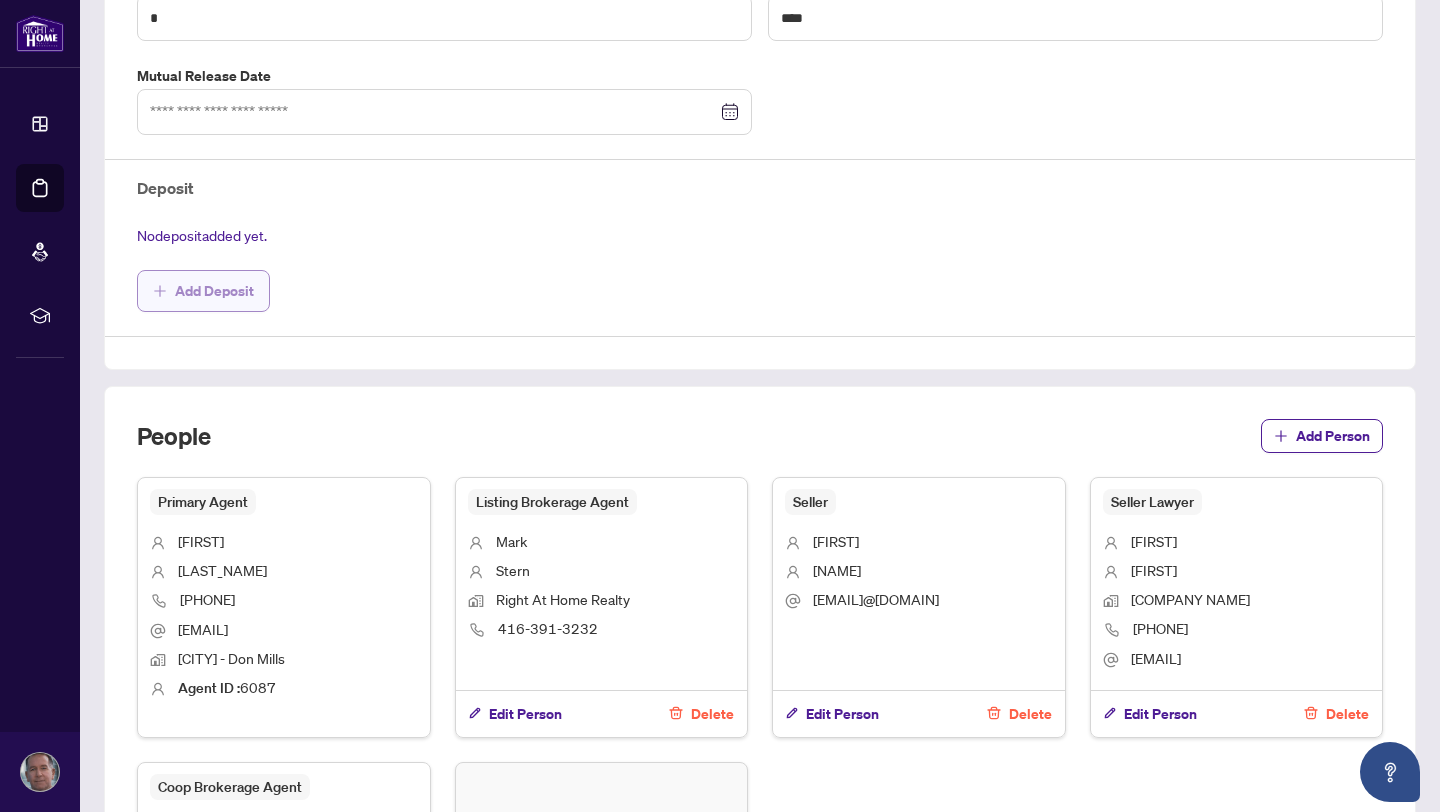 click on "Add Deposit" at bounding box center [214, 291] 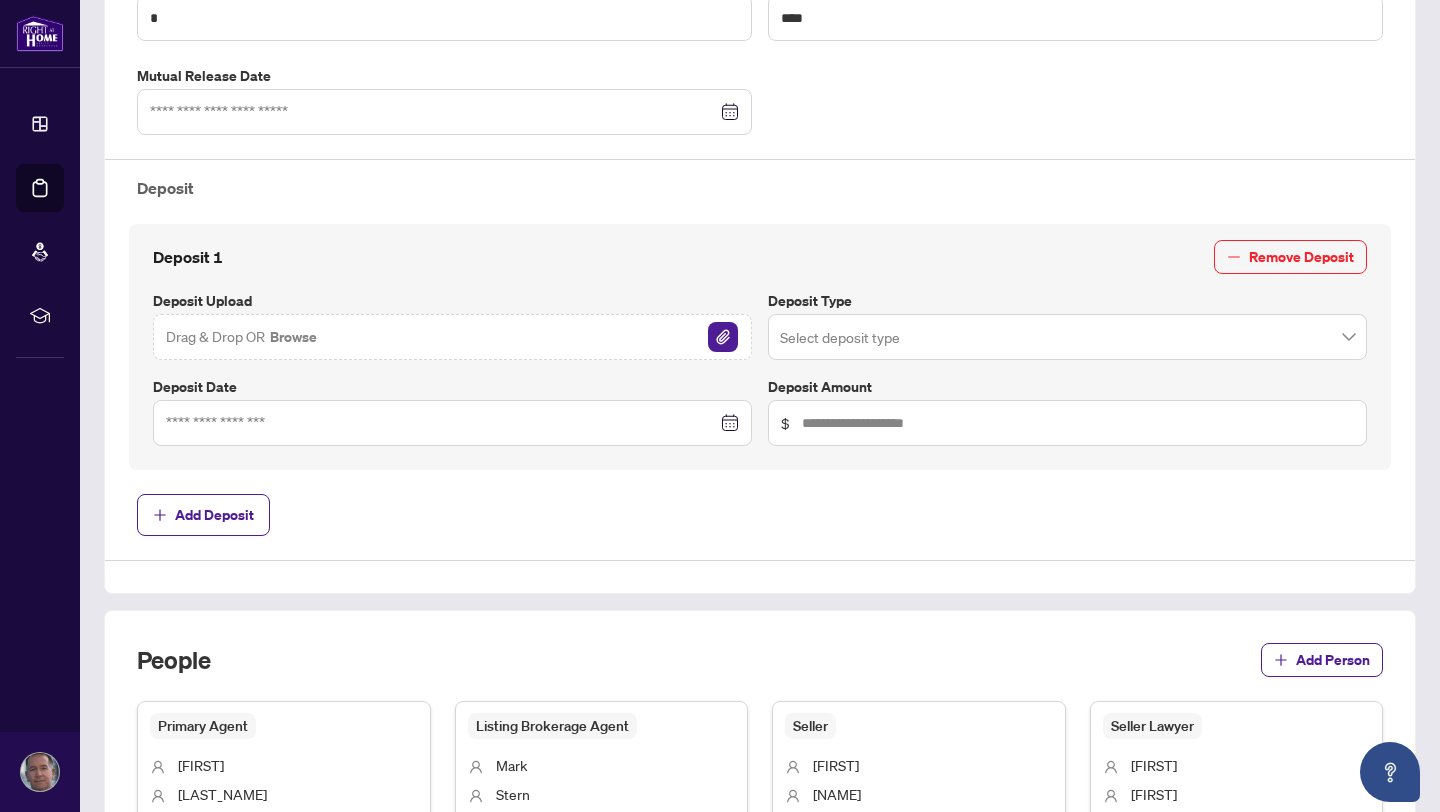 click on "Drag & Drop OR   Browse" at bounding box center [452, 337] 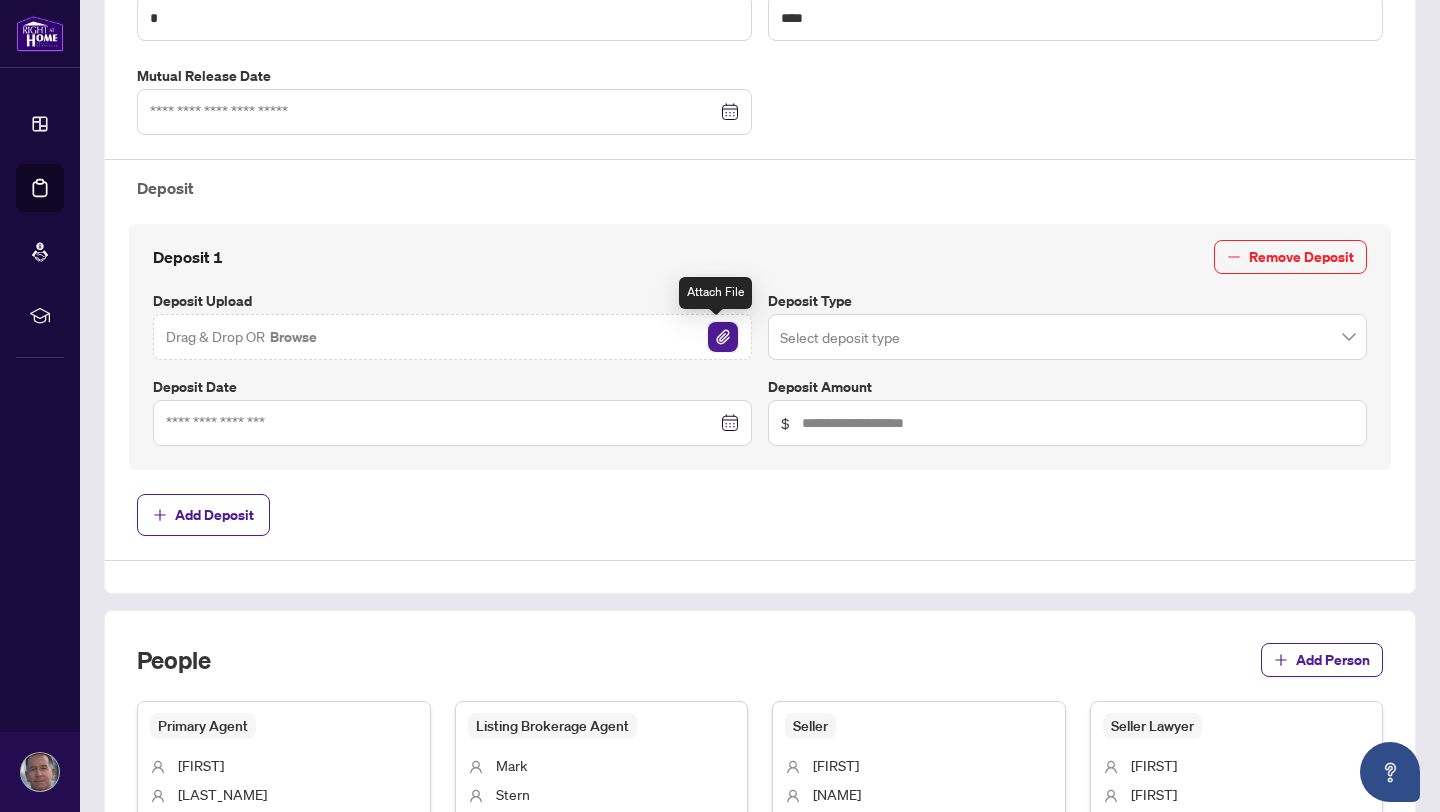 click at bounding box center (723, 337) 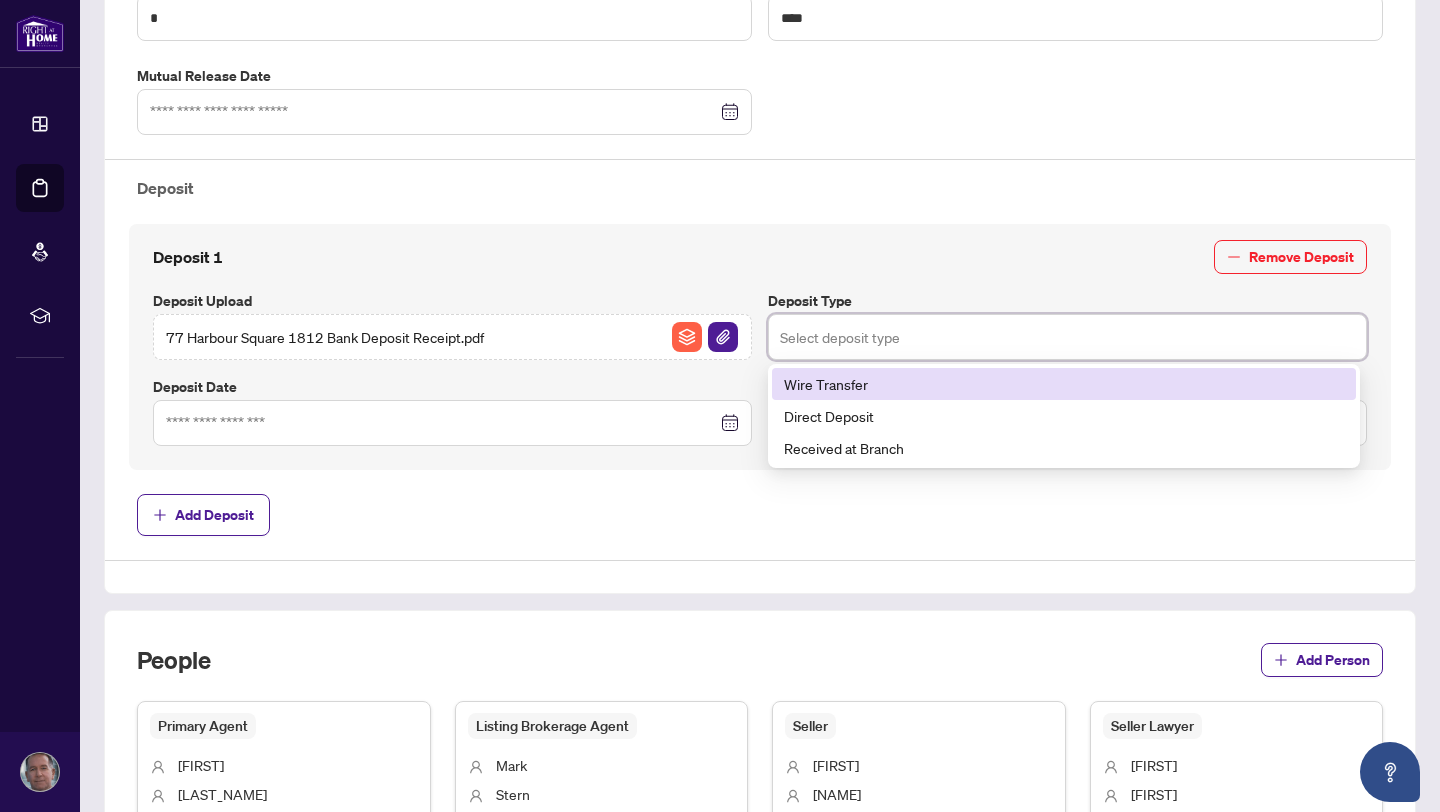 click at bounding box center (1067, 337) 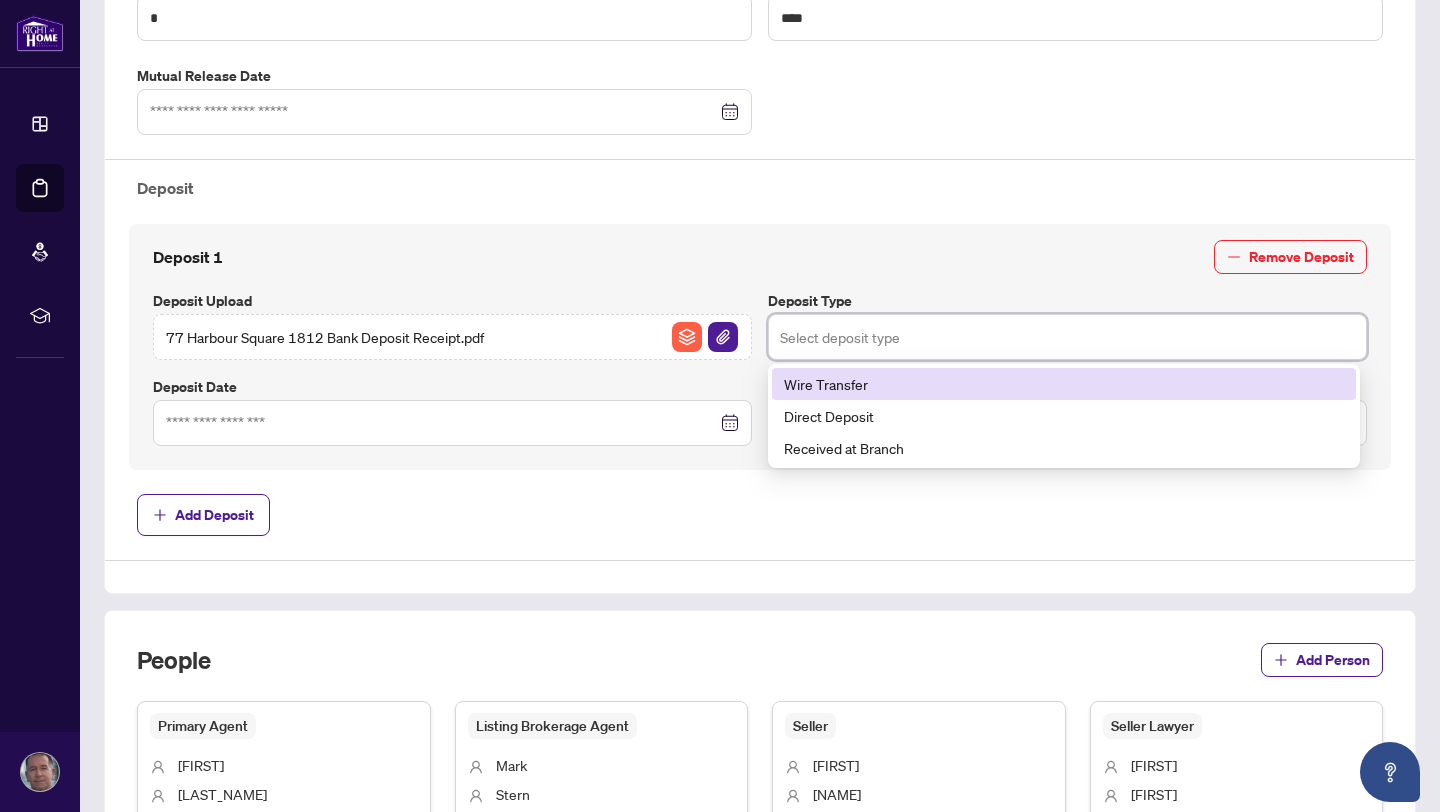 click on "Wire Transfer" at bounding box center (1064, 384) 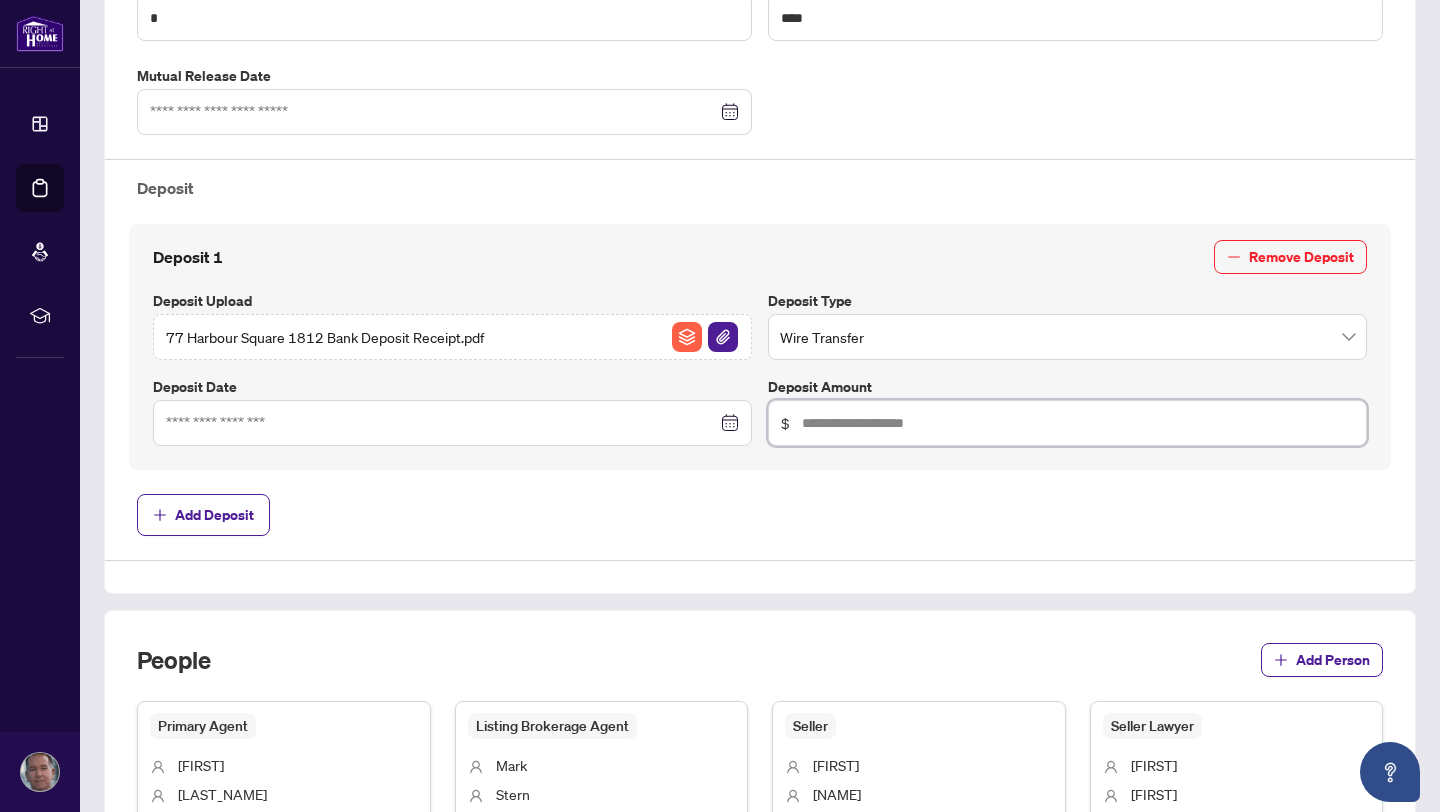 click at bounding box center (1078, 423) 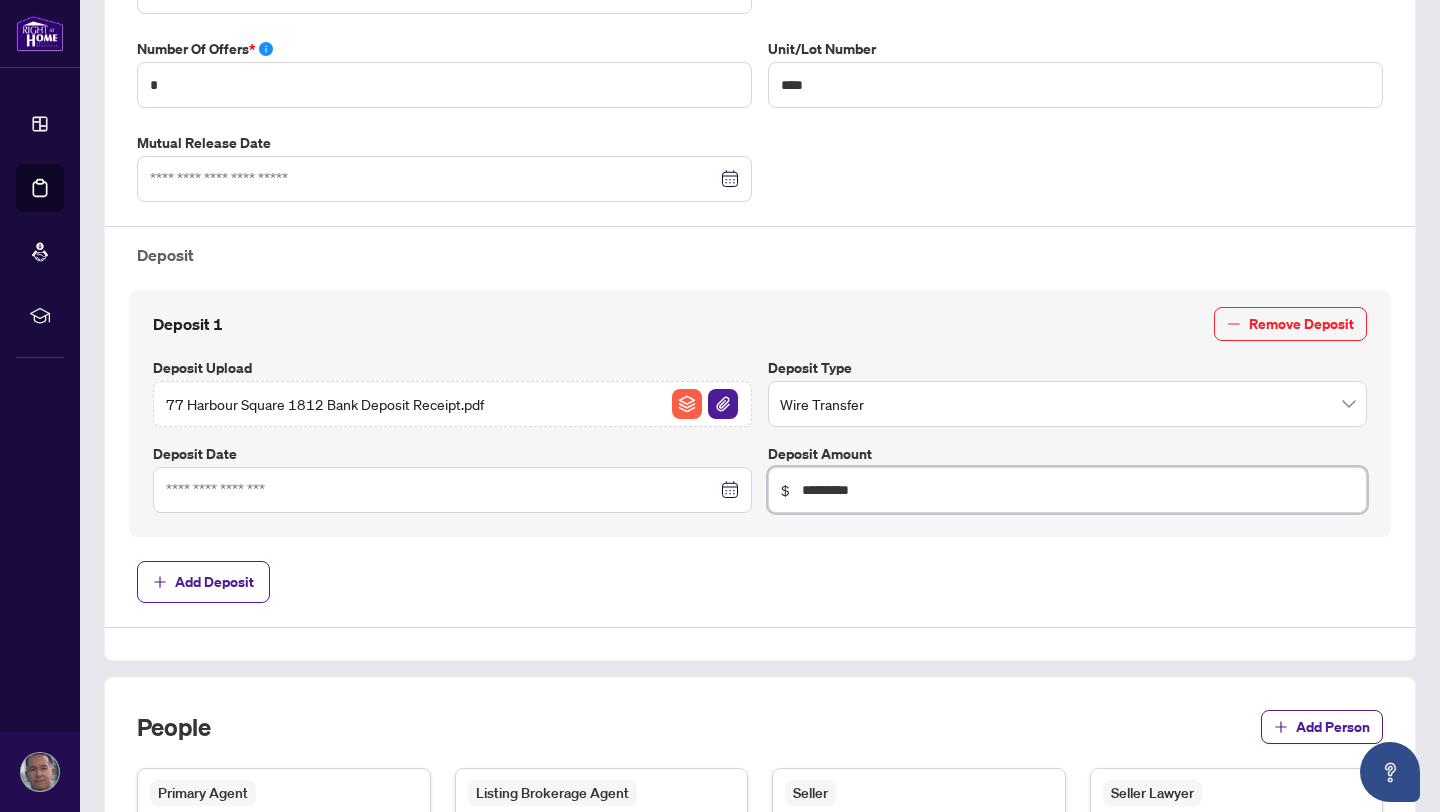scroll, scrollTop: 611, scrollLeft: 0, axis: vertical 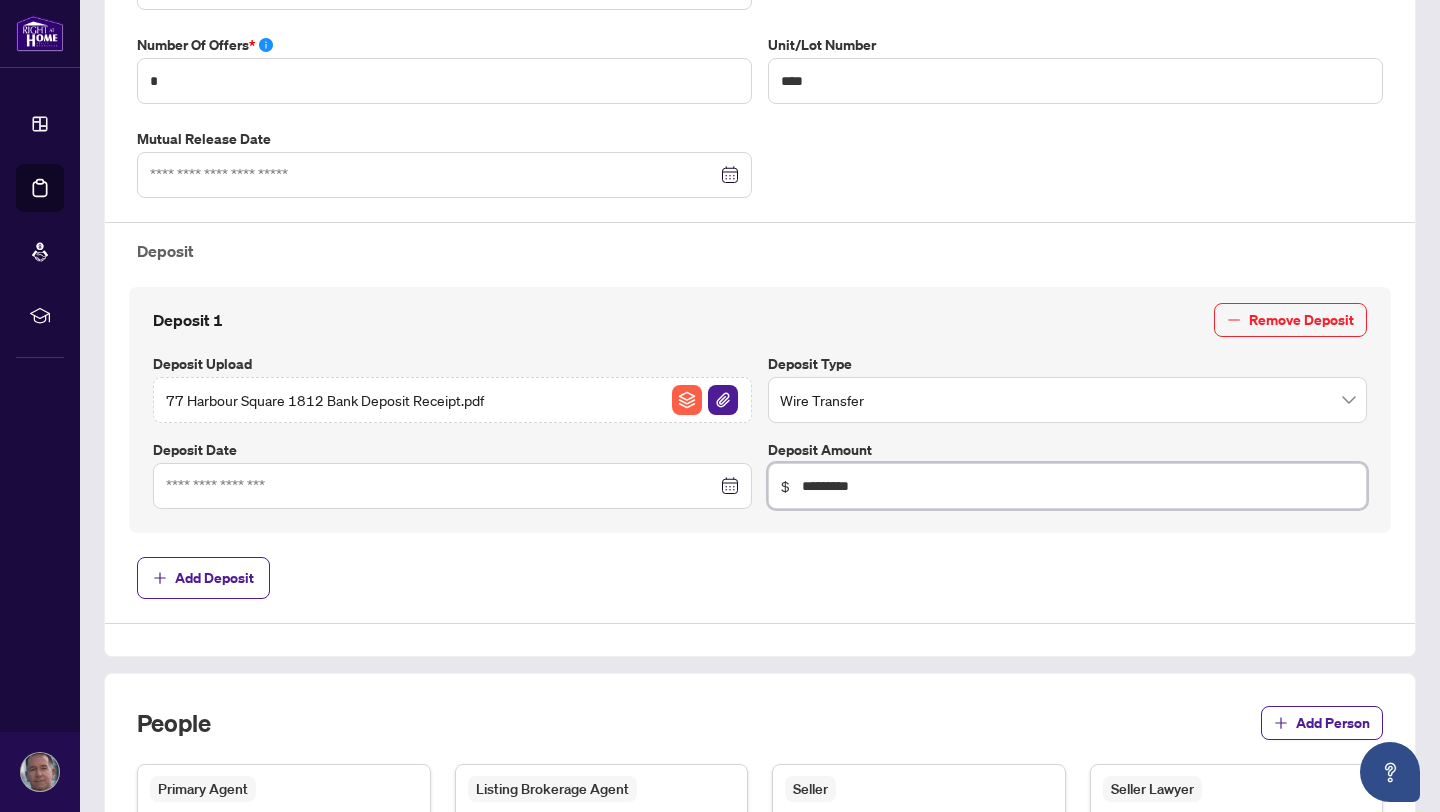 type on "*********" 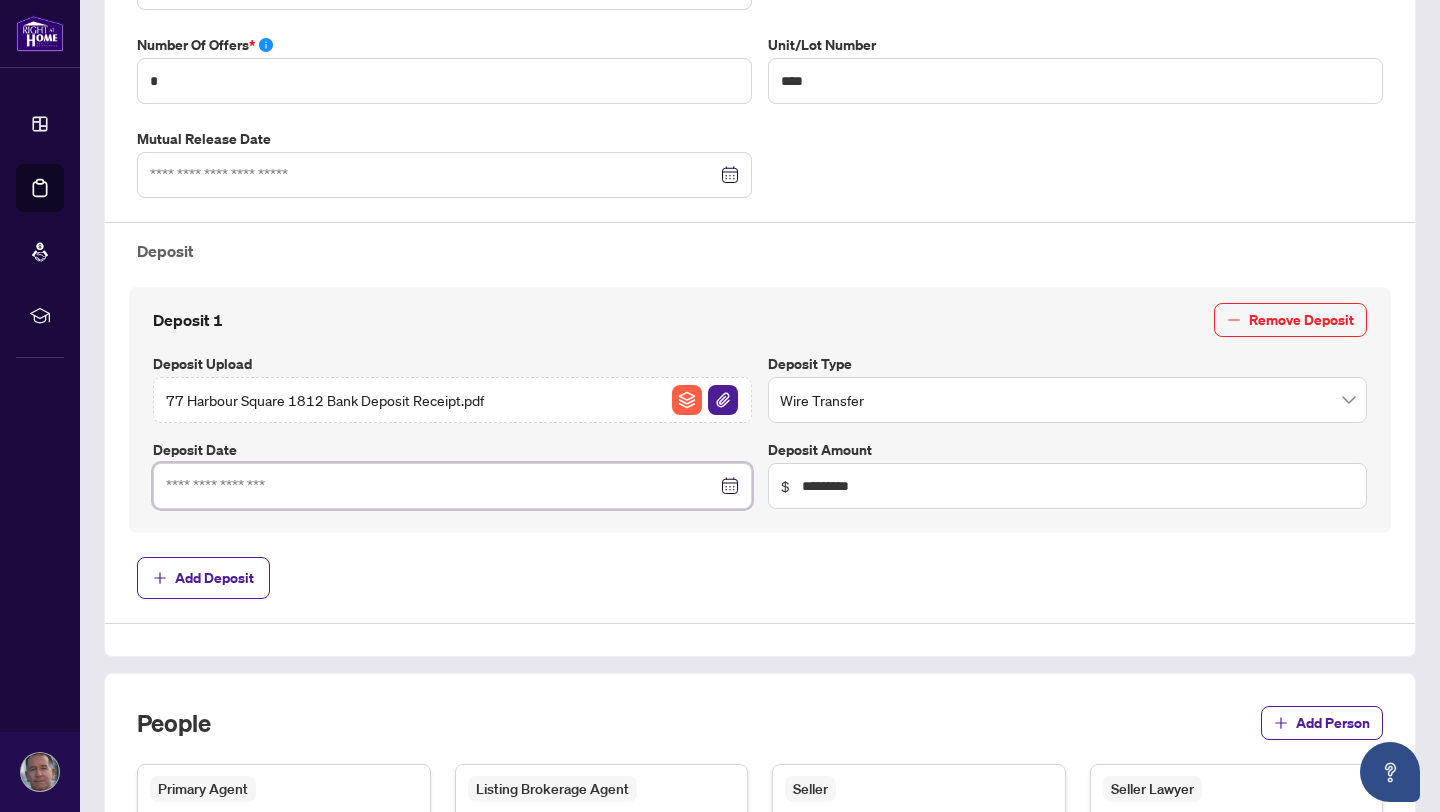 click at bounding box center (441, 486) 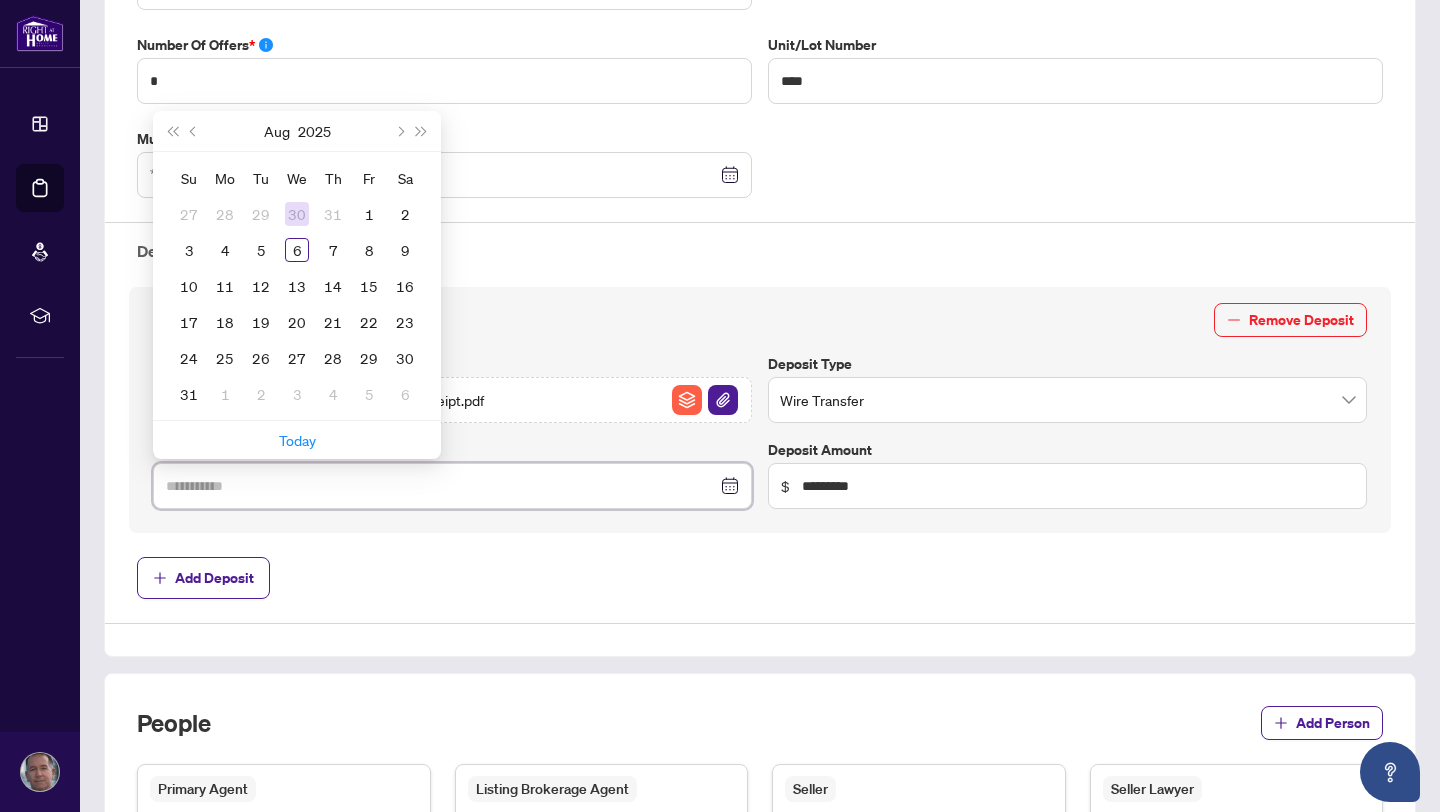 type on "**********" 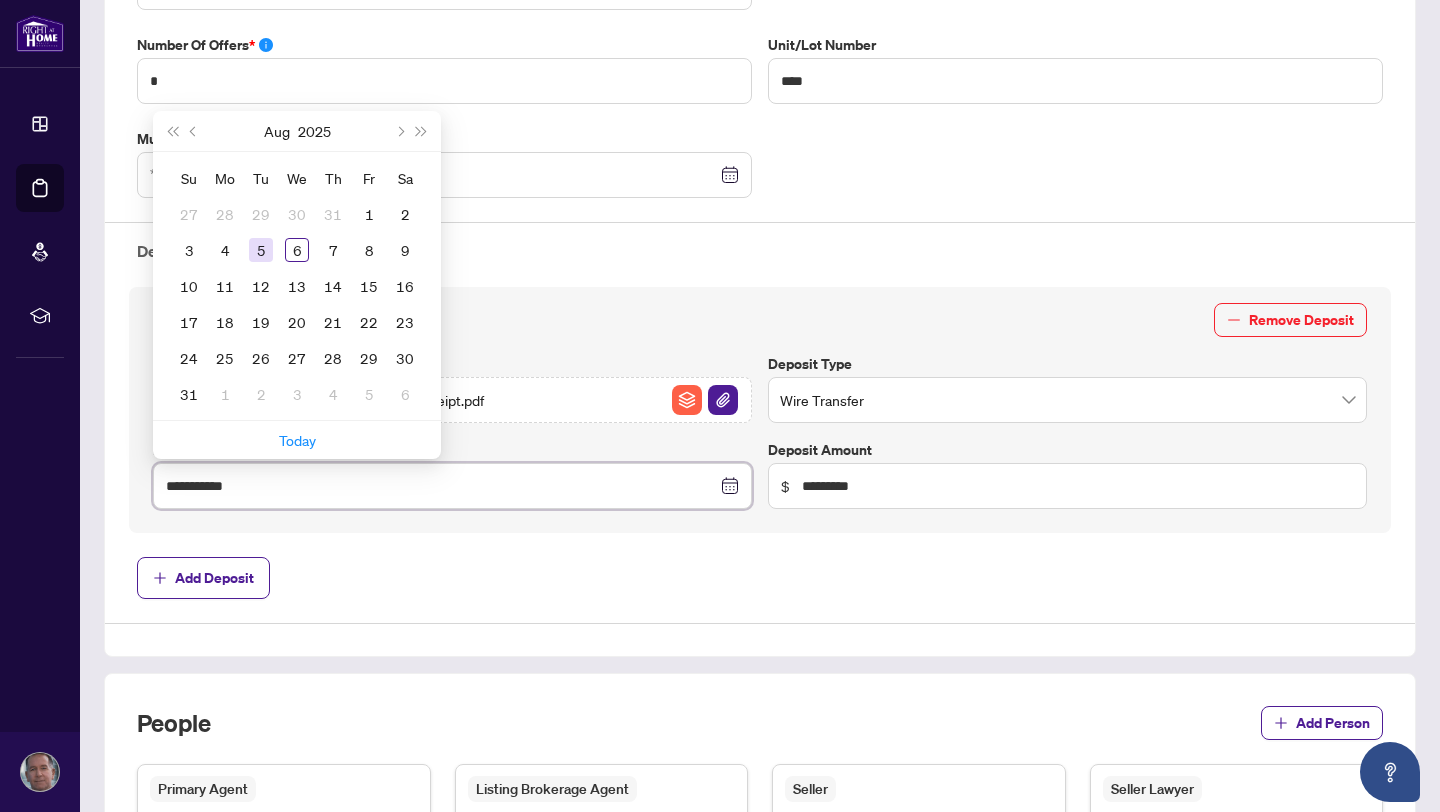 type on "**********" 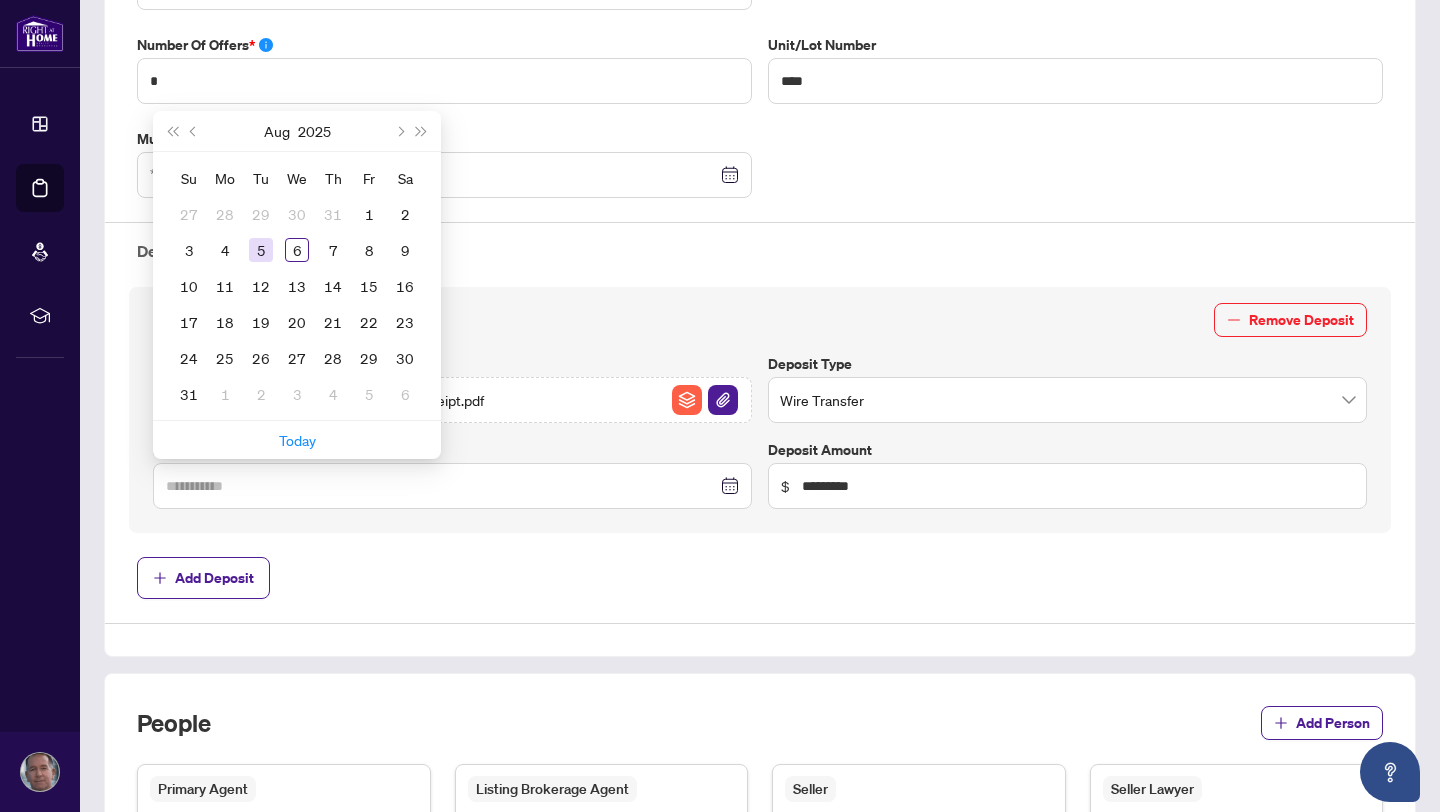 click on "5" at bounding box center [261, 250] 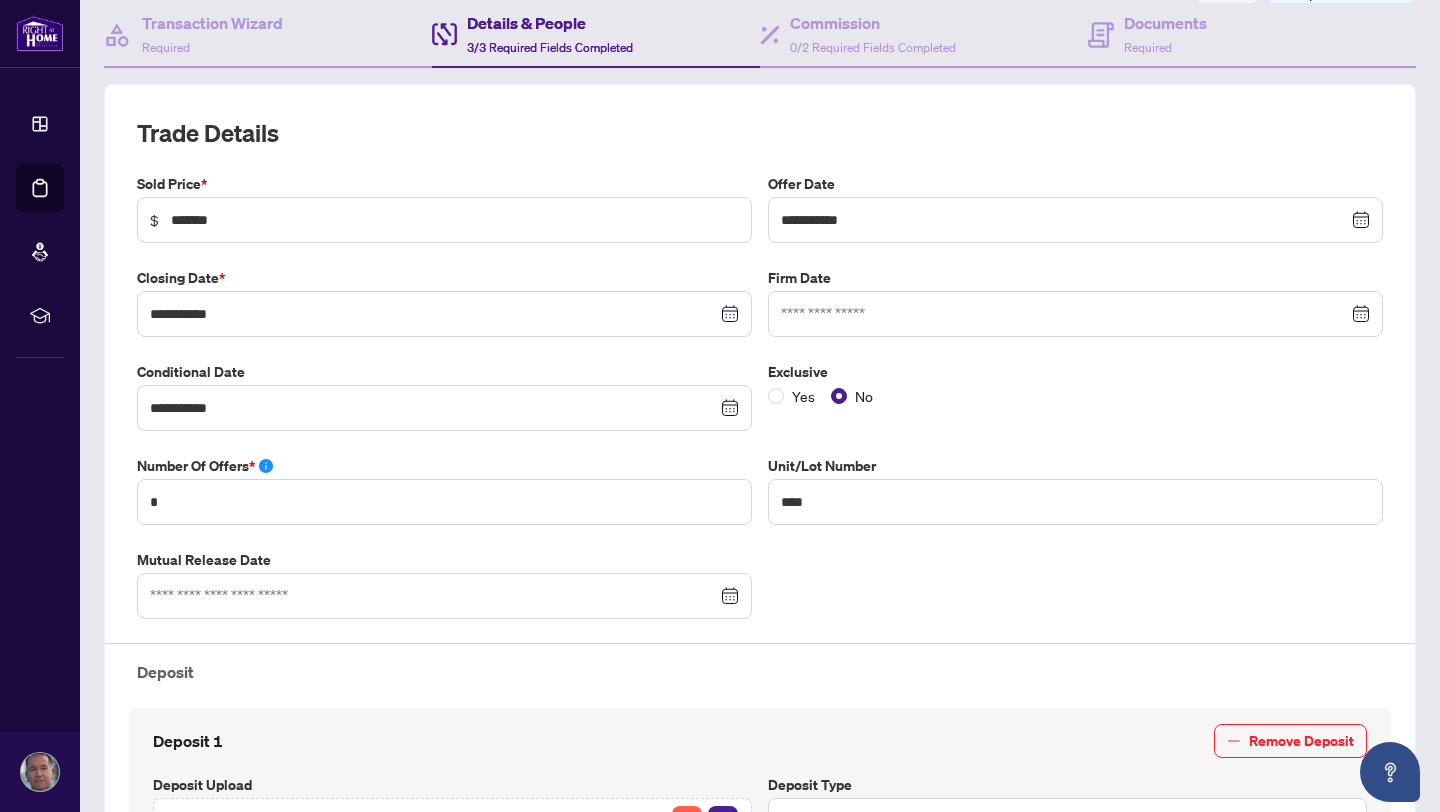 scroll, scrollTop: 0, scrollLeft: 0, axis: both 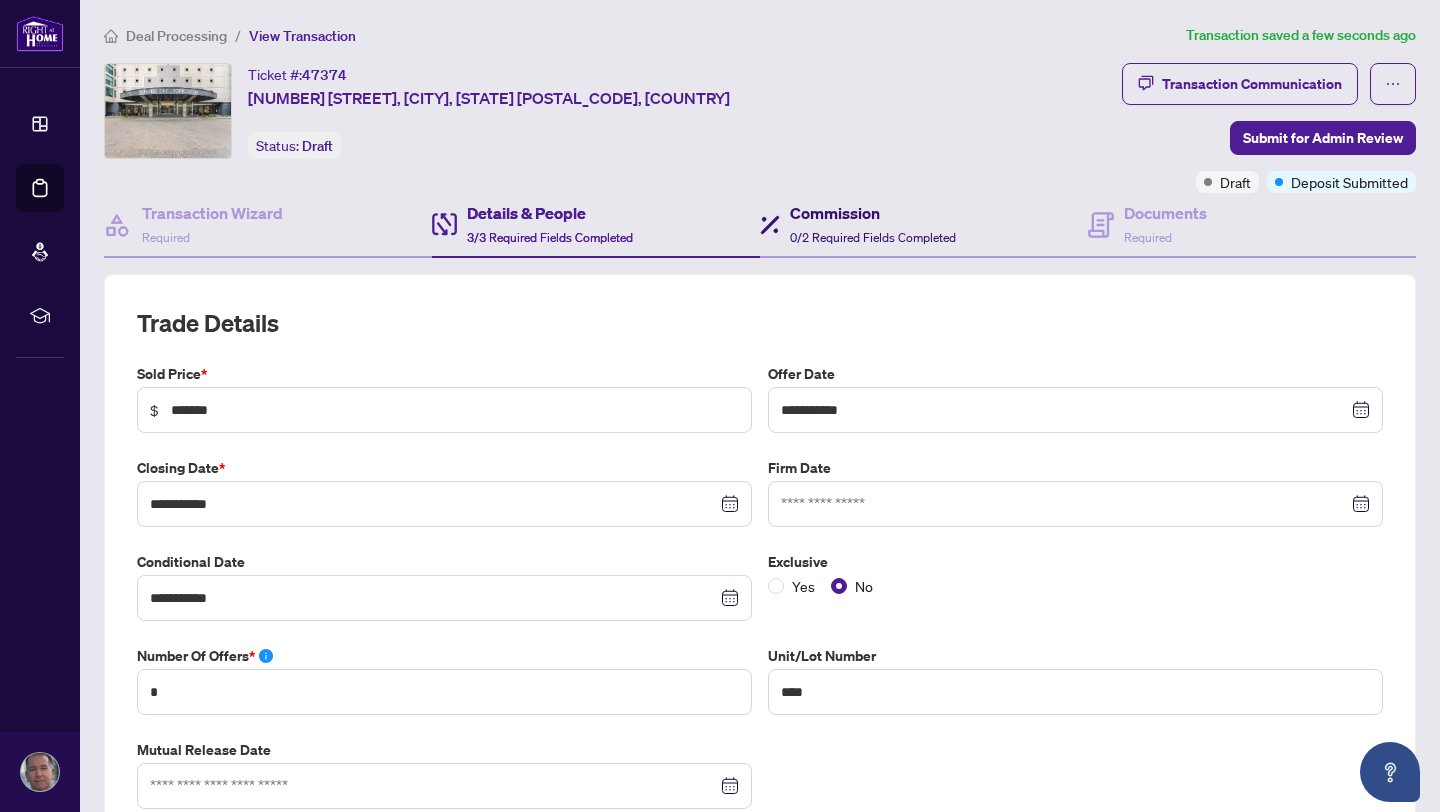 click on "Commission" at bounding box center [873, 213] 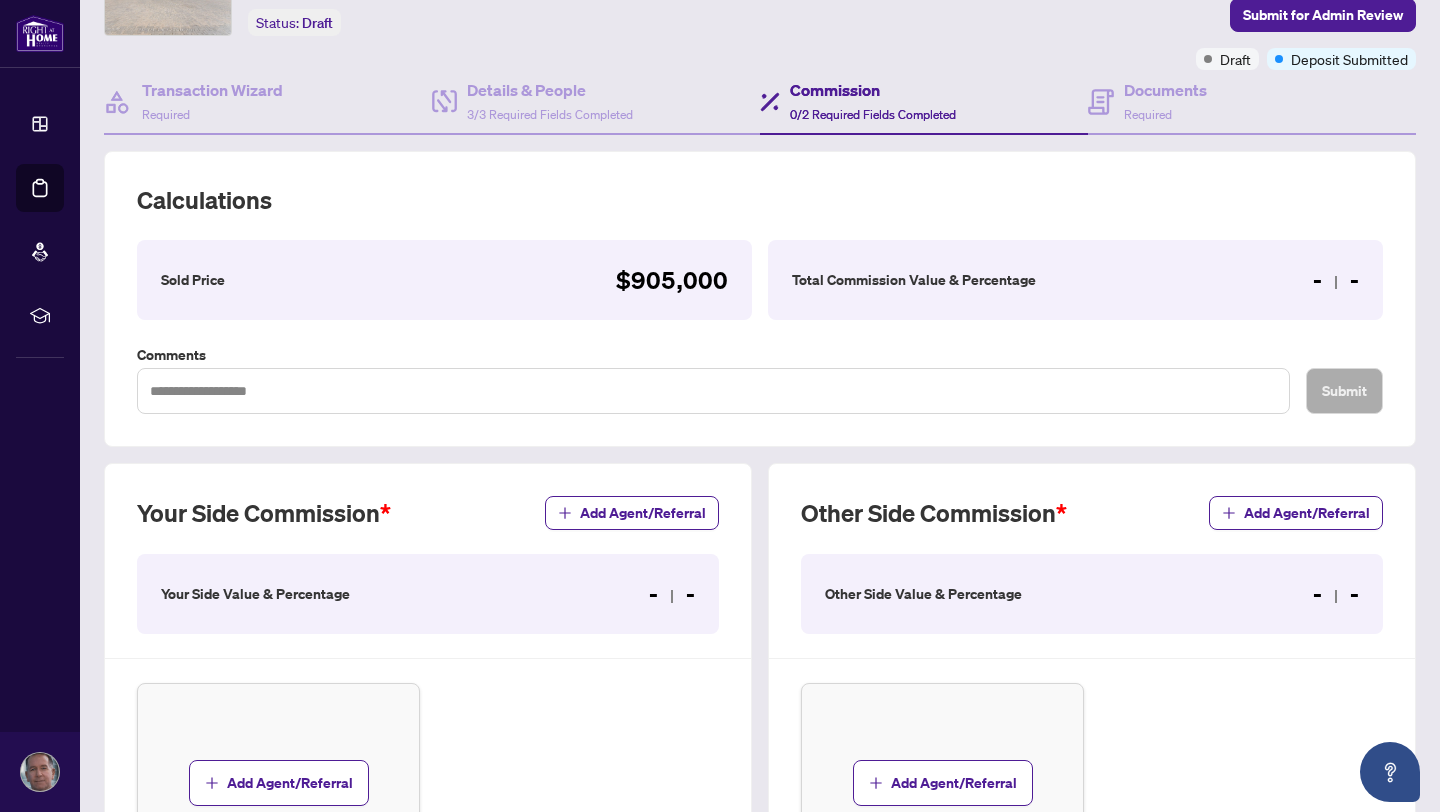 scroll, scrollTop: 159, scrollLeft: 0, axis: vertical 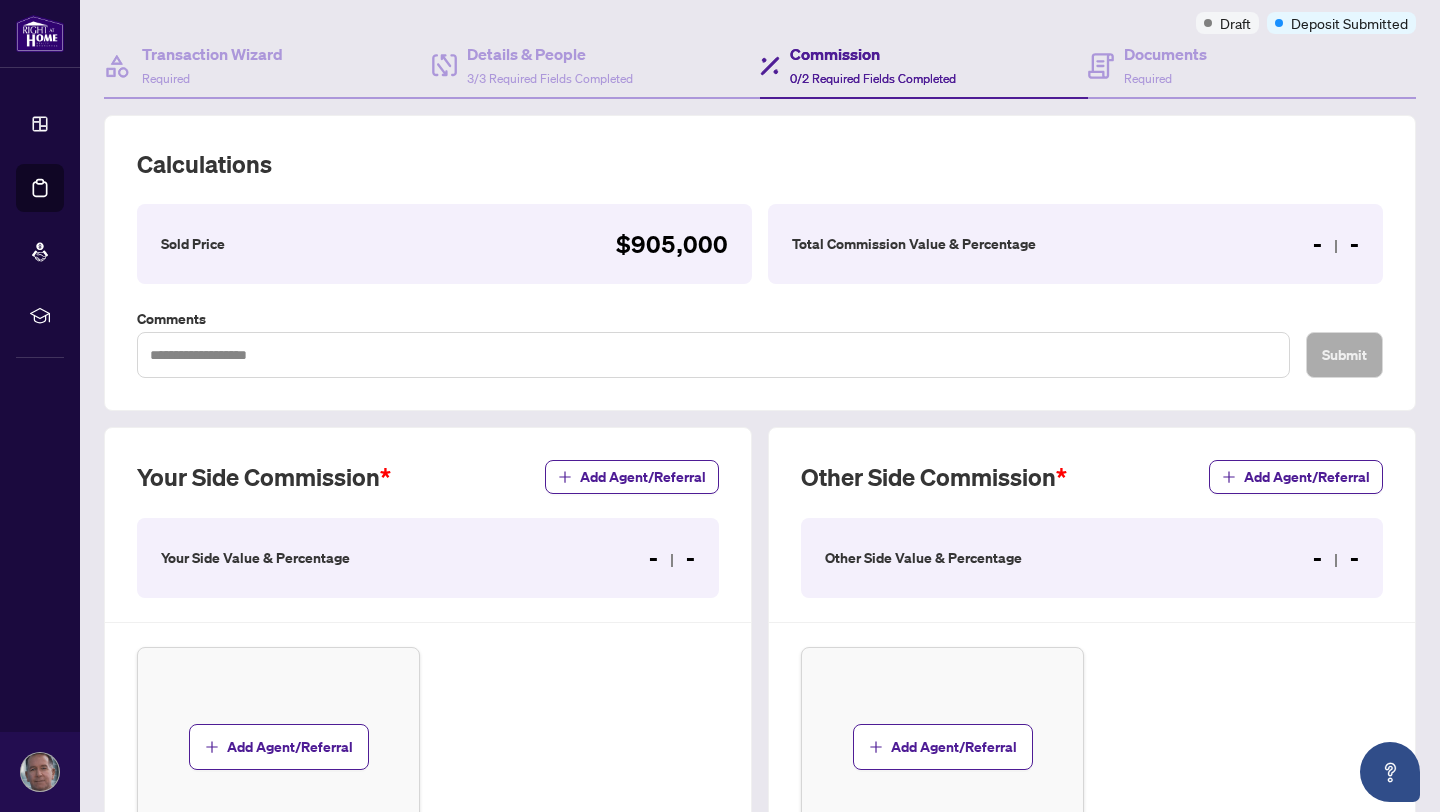 click on "Your Side Value & Percentage" at bounding box center (255, 558) 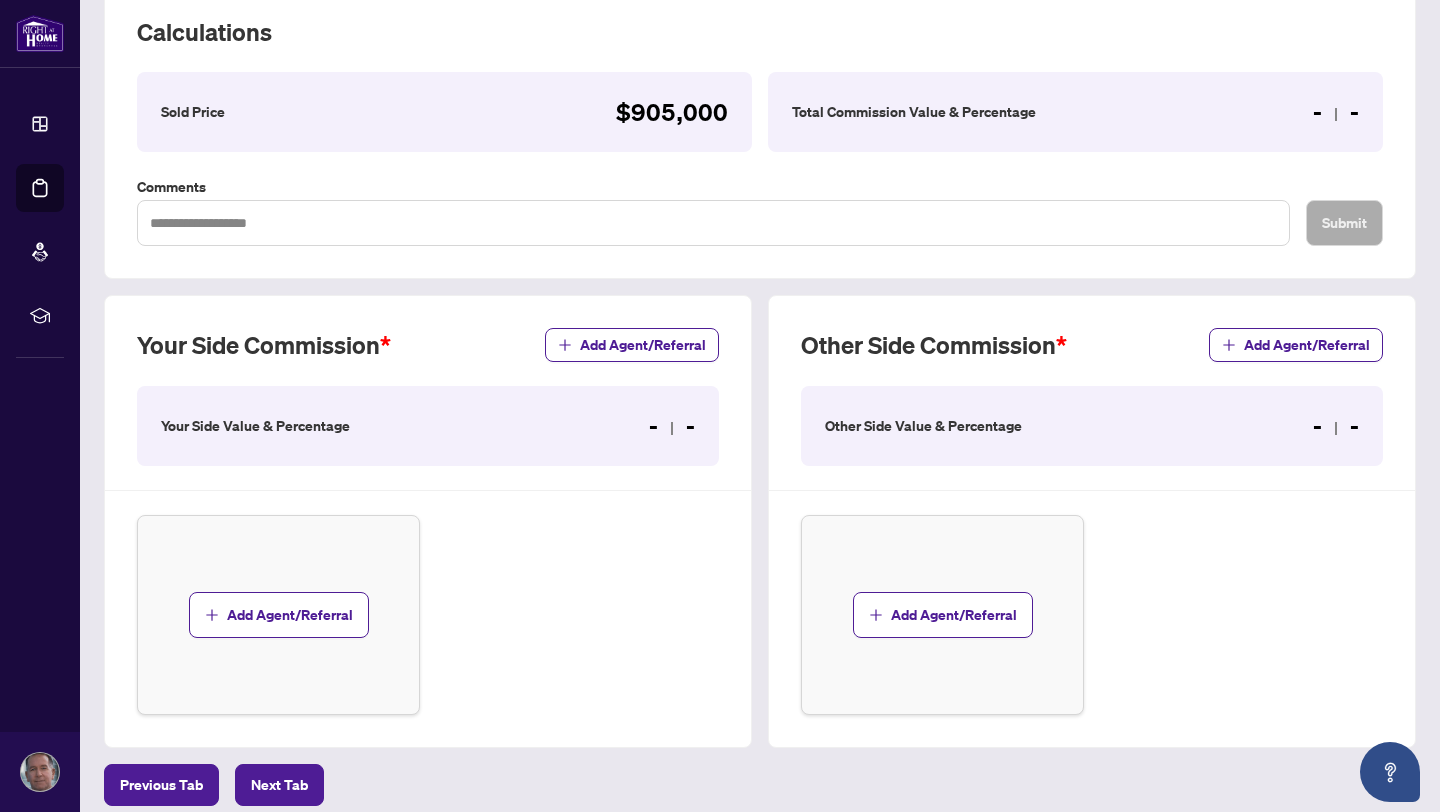 scroll, scrollTop: 287, scrollLeft: 0, axis: vertical 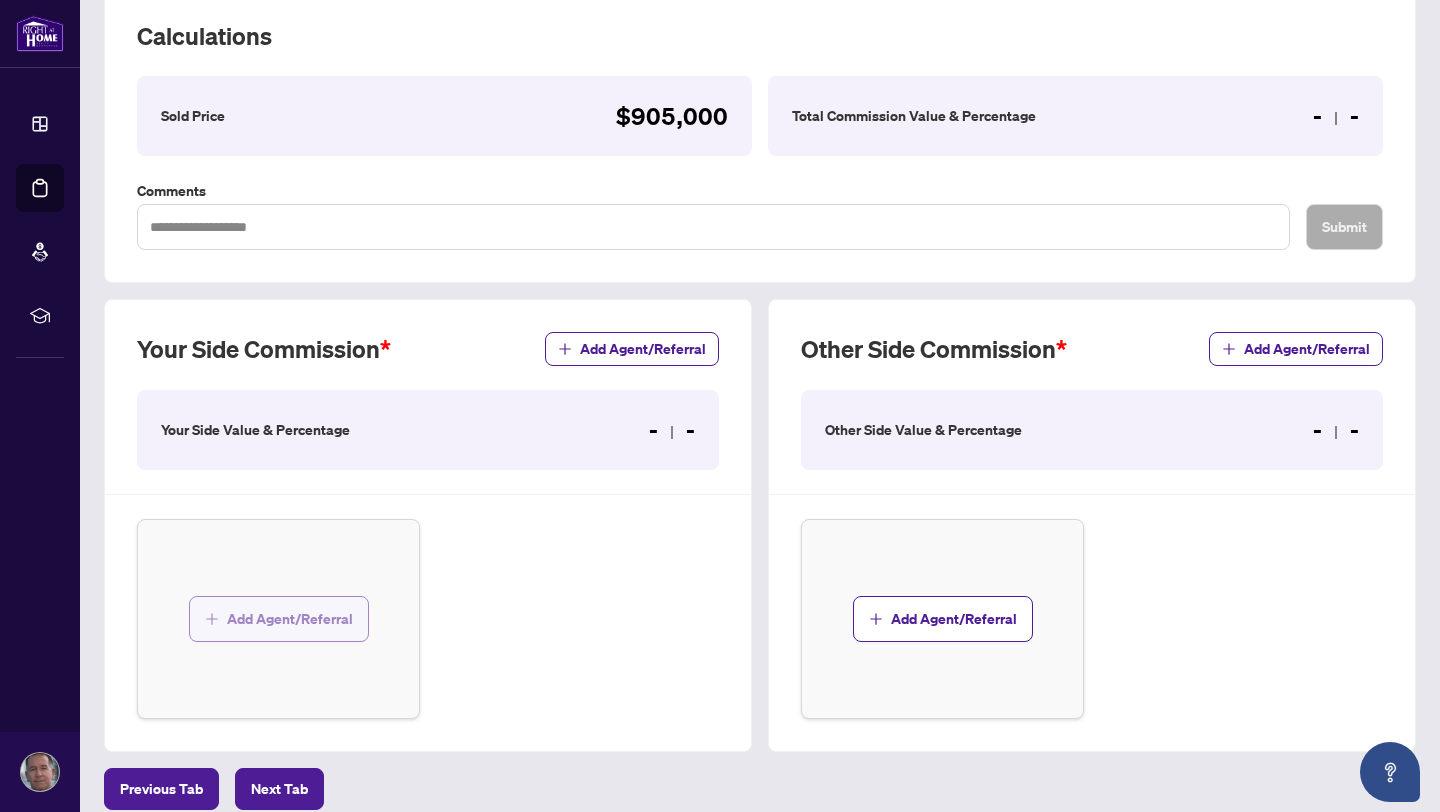 click on "Add Agent/Referral" at bounding box center [290, 619] 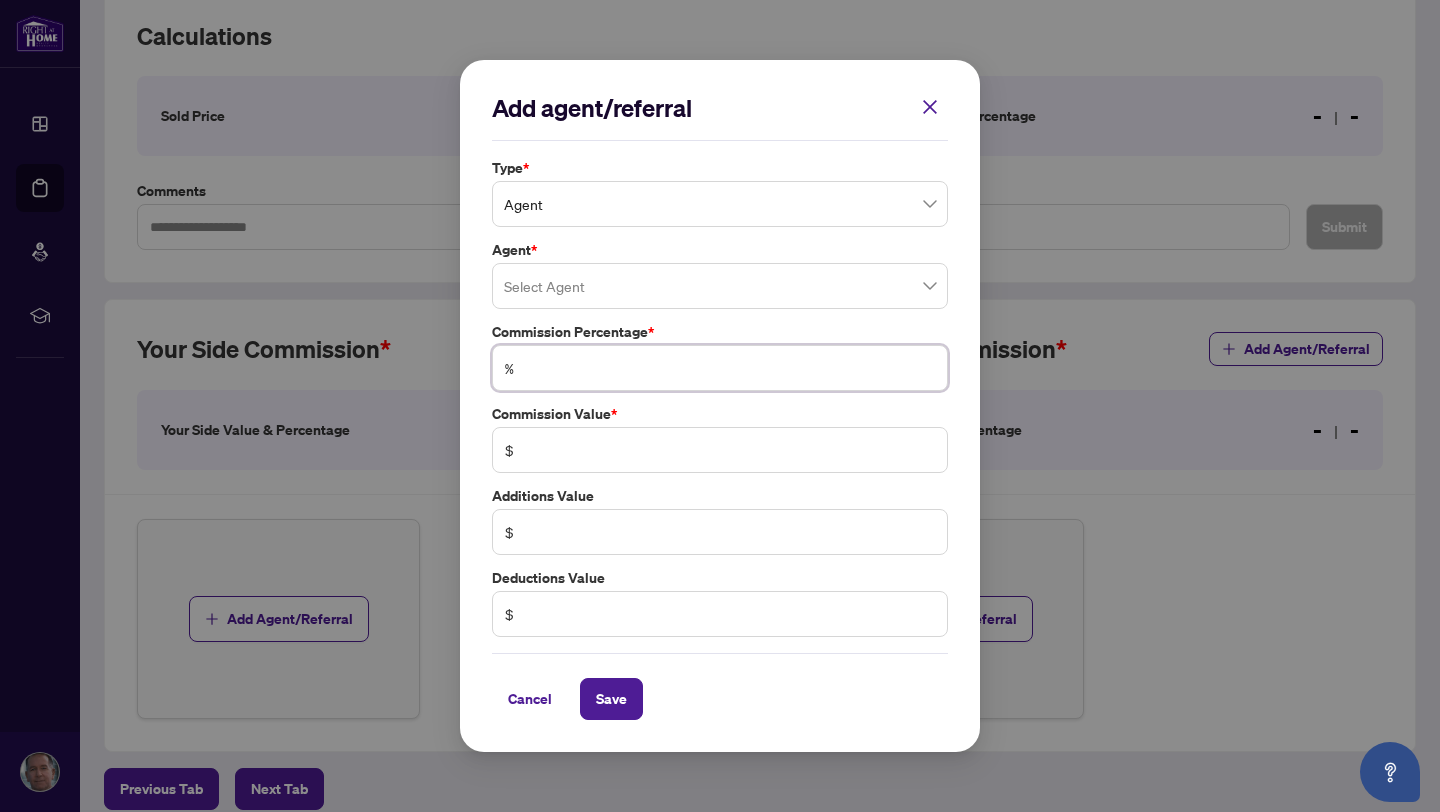 click at bounding box center [730, 368] 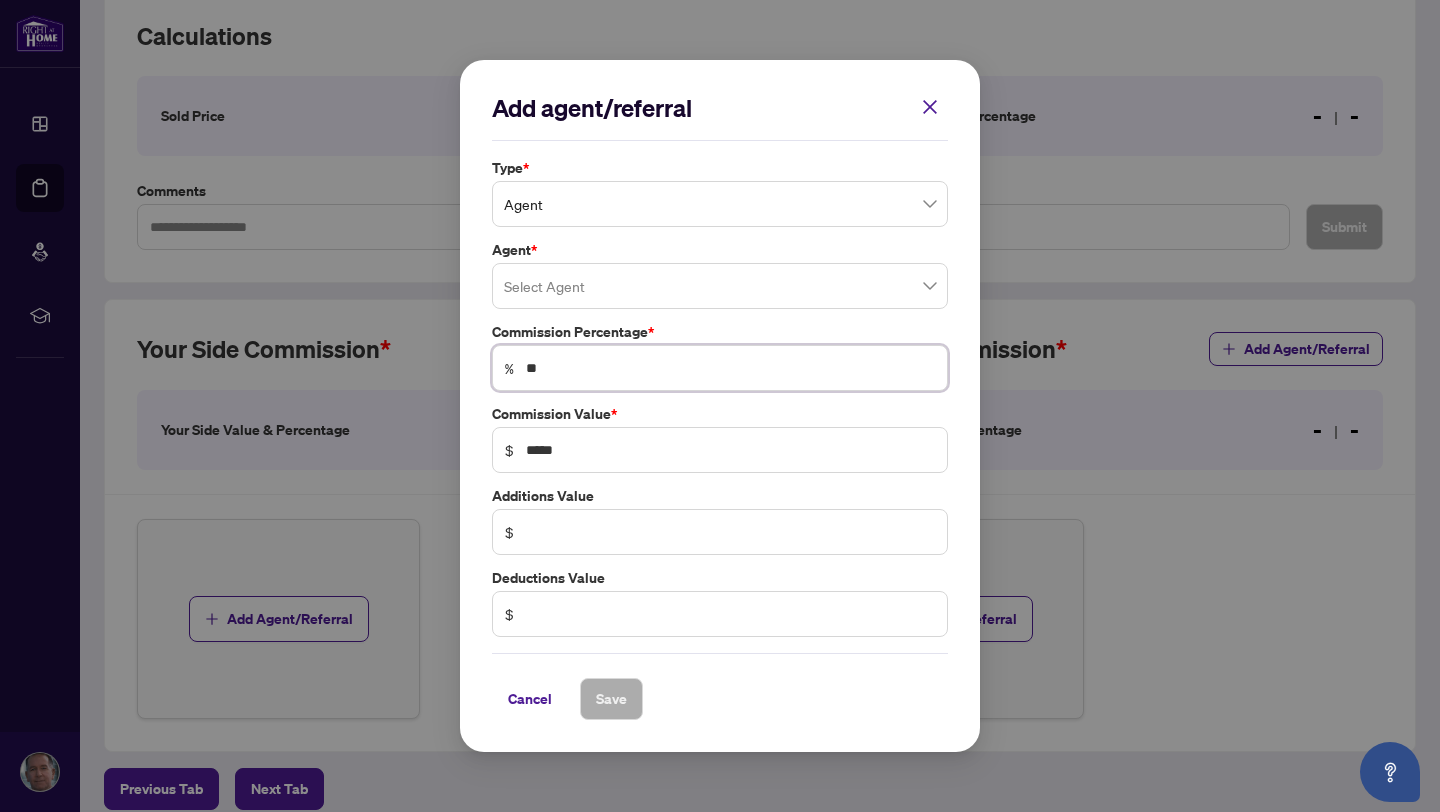 type on "***" 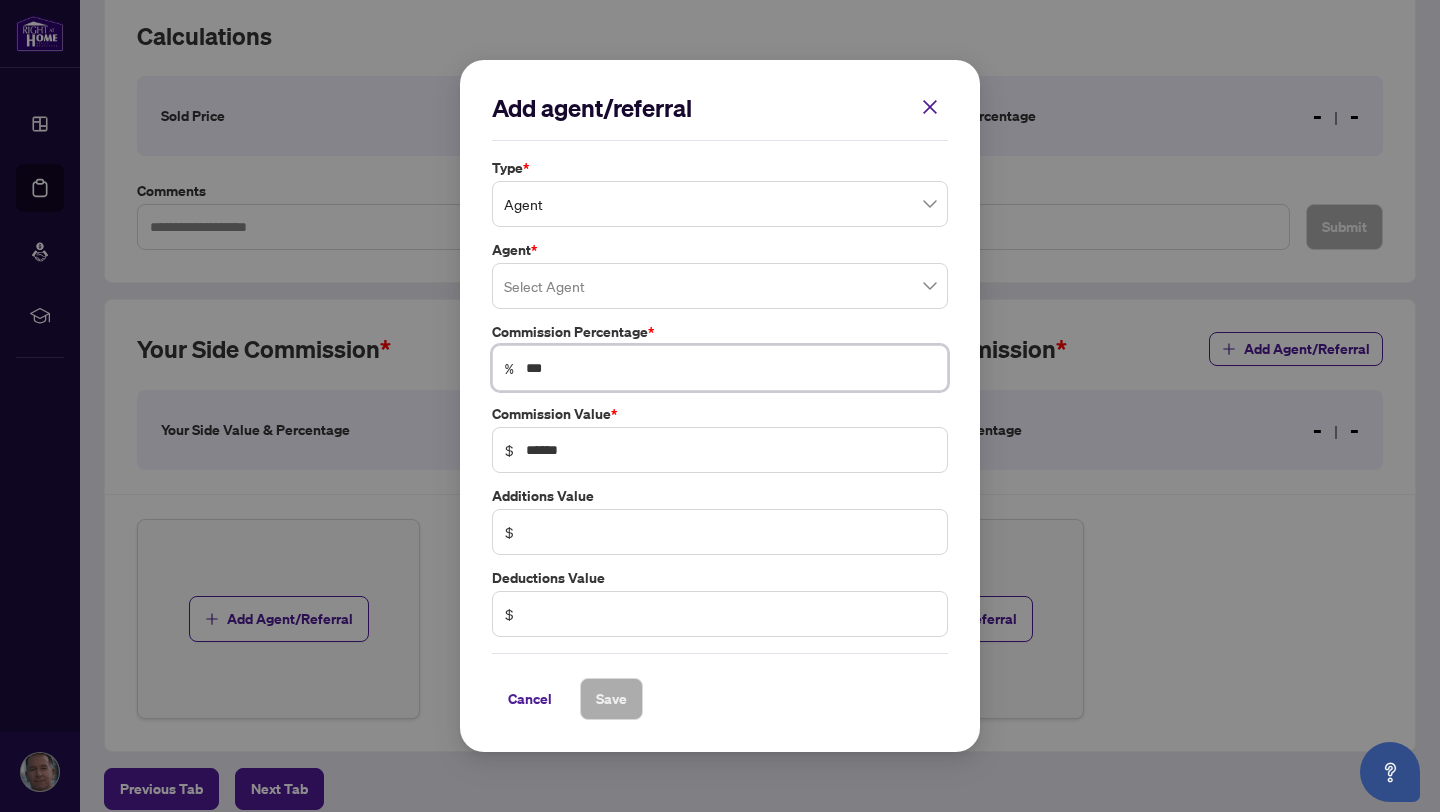 type on "****" 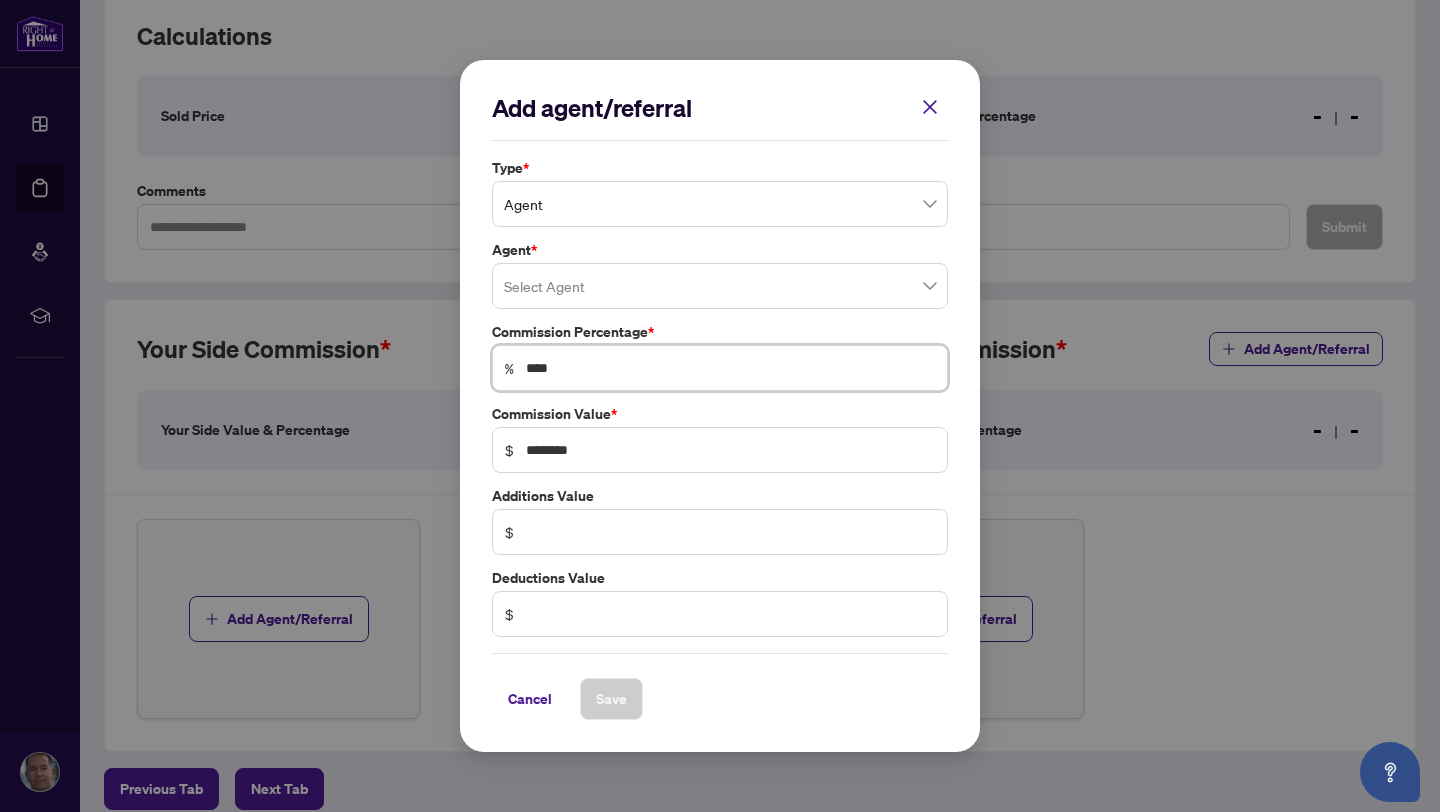 type on "****" 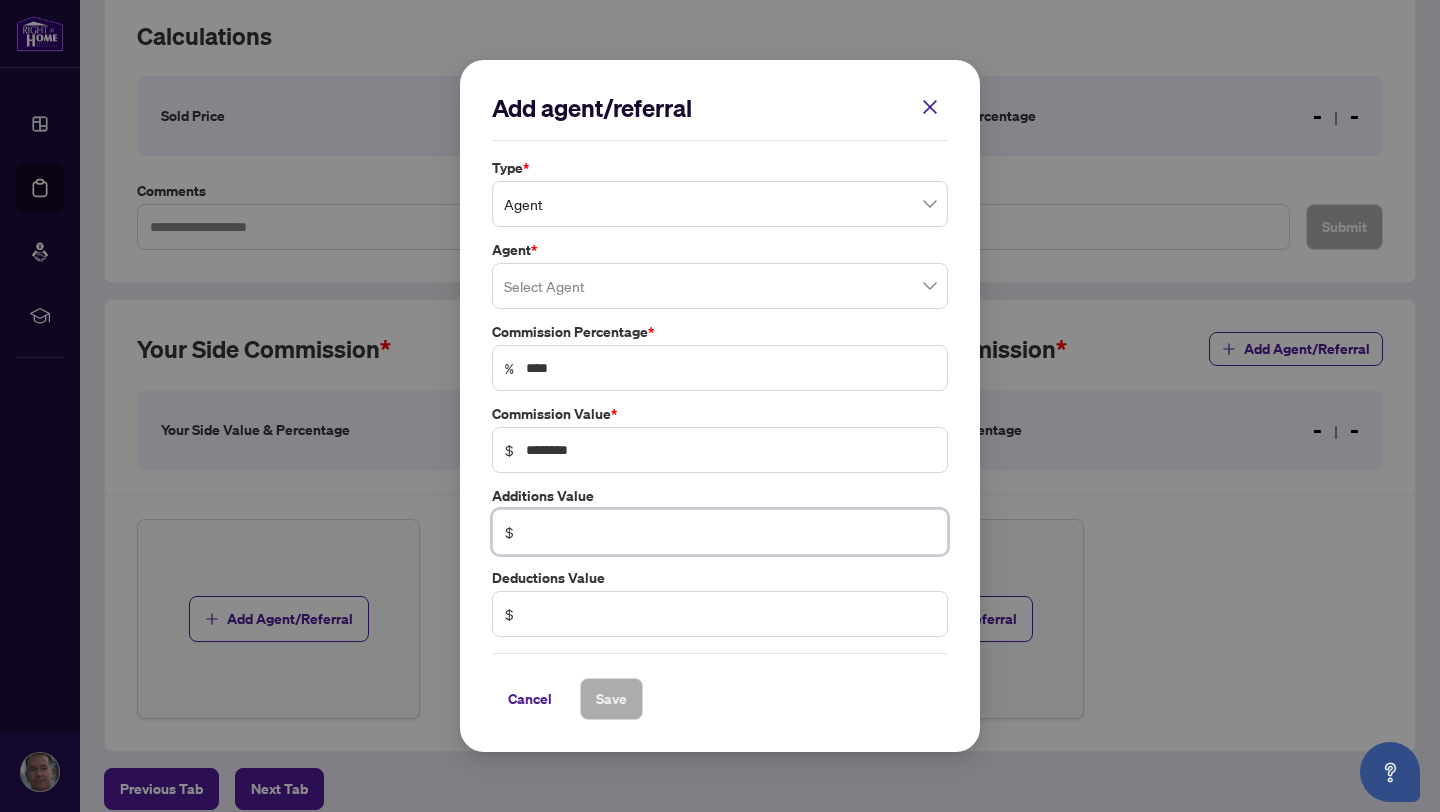 click at bounding box center (730, 532) 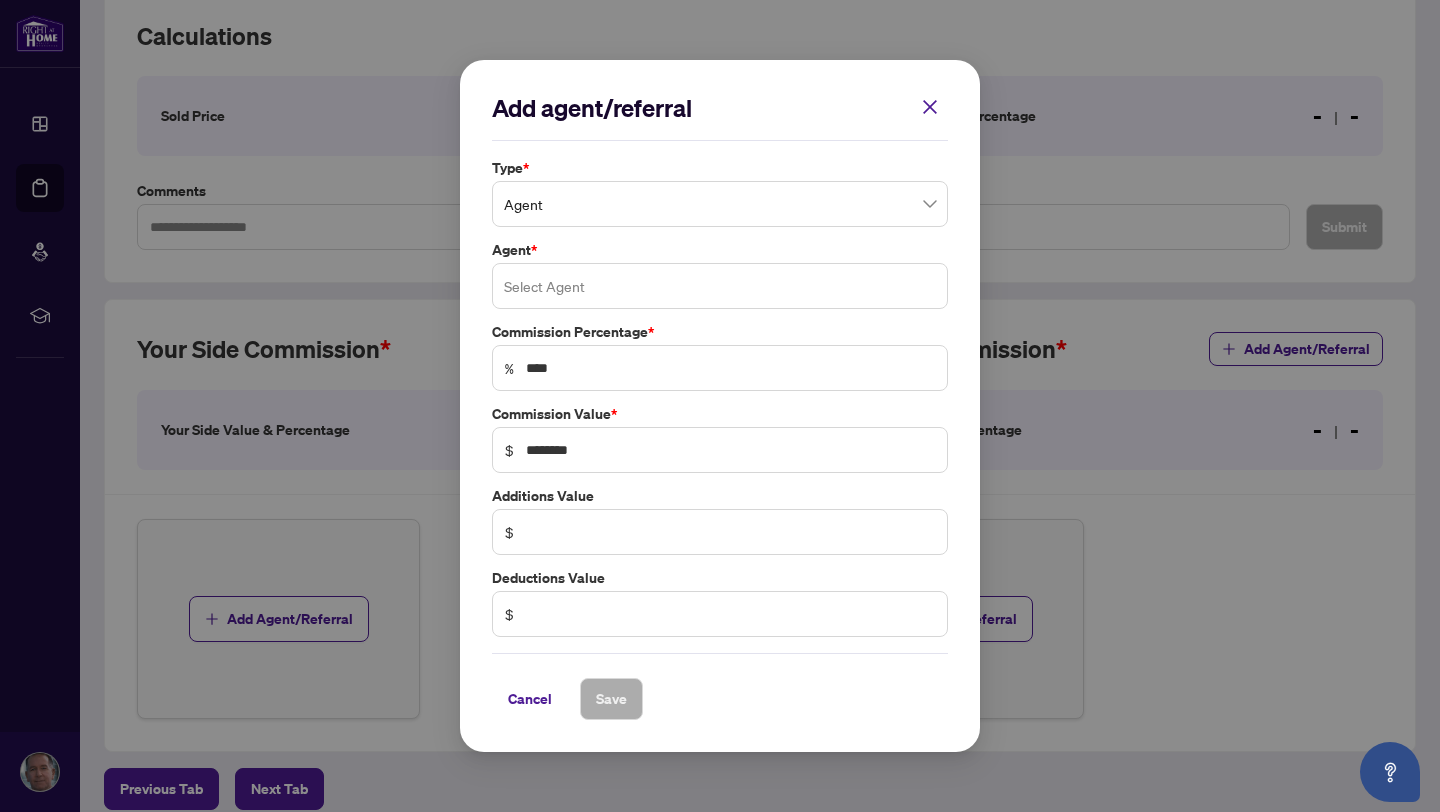 click at bounding box center [720, 286] 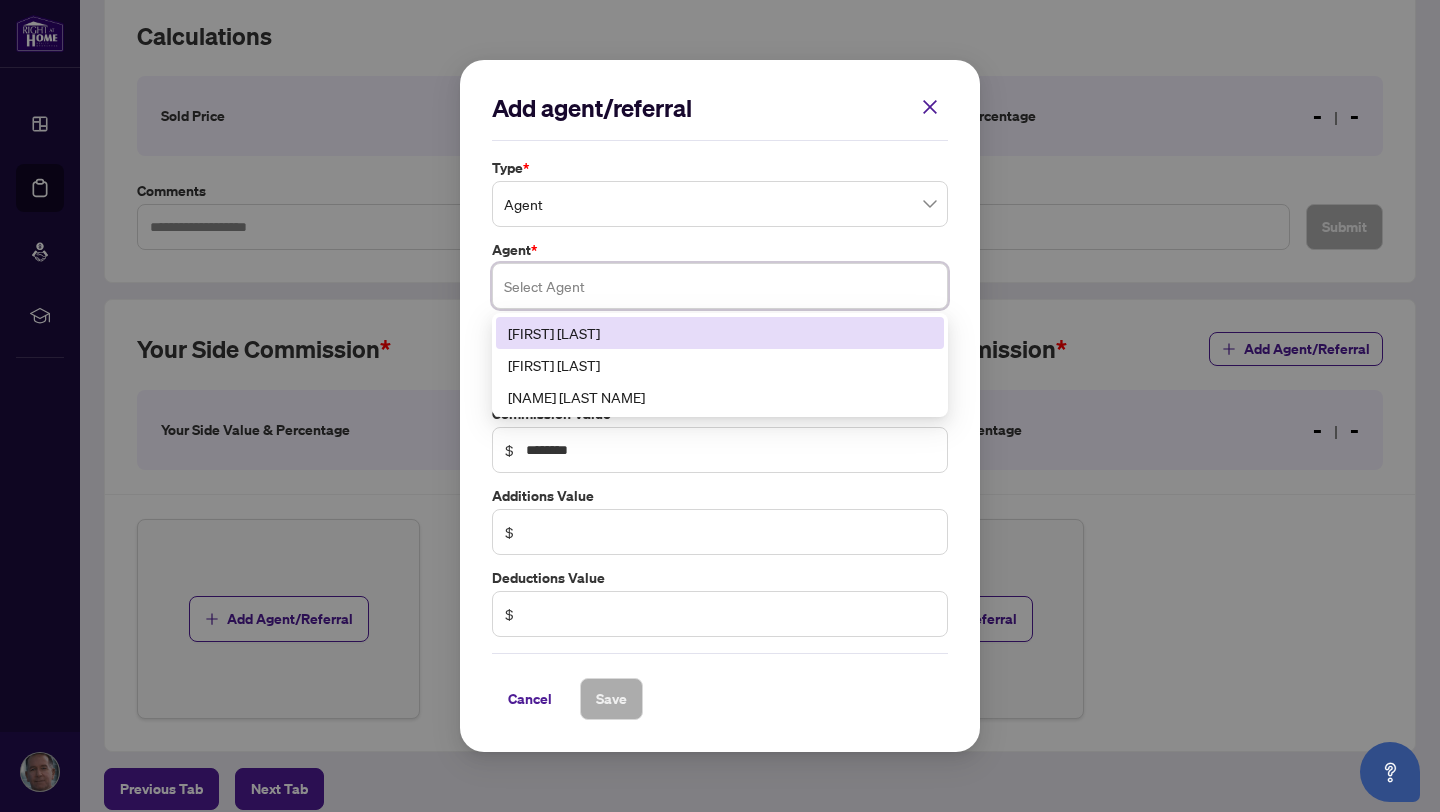 click on "[FIRST] [LAST]" at bounding box center [720, 333] 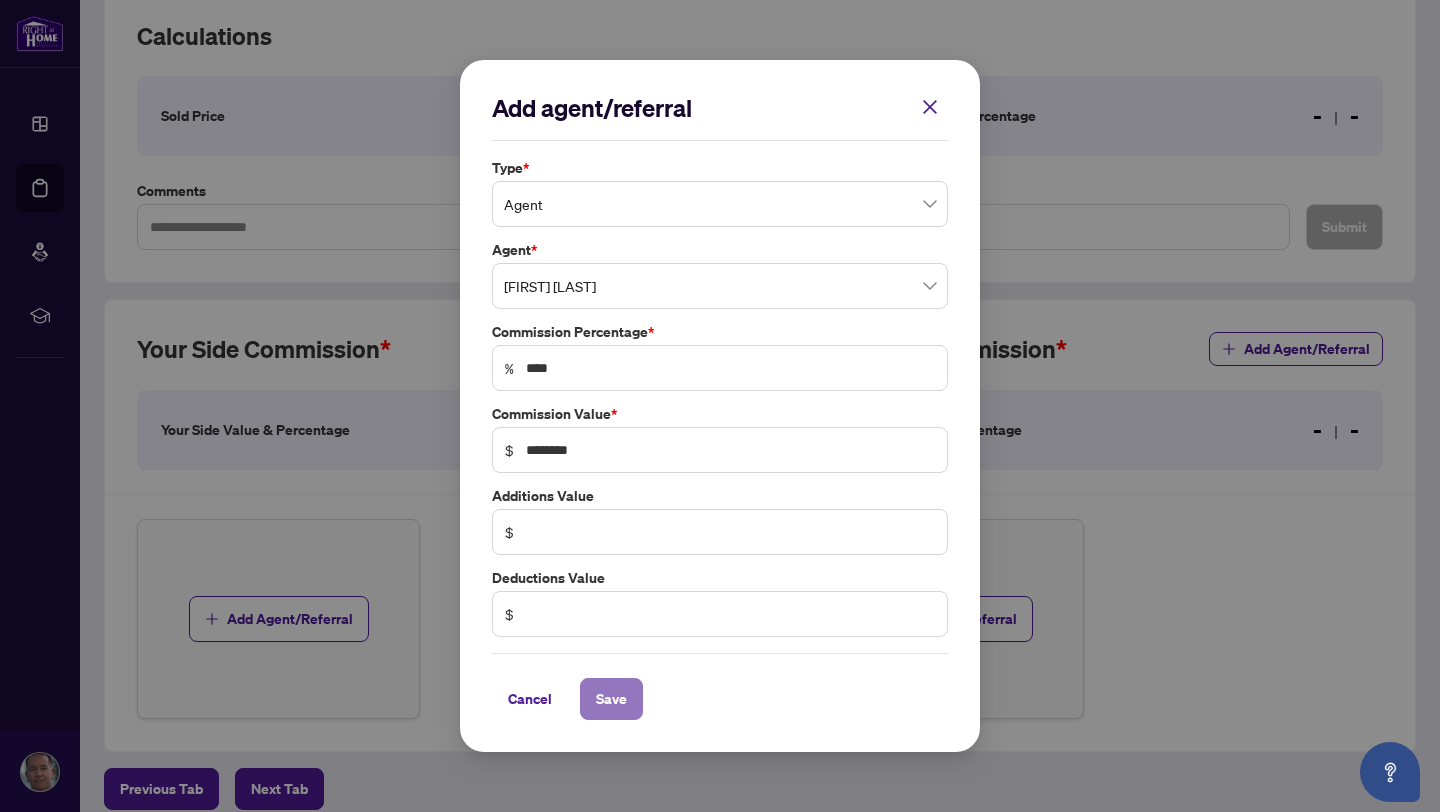 click on "Save" at bounding box center (611, 699) 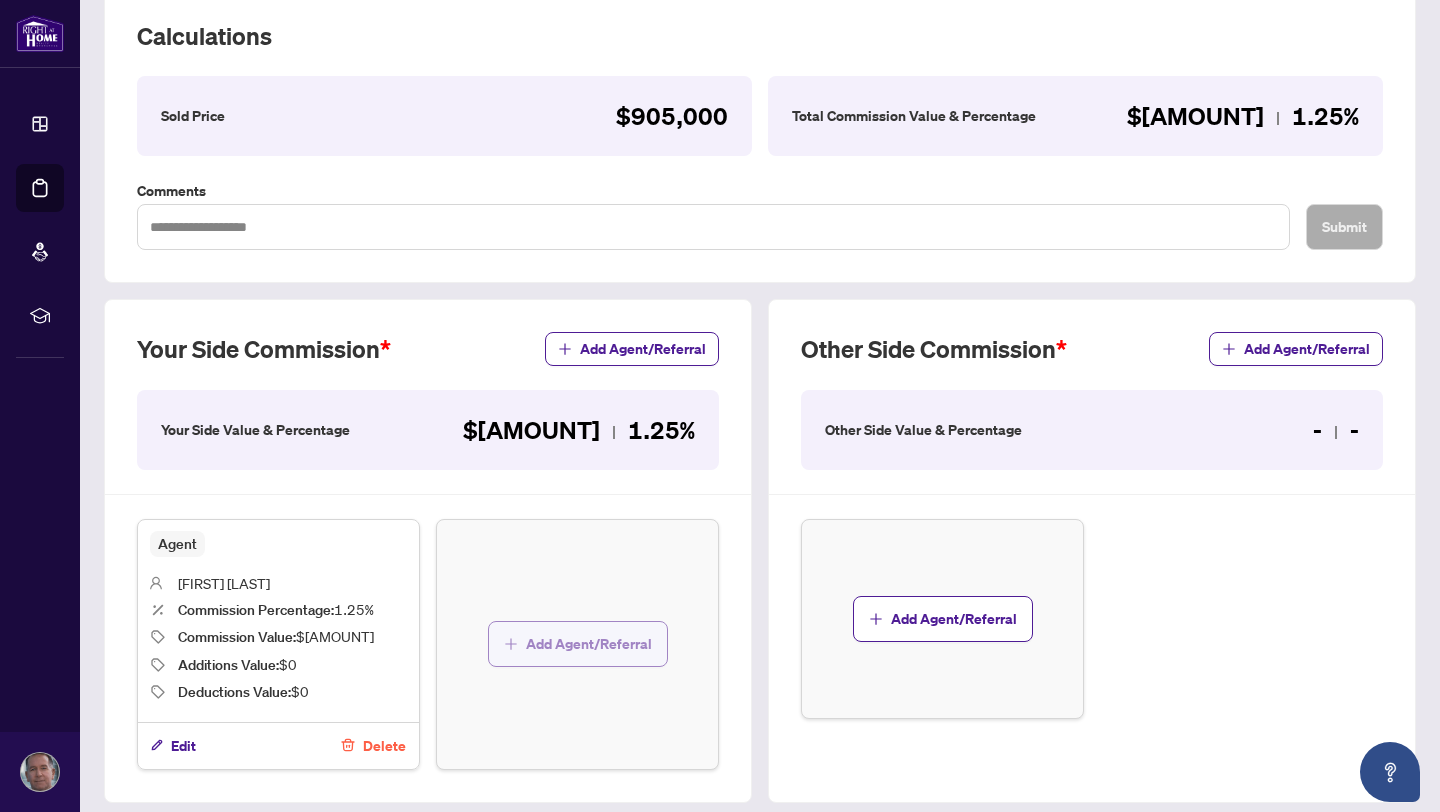 click on "Add Agent/Referral" at bounding box center (589, 644) 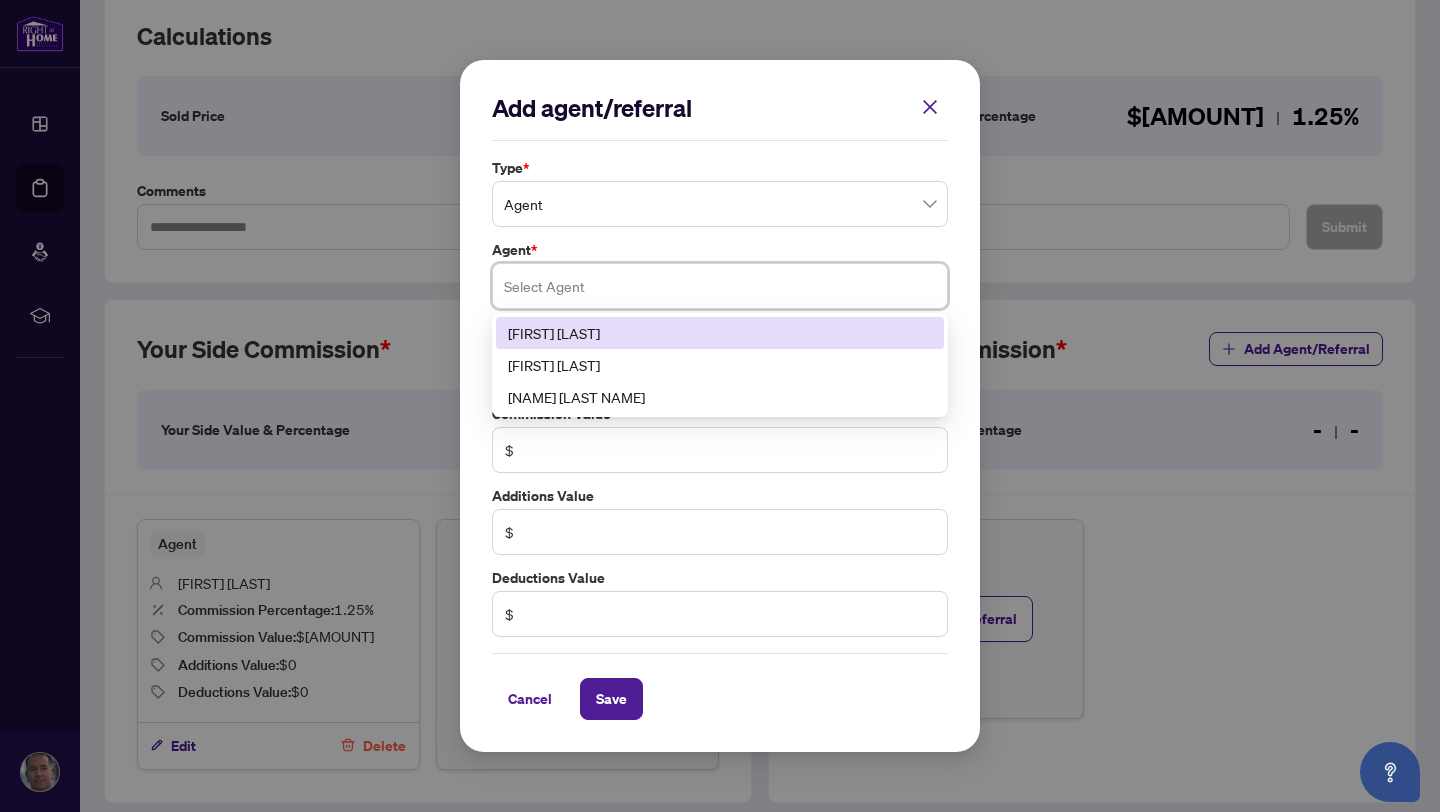 click at bounding box center (720, 286) 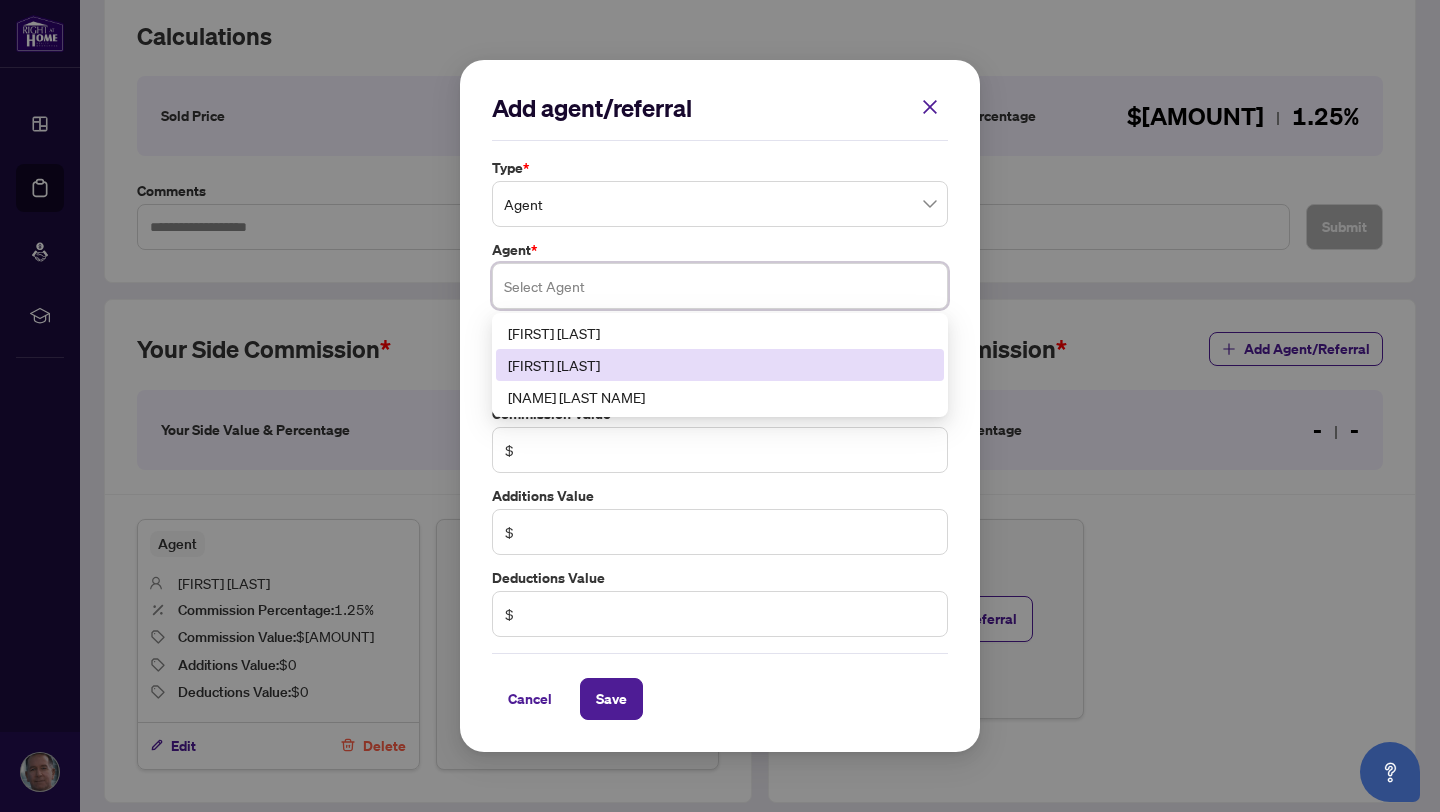click on "[FIRST] [LAST]" at bounding box center [720, 365] 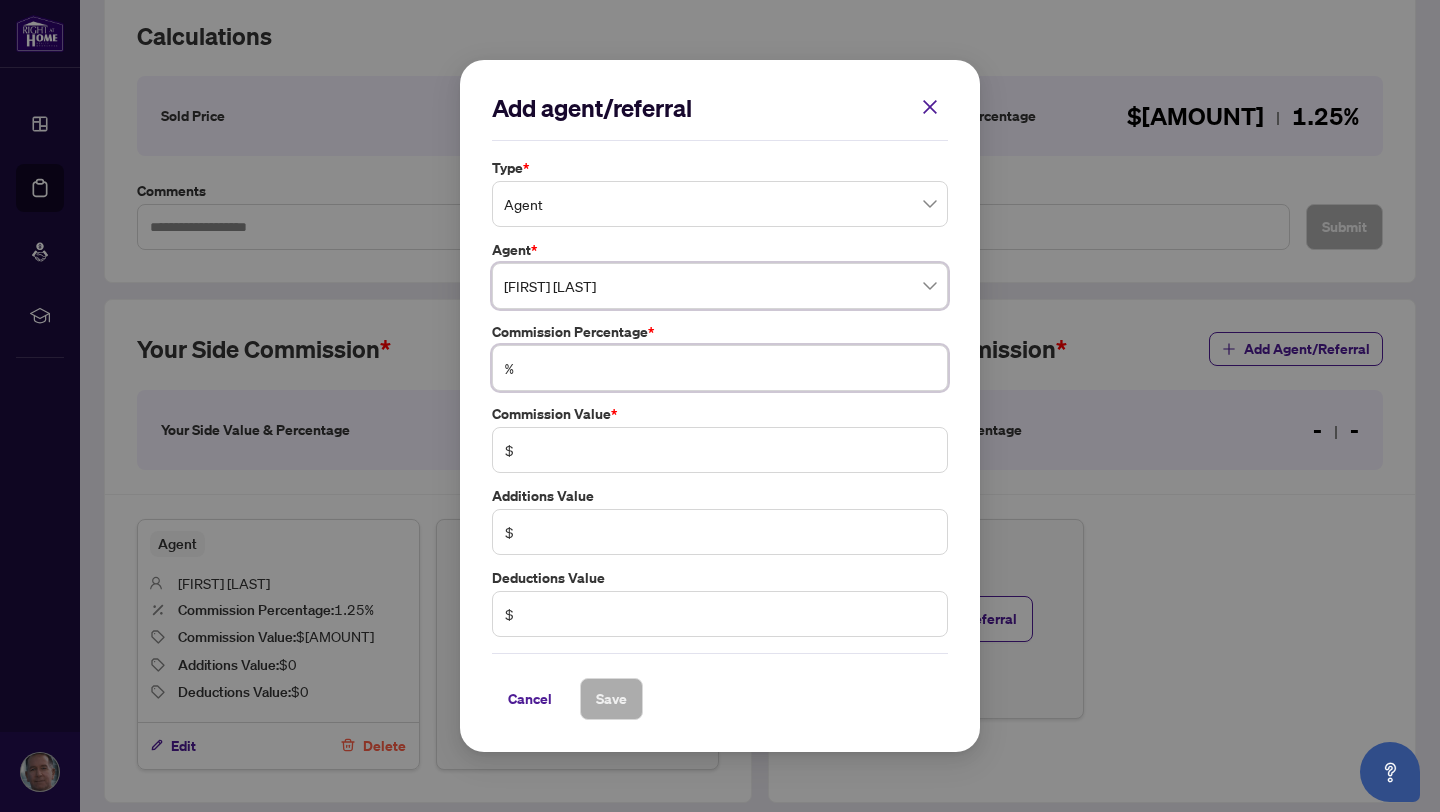 click on "%" at bounding box center [720, 368] 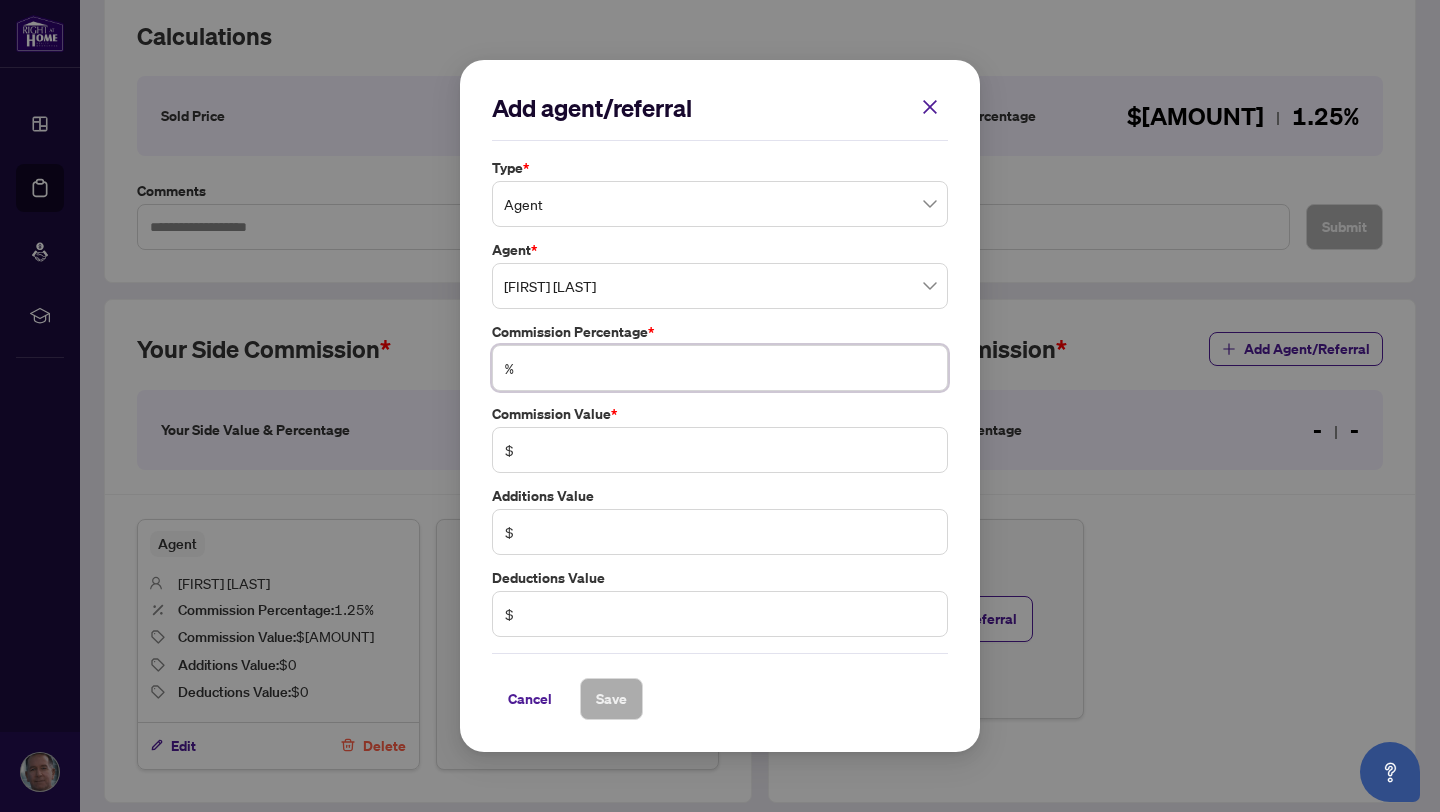 type on "*" 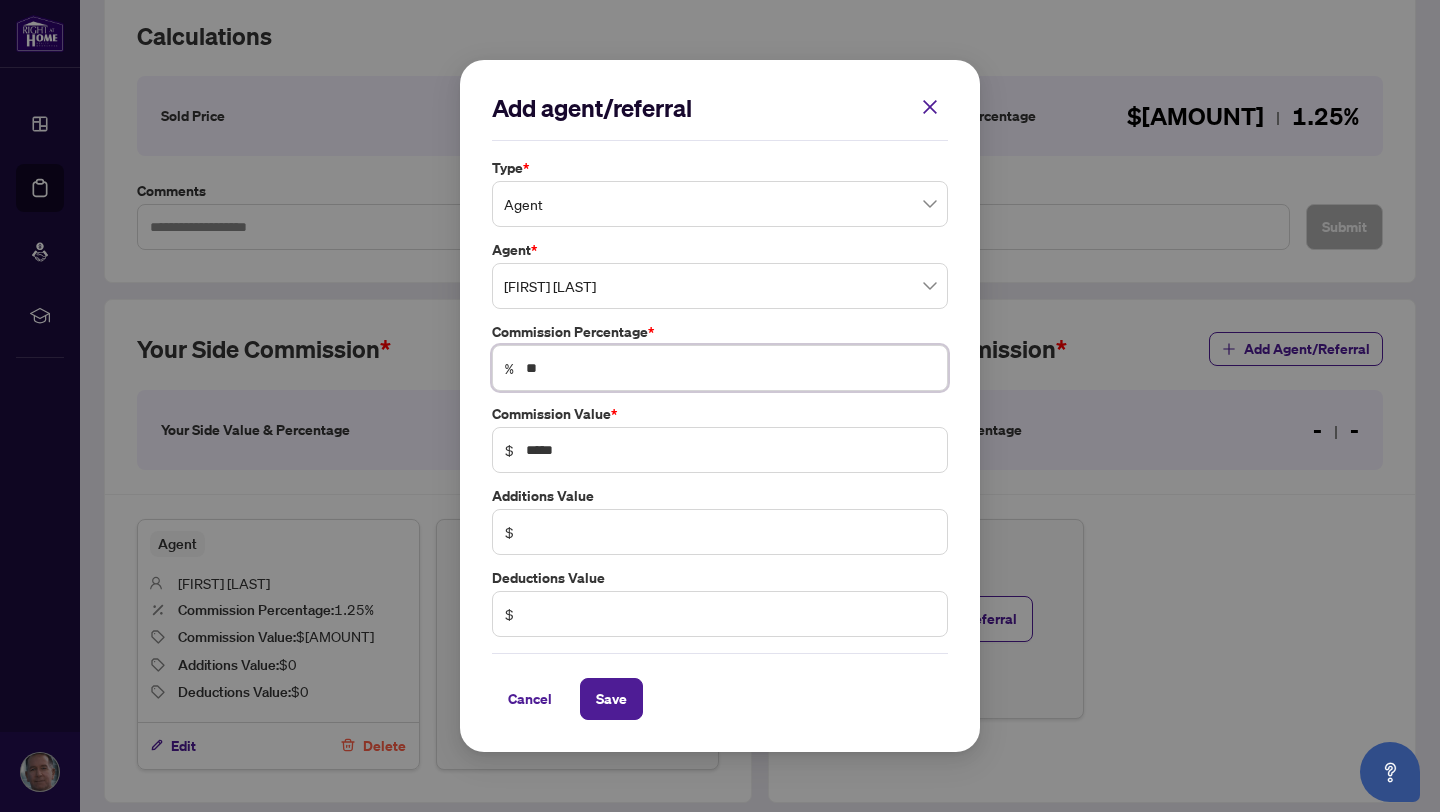 type on "***" 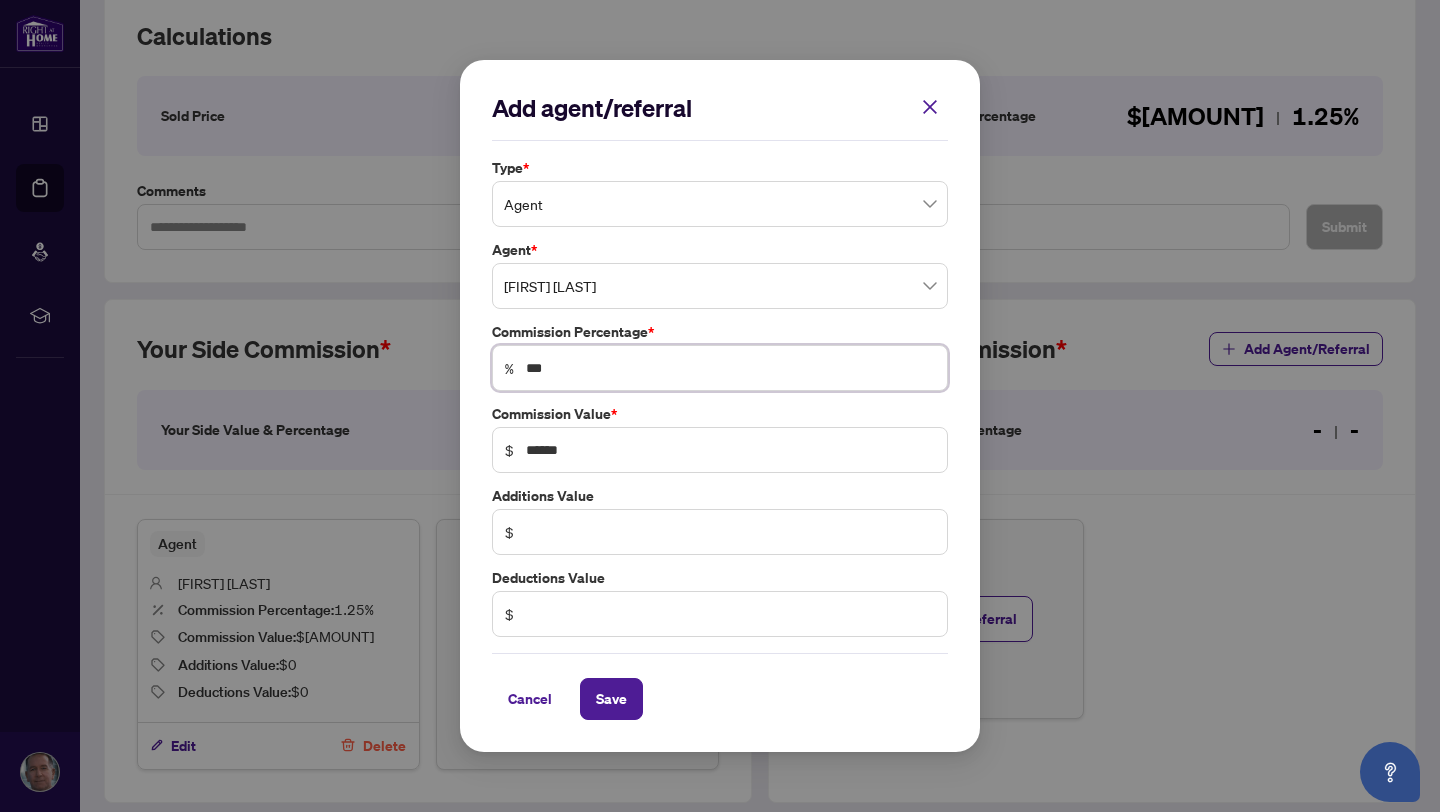type on "****" 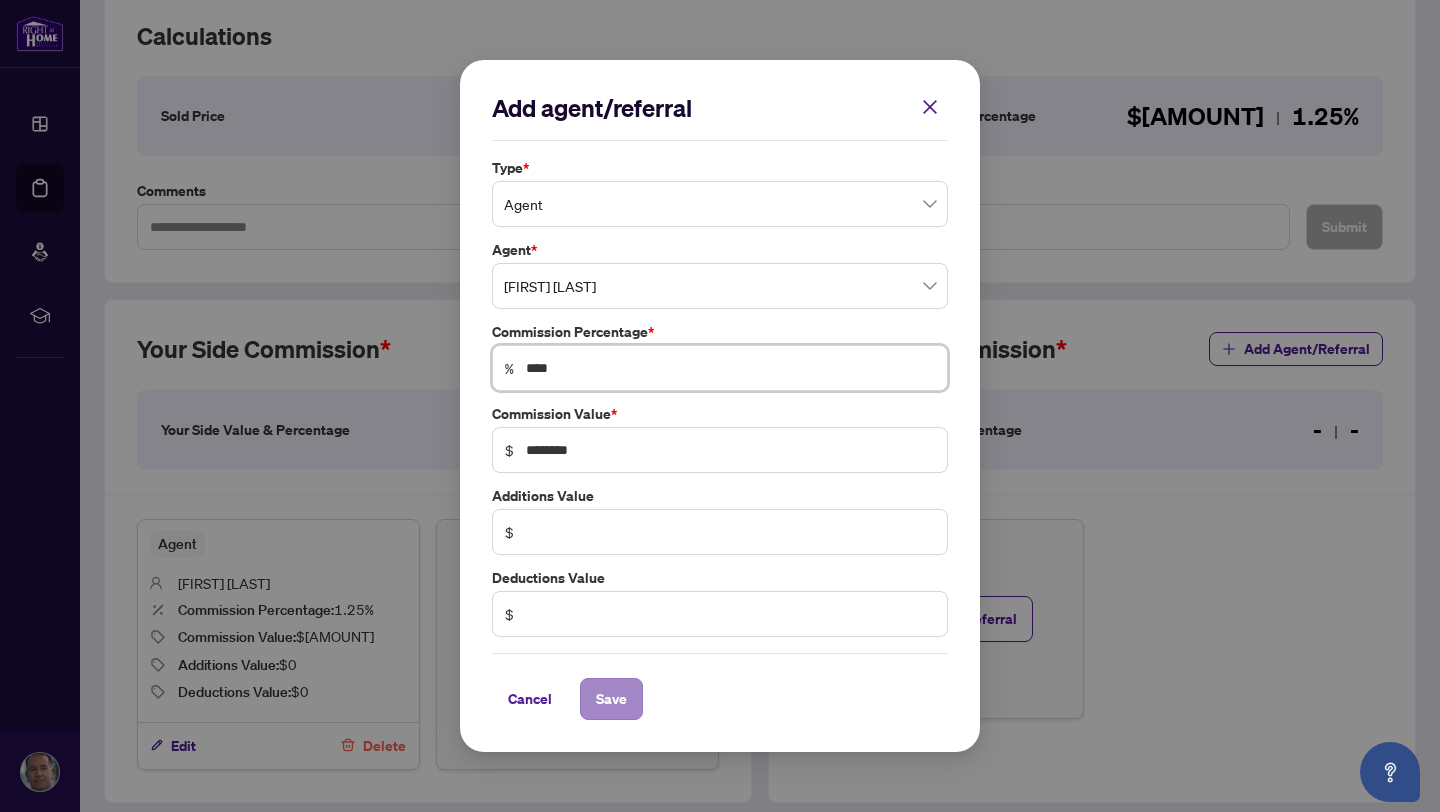 type on "****" 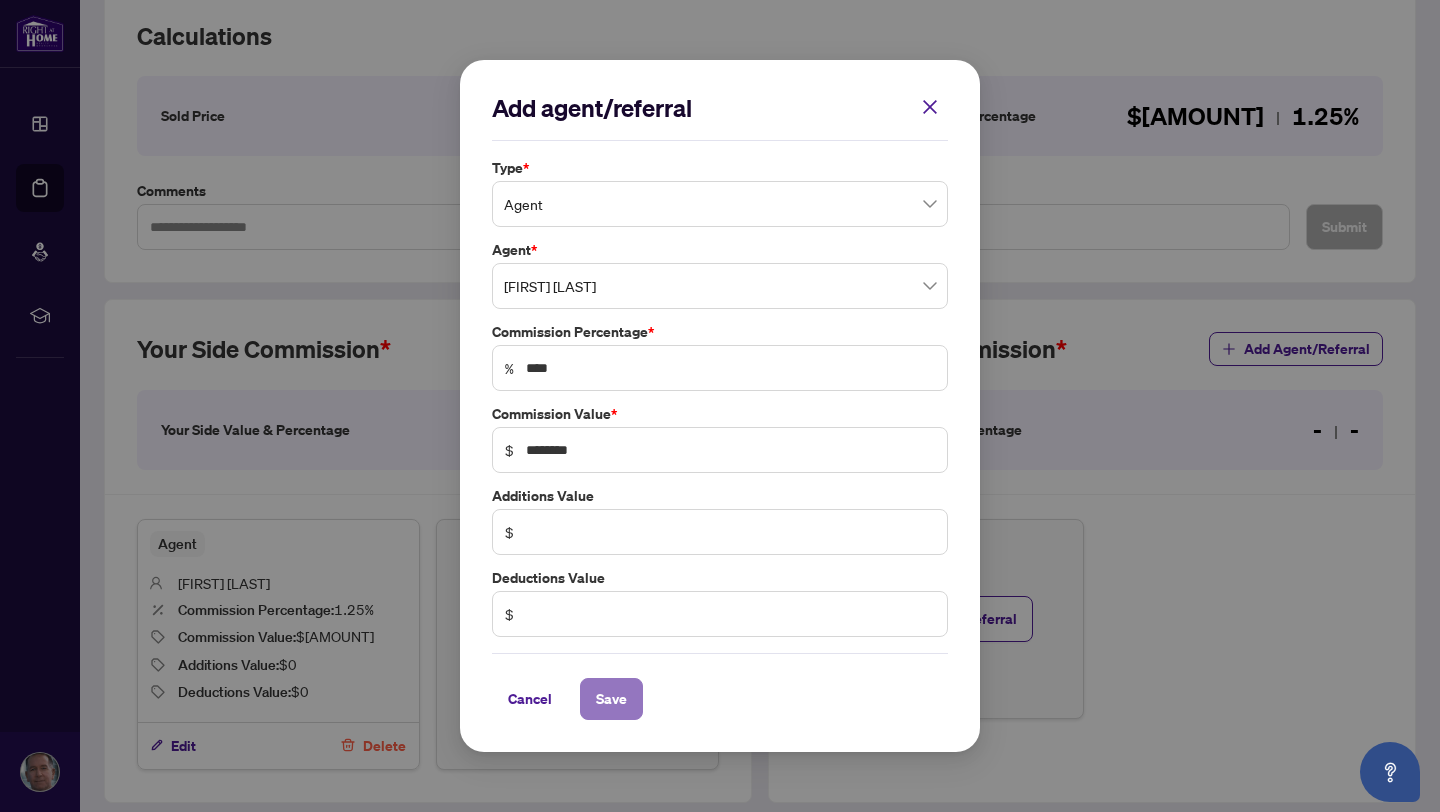 click on "Save" at bounding box center (611, 699) 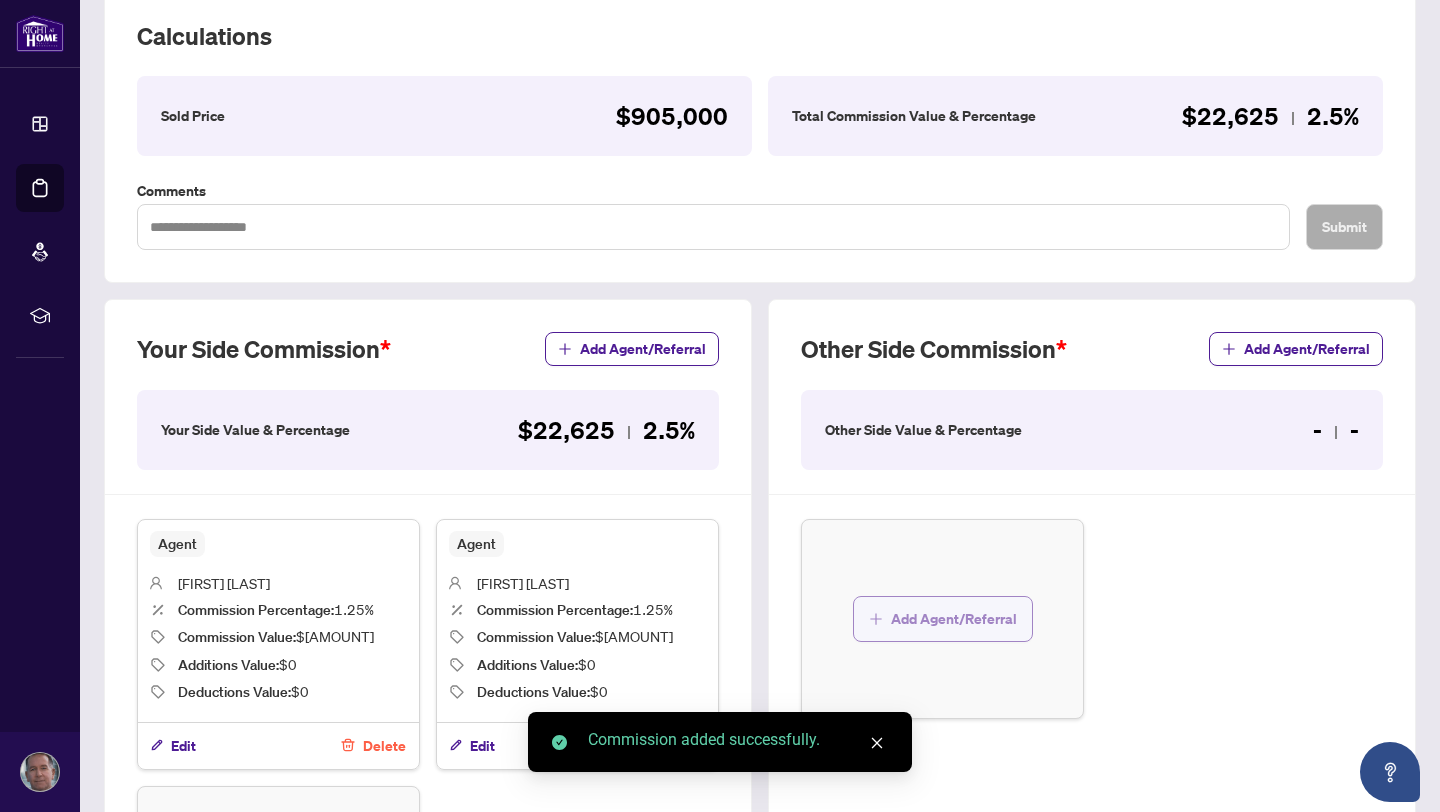 click on "Add Agent/Referral" at bounding box center (954, 619) 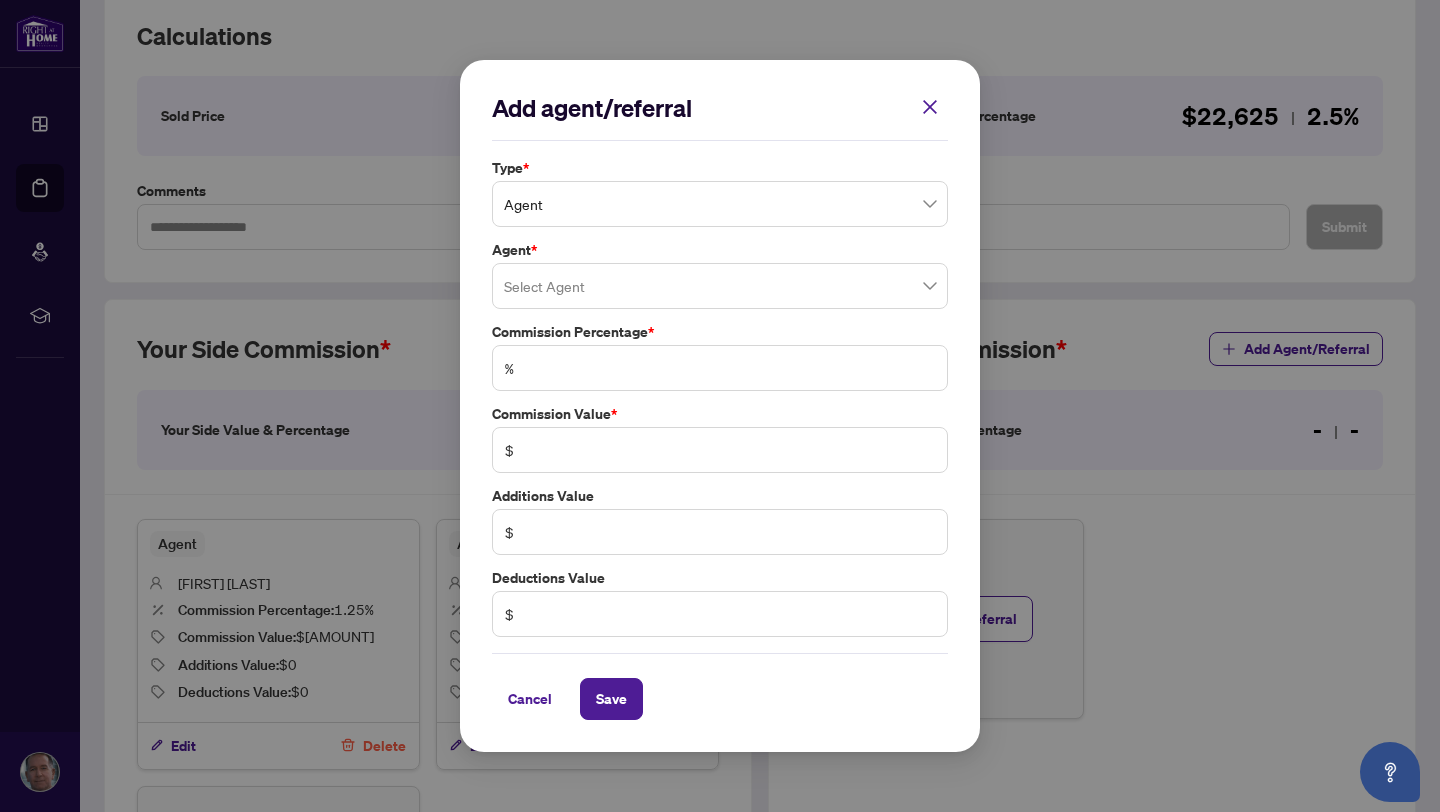 click at bounding box center [720, 286] 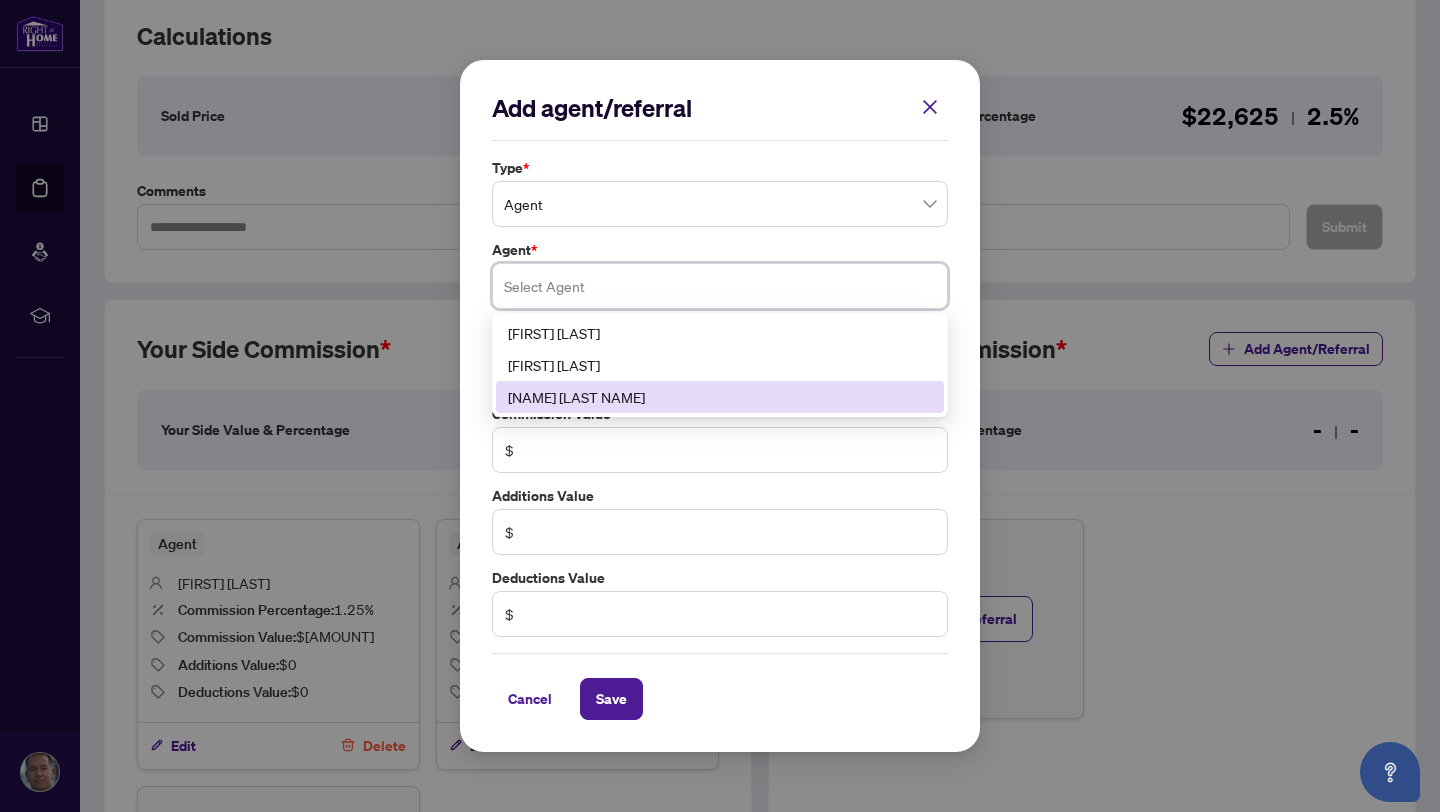 click on "[NAME] [LAST NAME]" at bounding box center (720, 397) 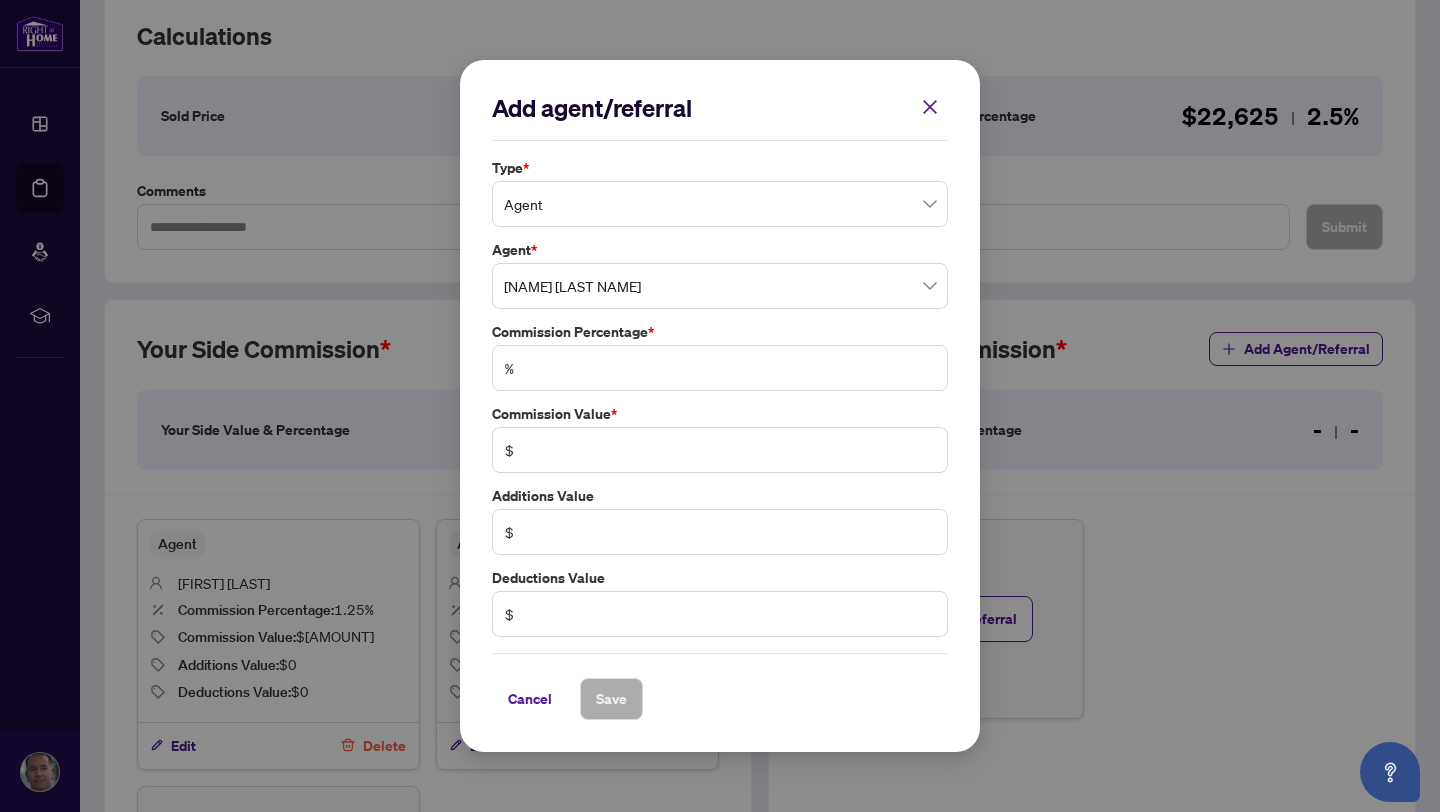 click on "%" at bounding box center (720, 368) 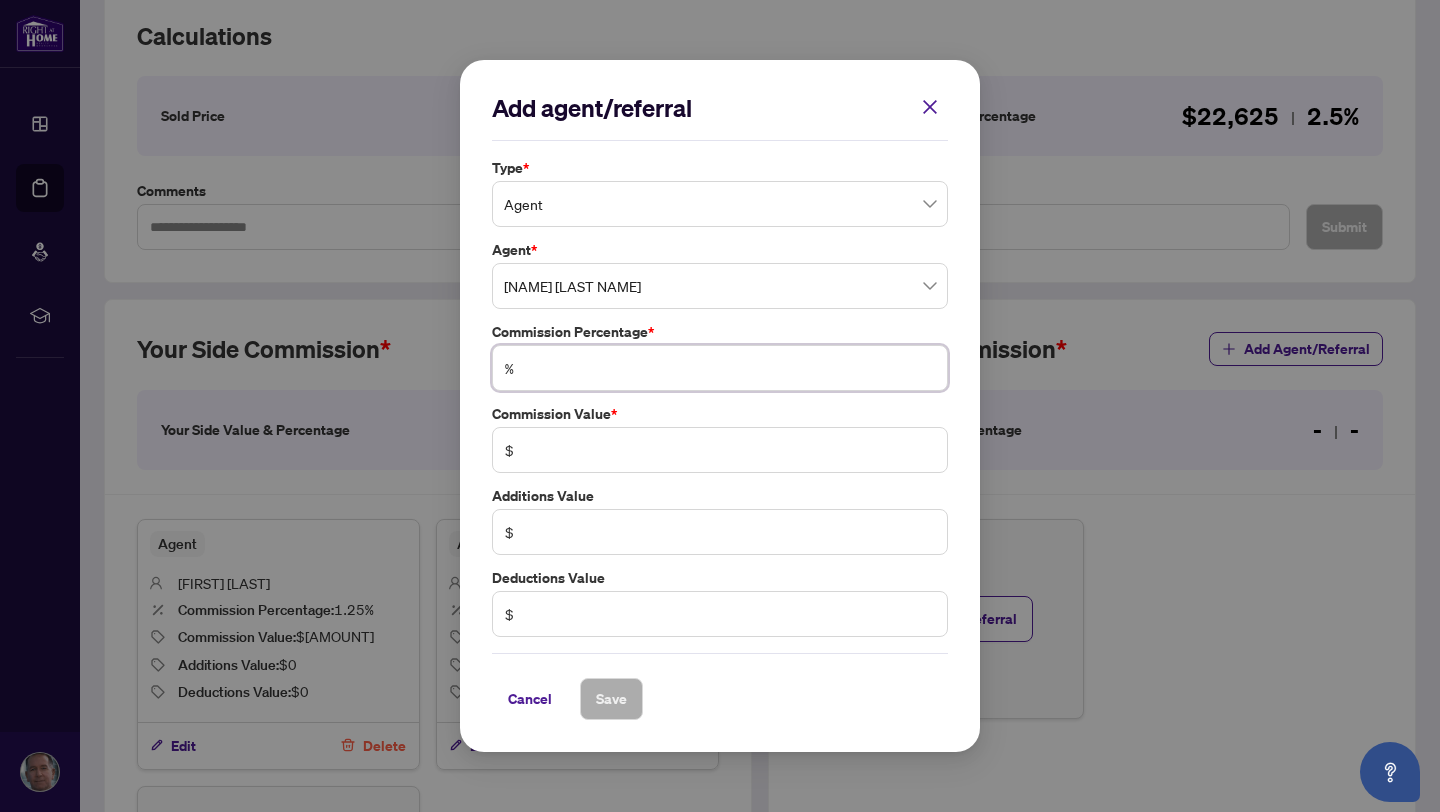 type on "*" 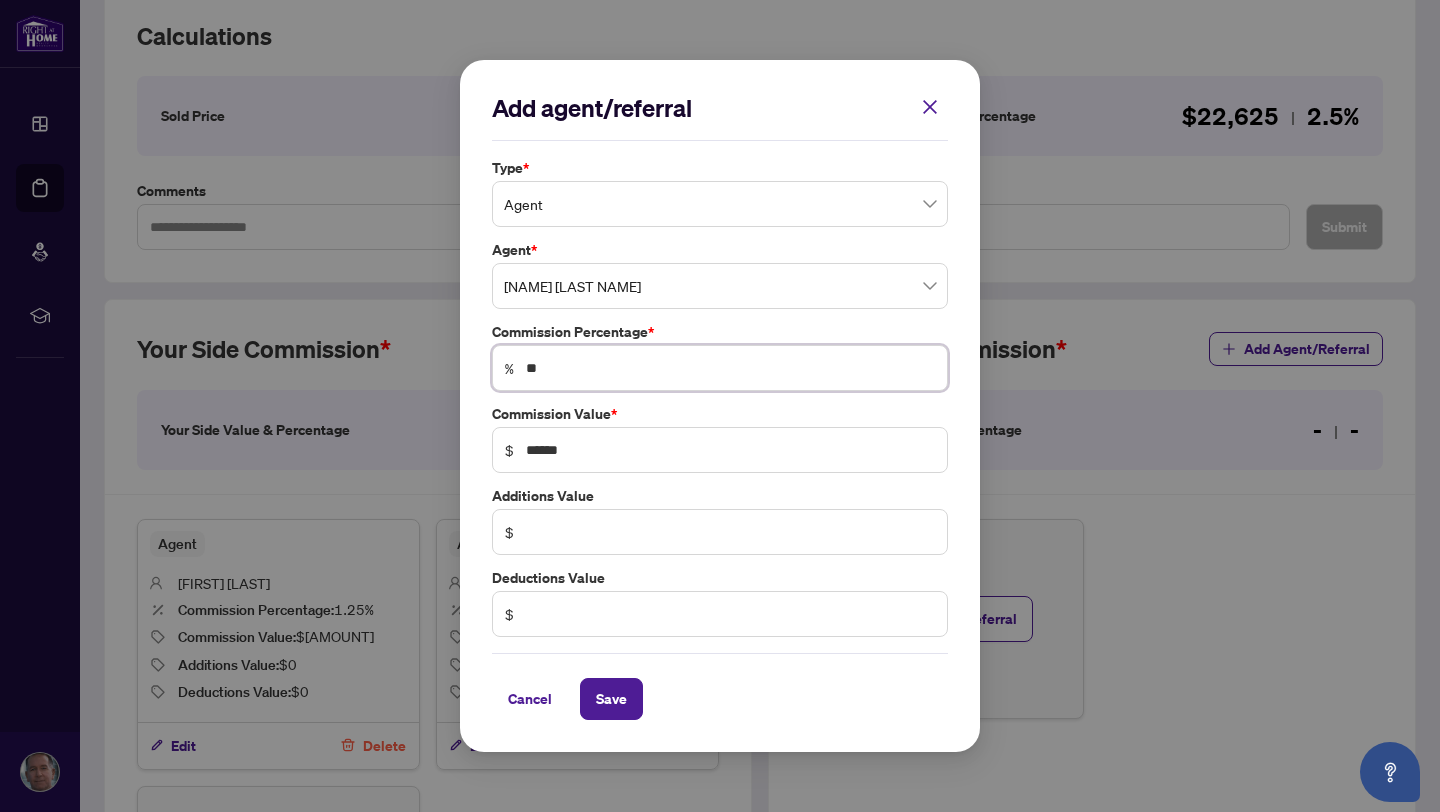 type on "***" 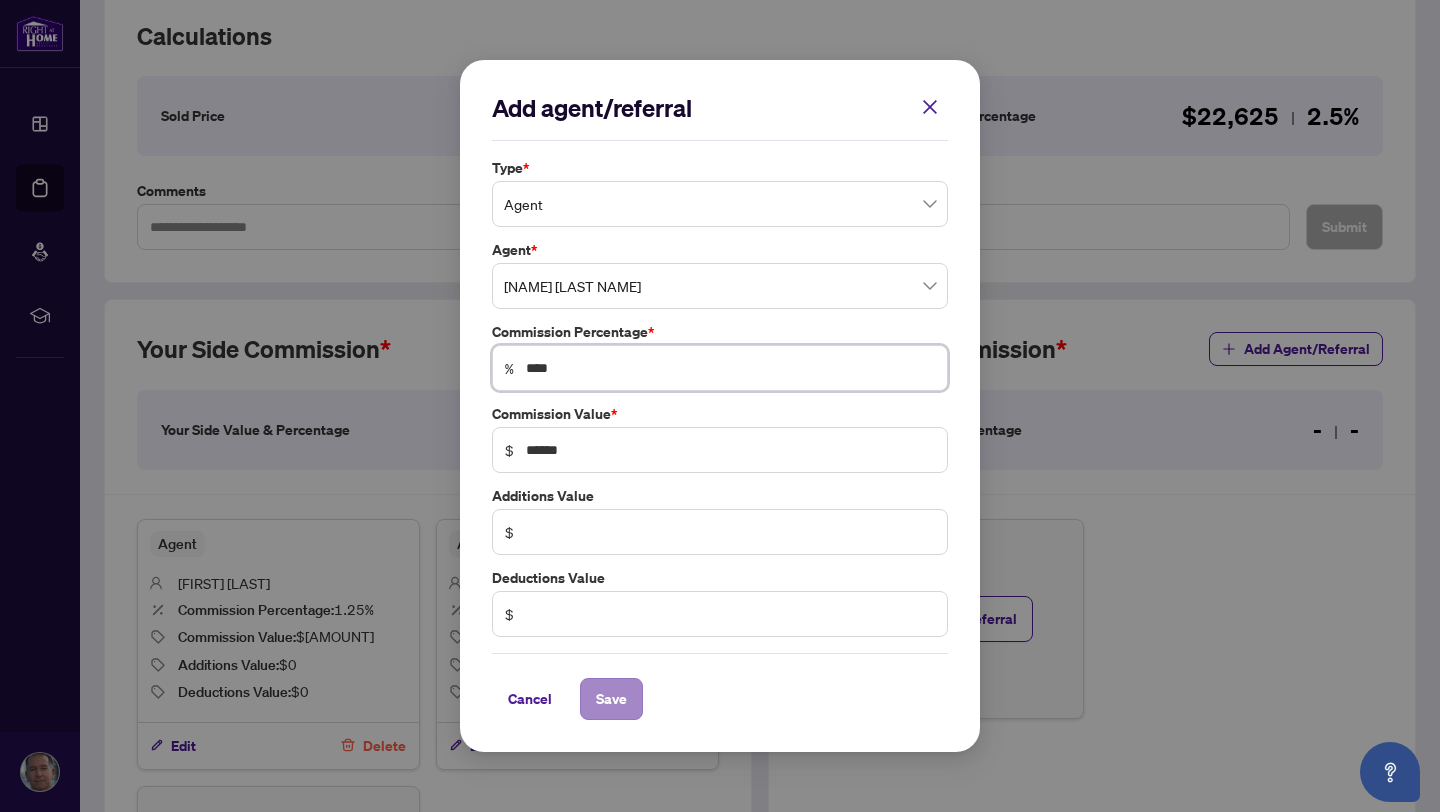 type on "****" 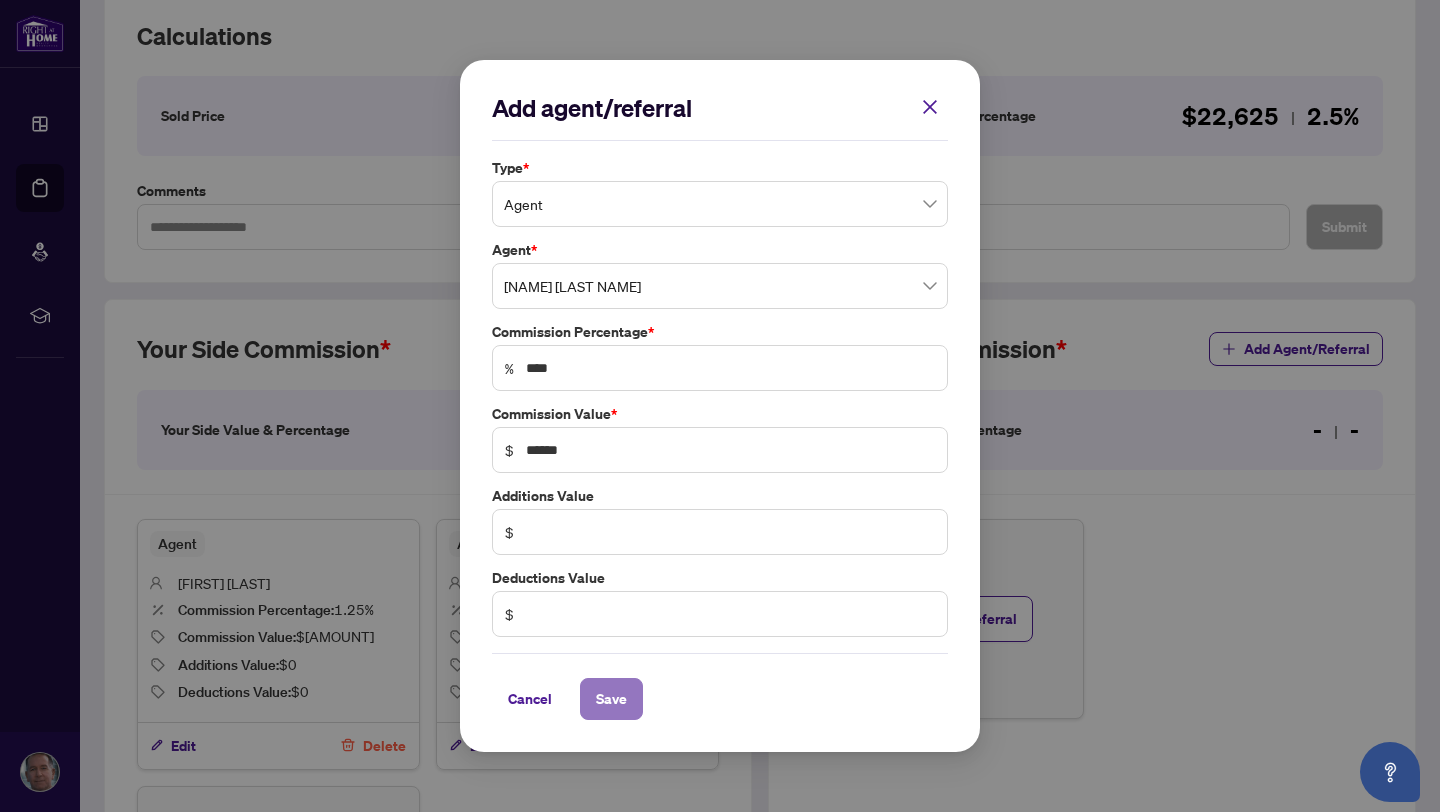 click on "Save" at bounding box center (611, 699) 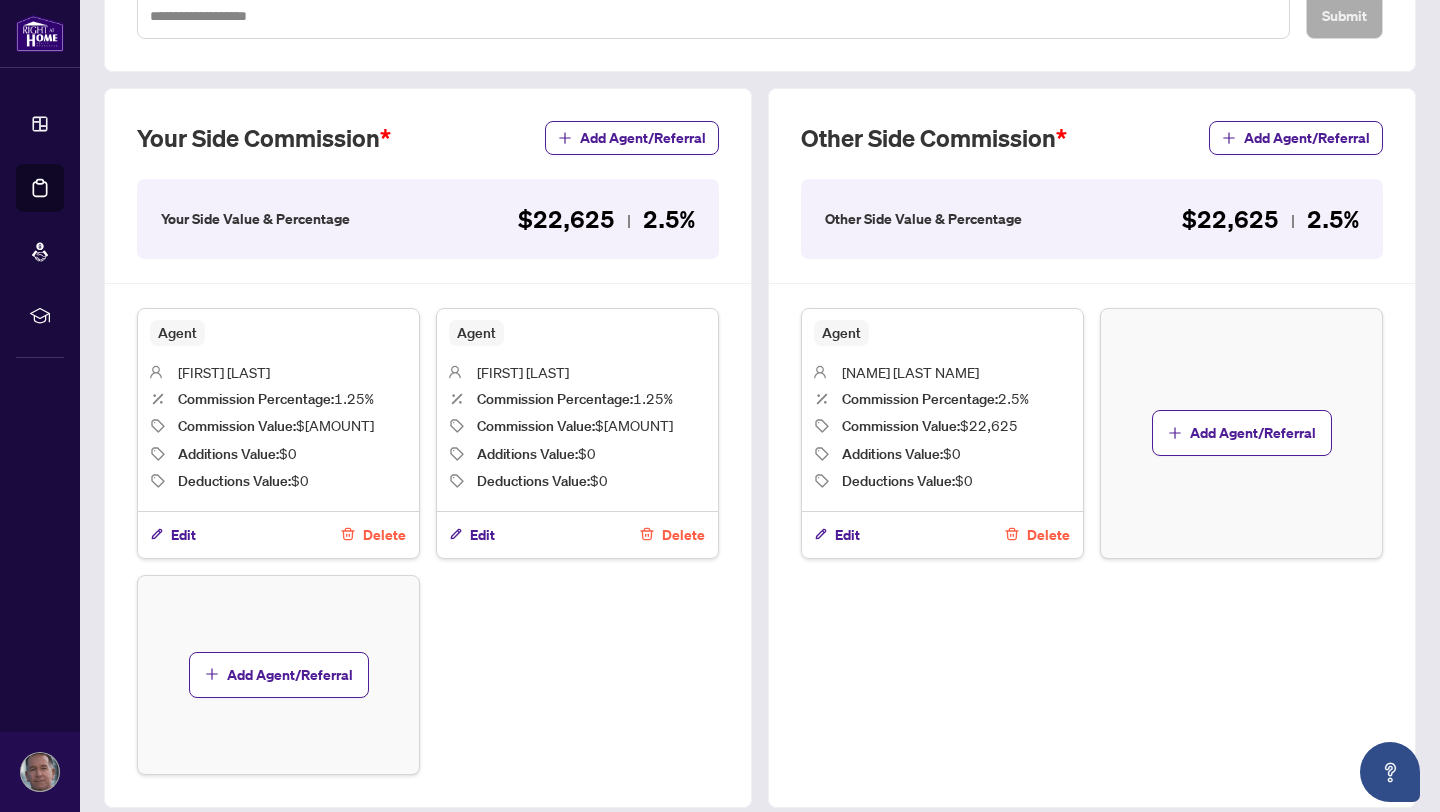 scroll, scrollTop: 0, scrollLeft: 0, axis: both 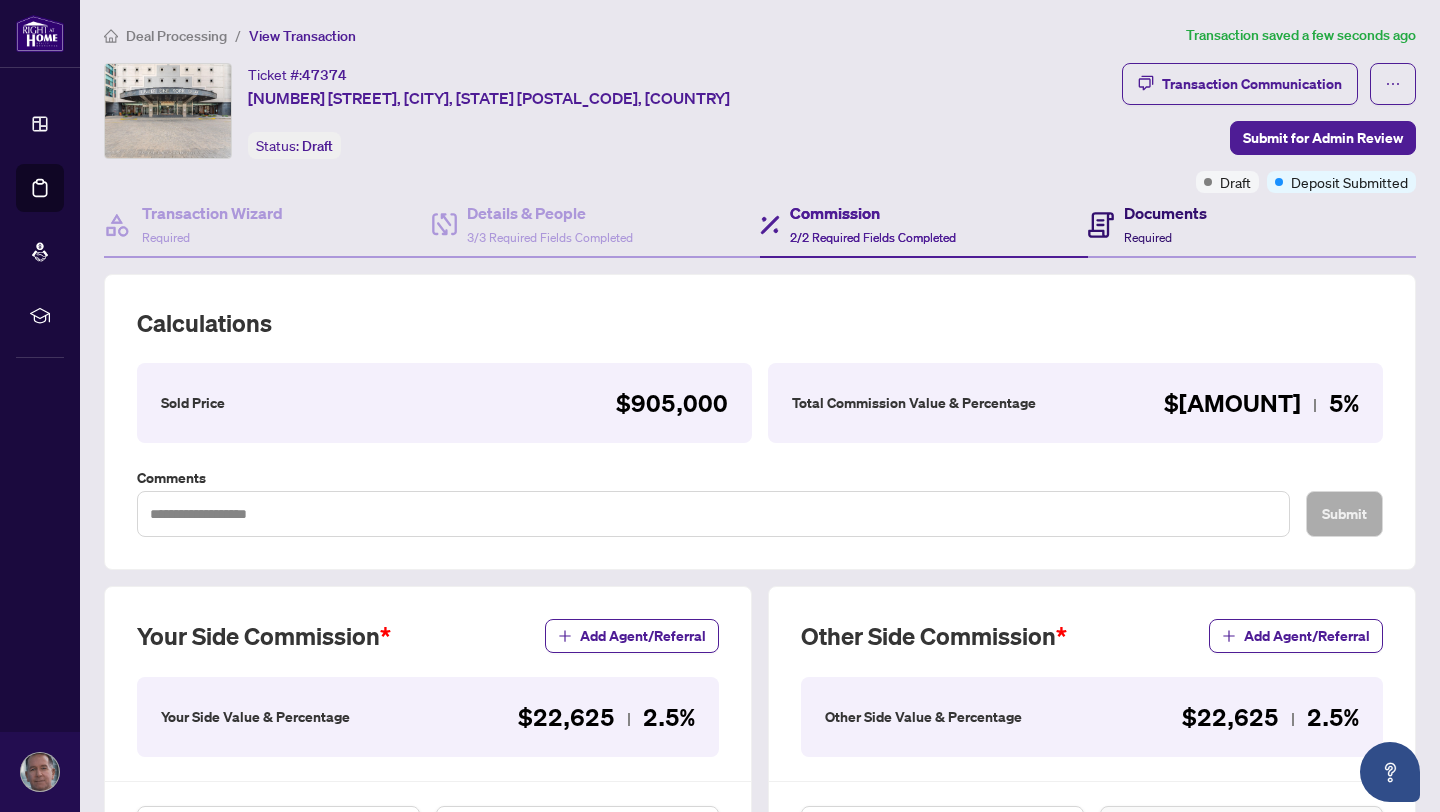 click on "Documents" at bounding box center [1165, 213] 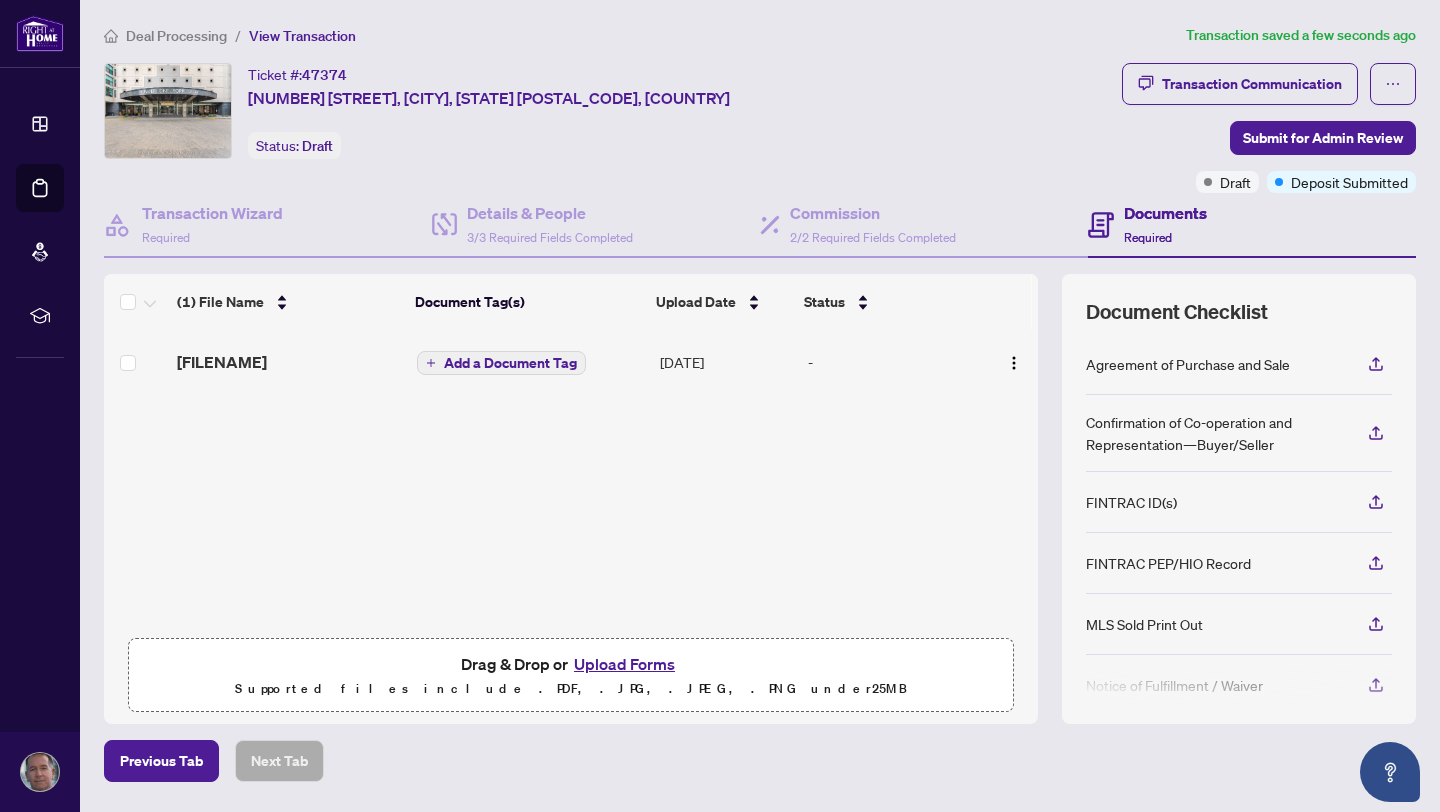 click on "Upload Forms" at bounding box center (624, 664) 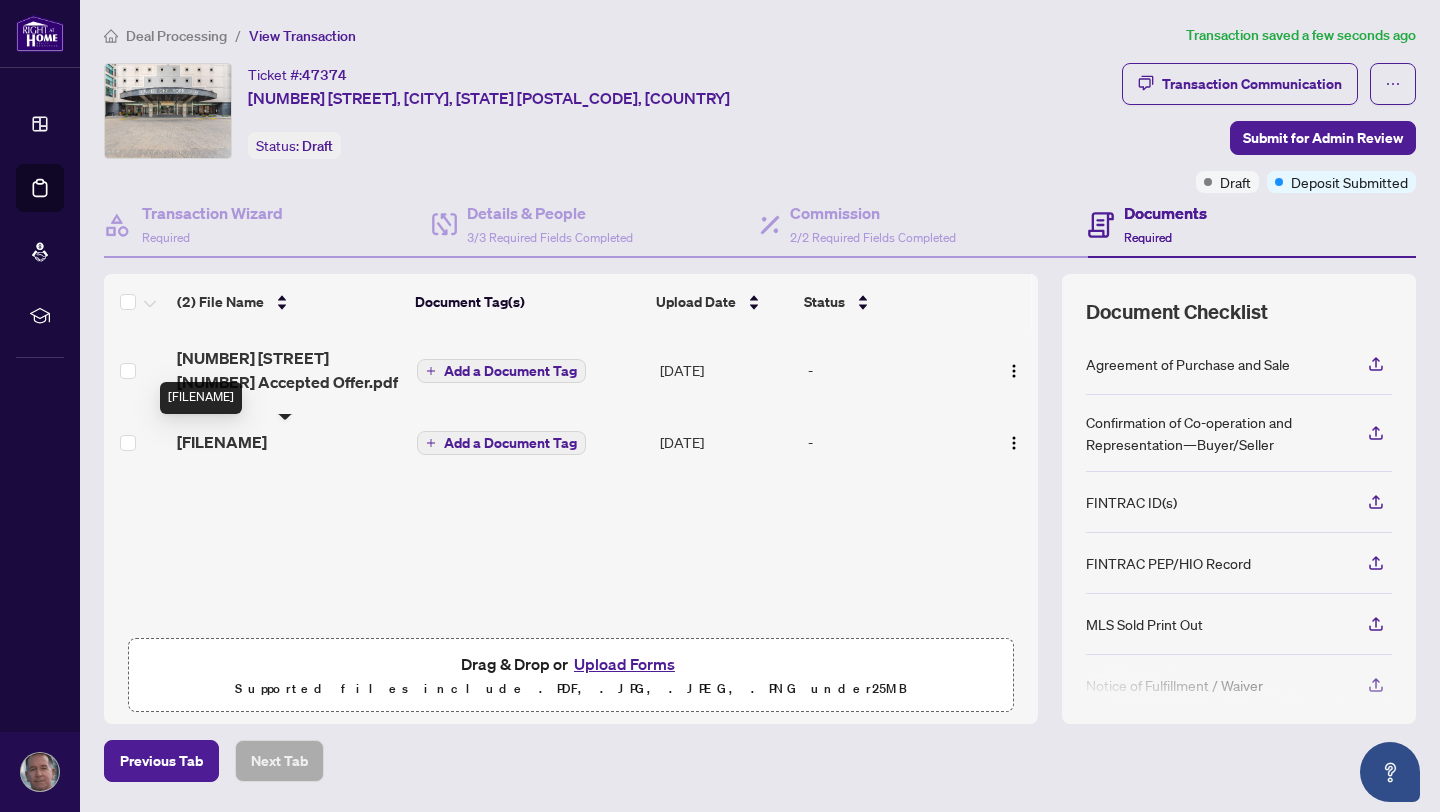 click on "[FILENAME]" at bounding box center (222, 442) 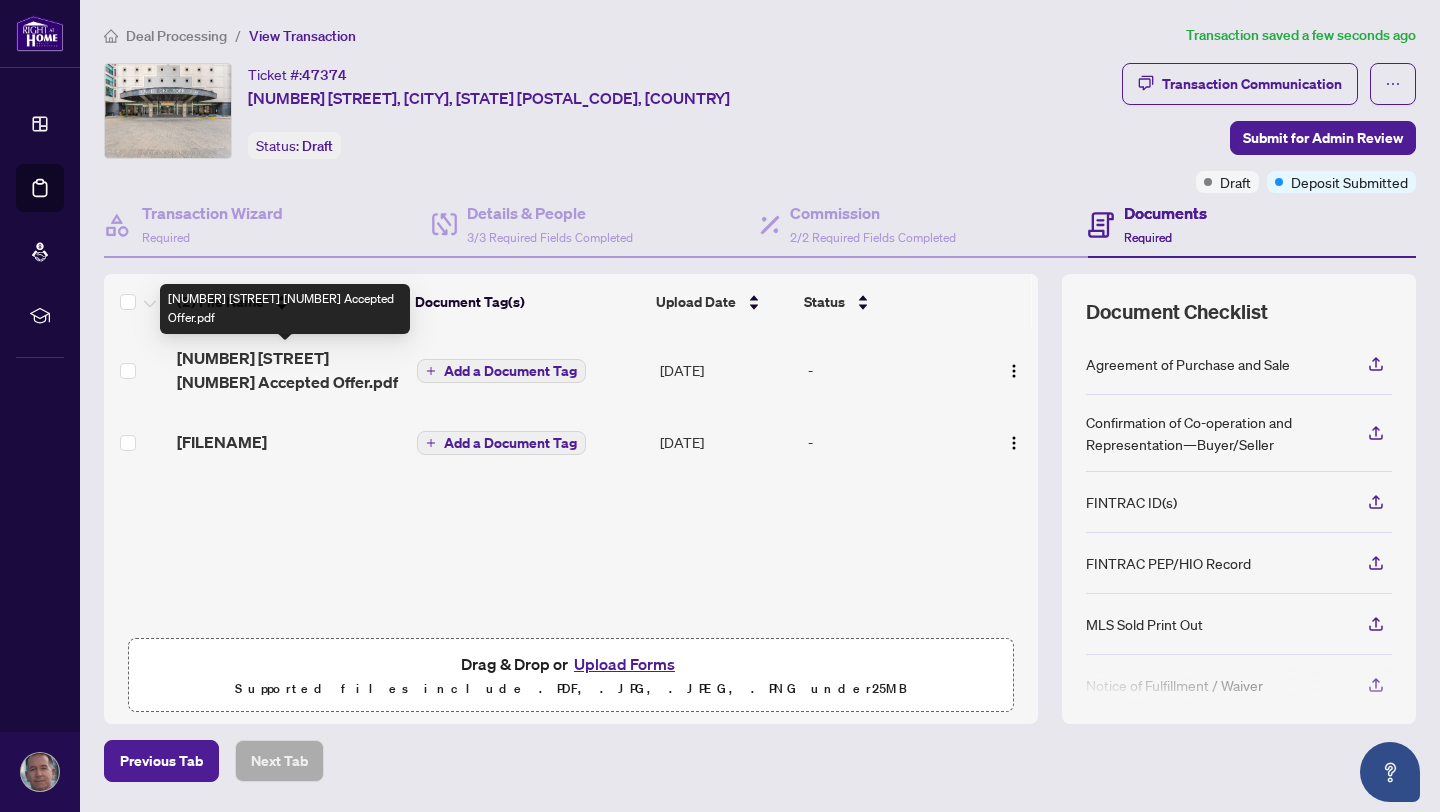 click on "[NUMBER] [STREET] [NUMBER] Accepted Offer.pdf" at bounding box center (289, 370) 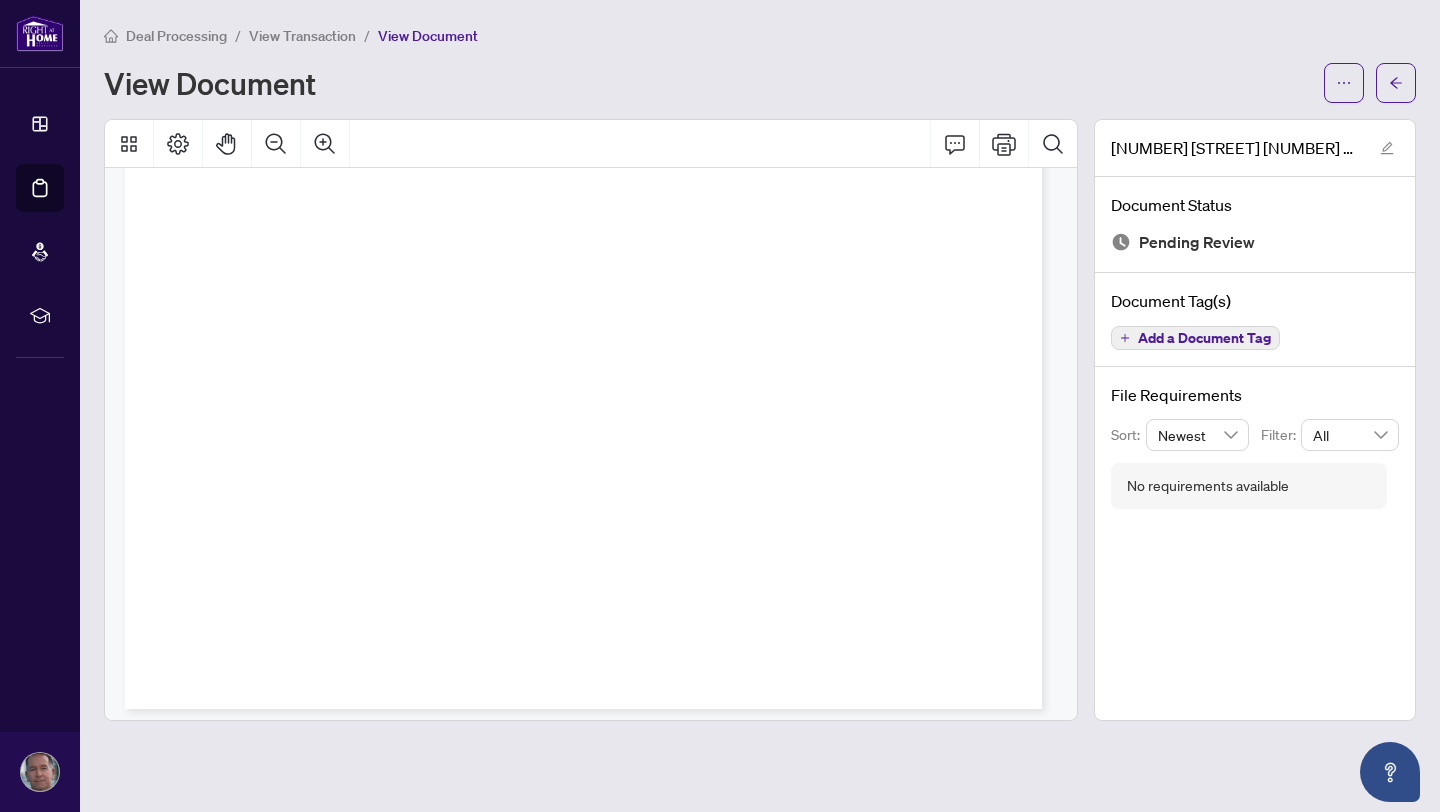 scroll, scrollTop: 0, scrollLeft: 0, axis: both 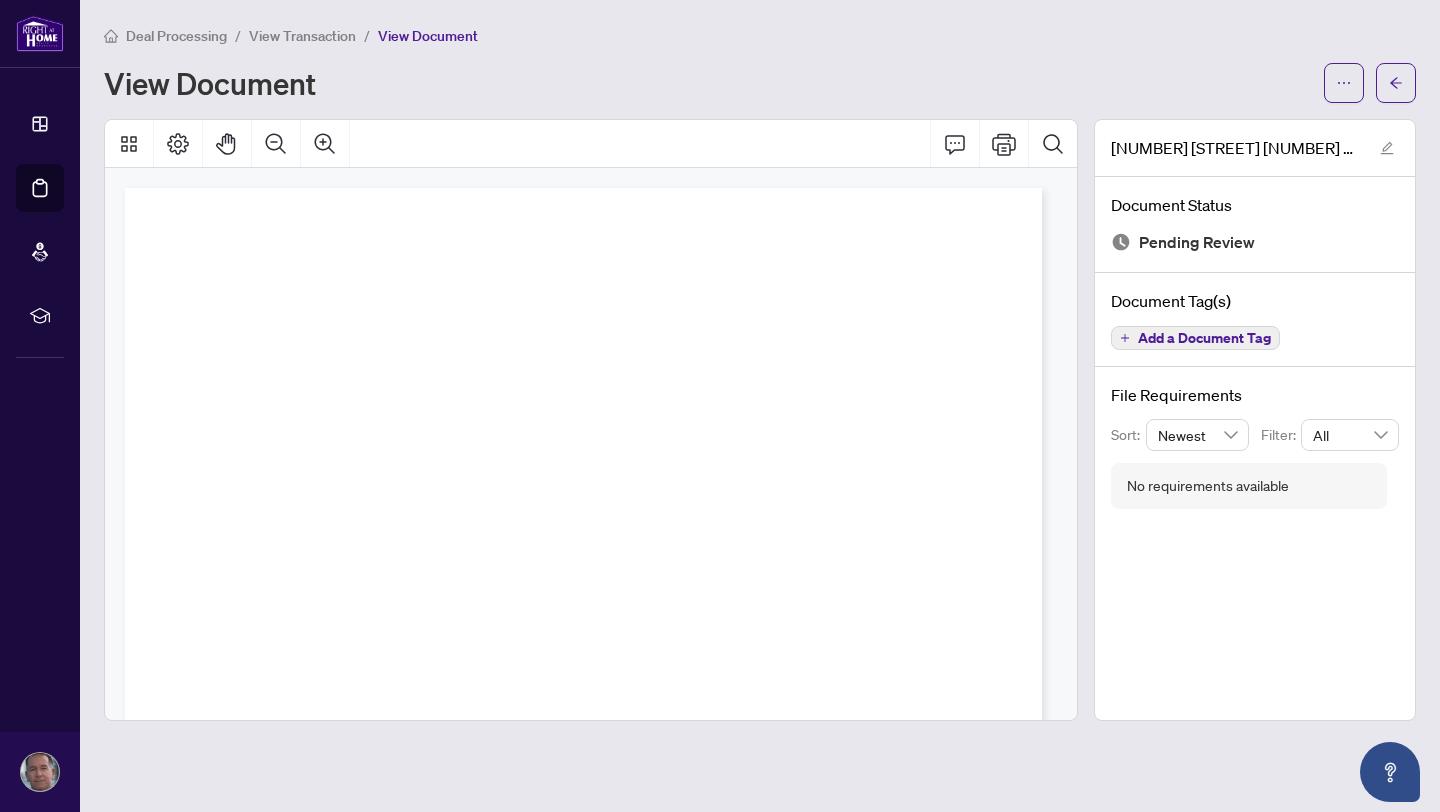 click at bounding box center (1053, 144) 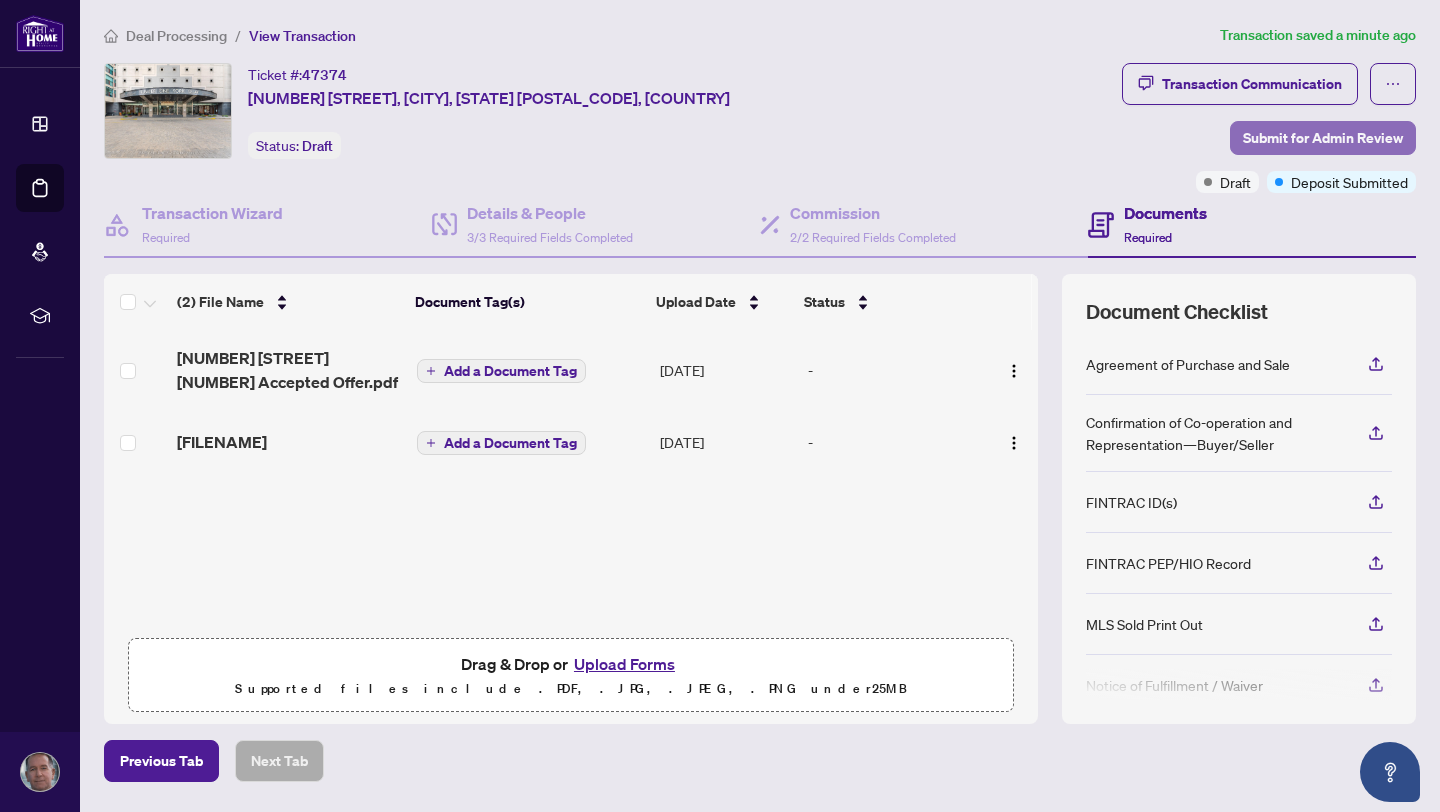 click on "Submit for Admin Review" at bounding box center [1323, 138] 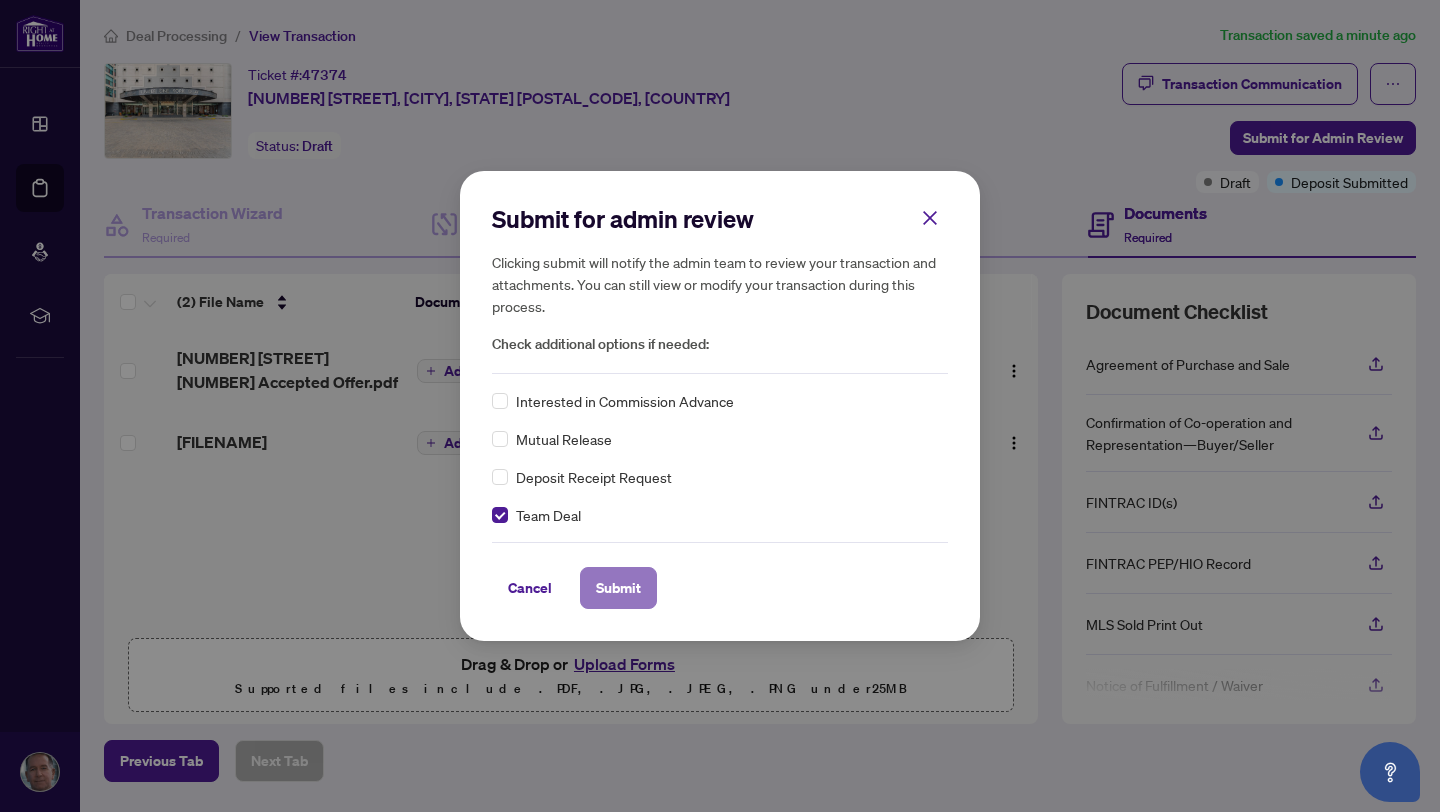 click on "Submit" at bounding box center (618, 588) 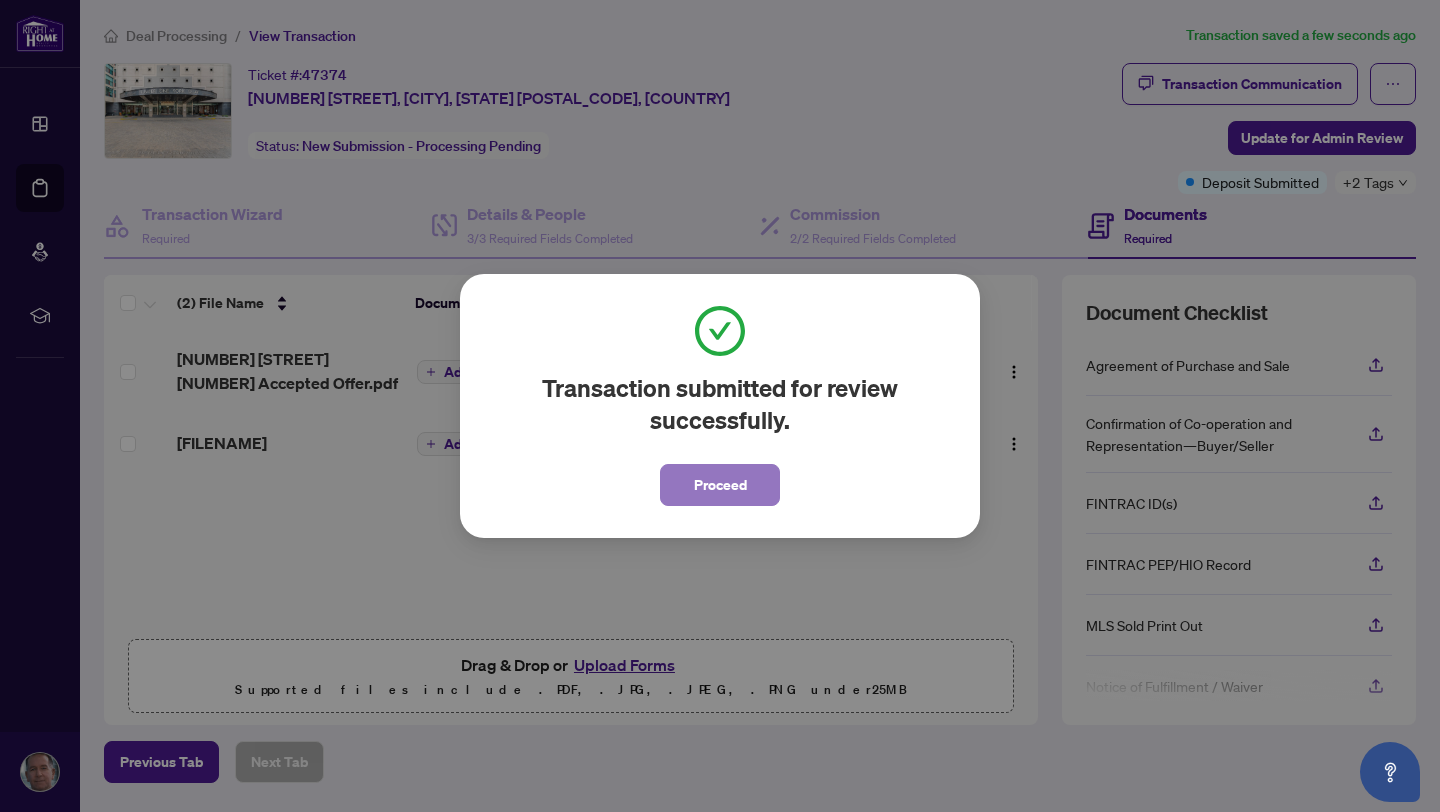 click on "Proceed" at bounding box center [720, 485] 